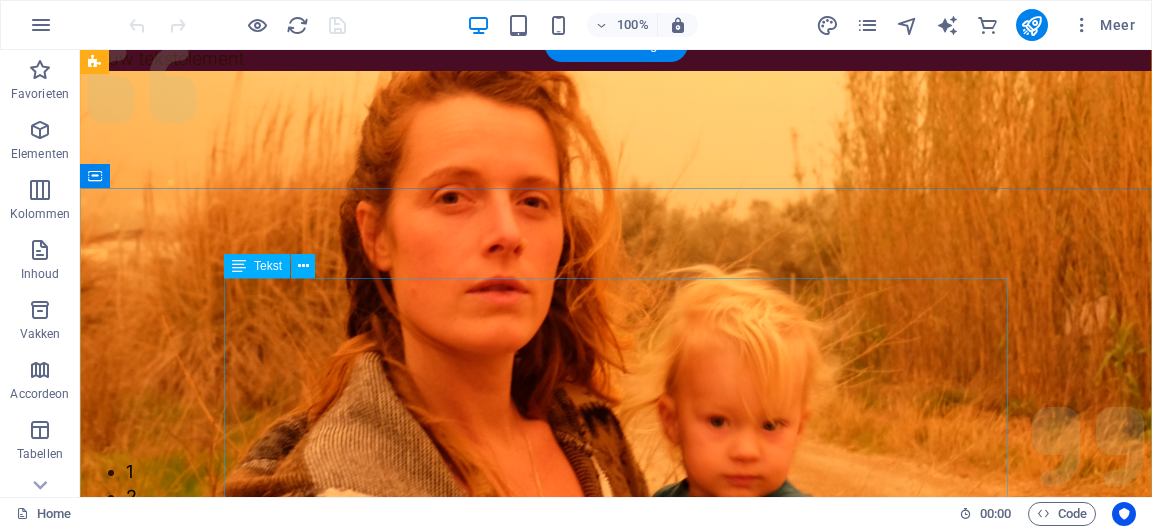 scroll, scrollTop: 1, scrollLeft: 0, axis: vertical 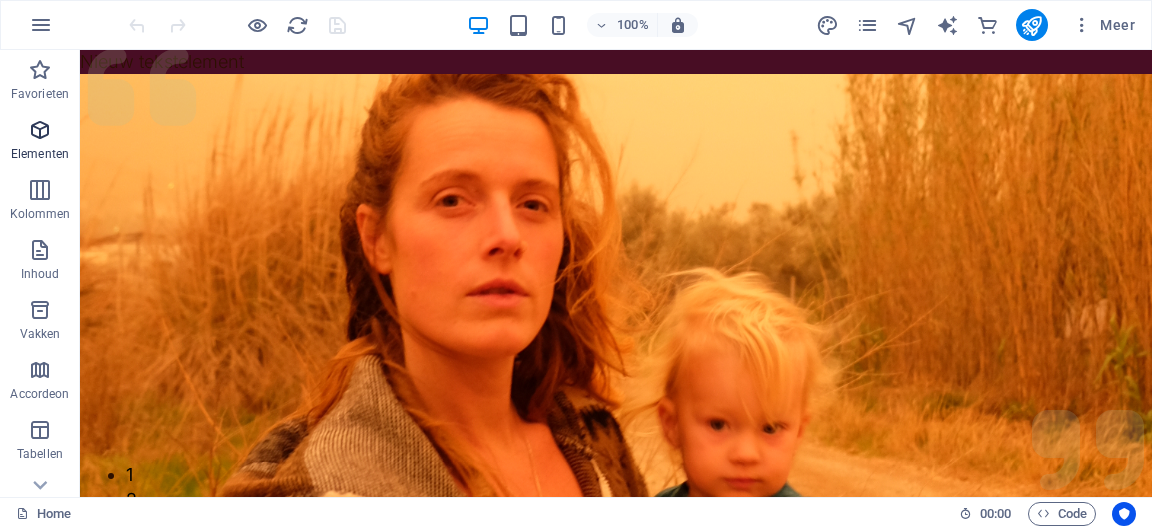 click at bounding box center (40, 130) 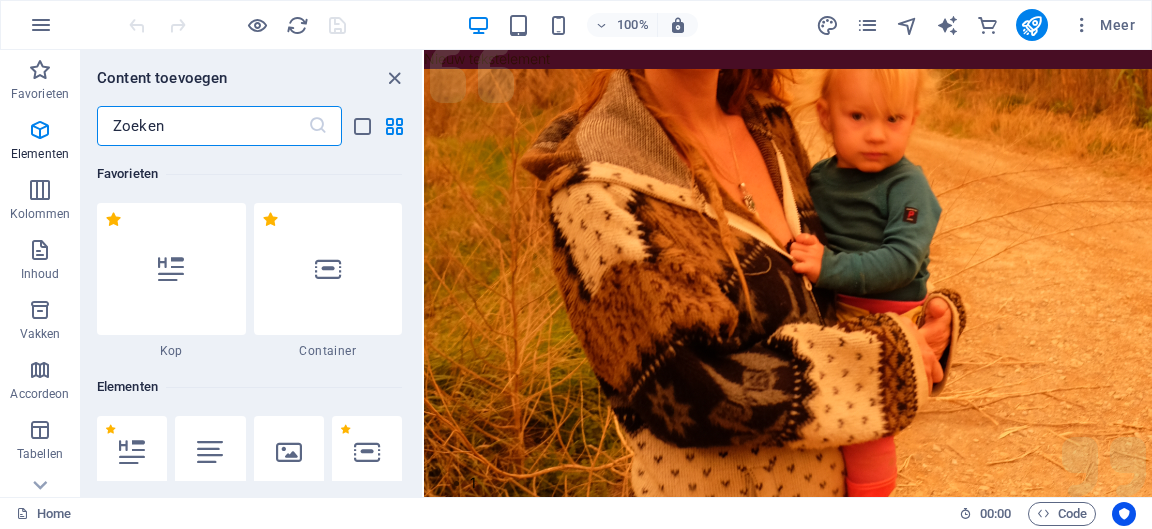 scroll, scrollTop: 0, scrollLeft: 0, axis: both 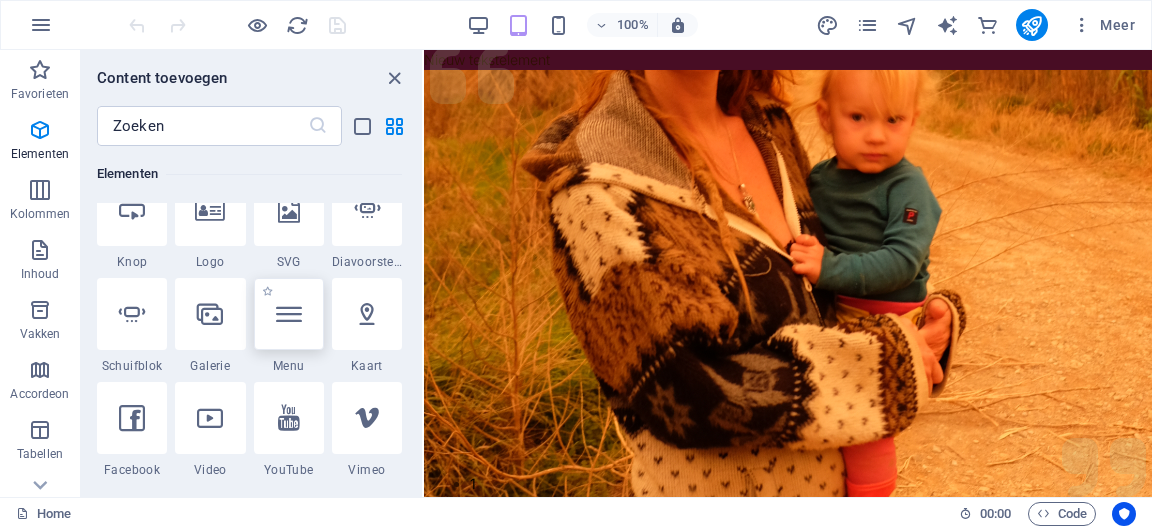 click at bounding box center (289, 314) 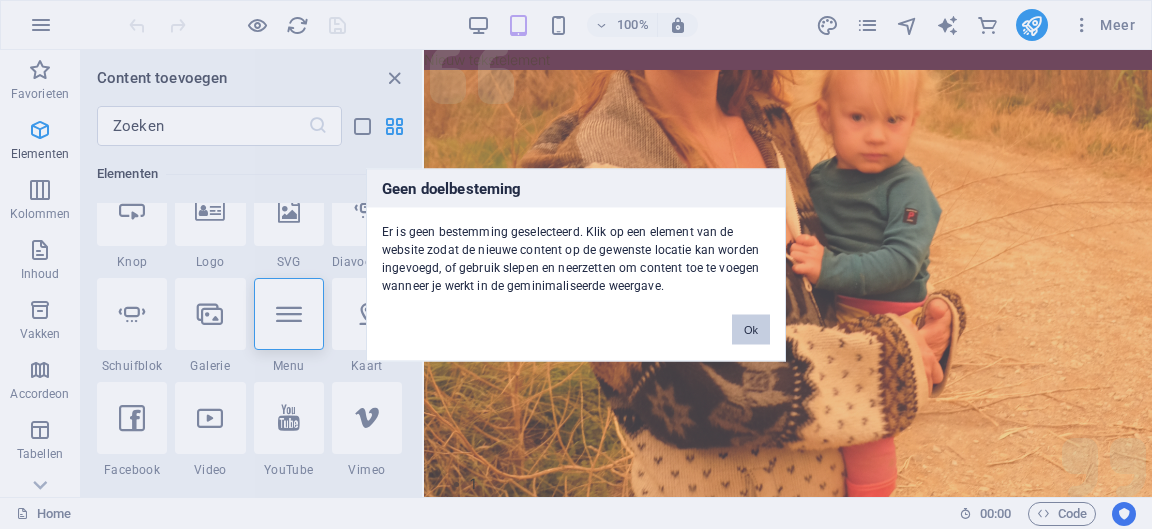 click on "Ok" at bounding box center (751, 329) 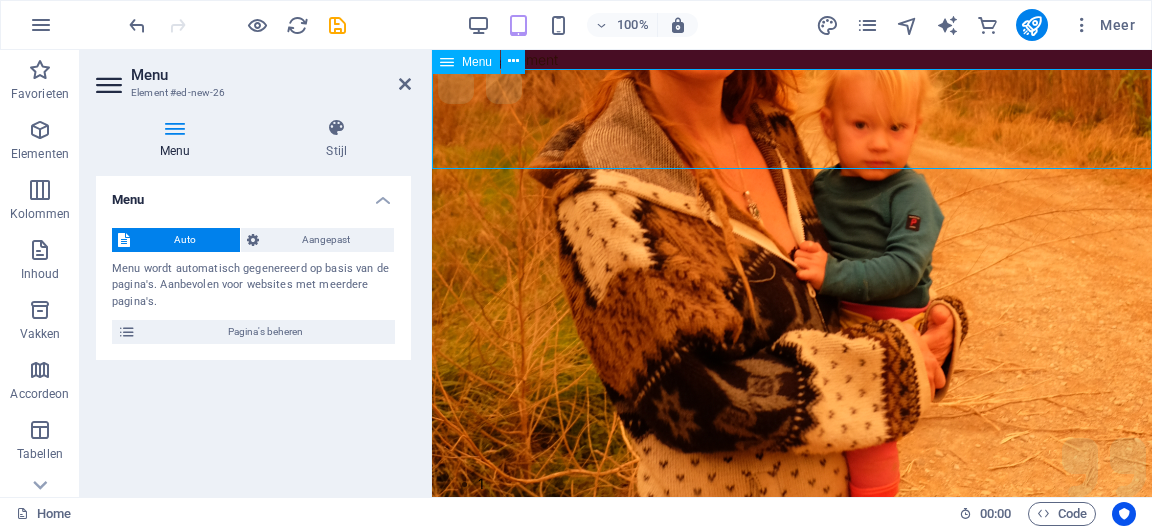 scroll, scrollTop: 0, scrollLeft: 0, axis: both 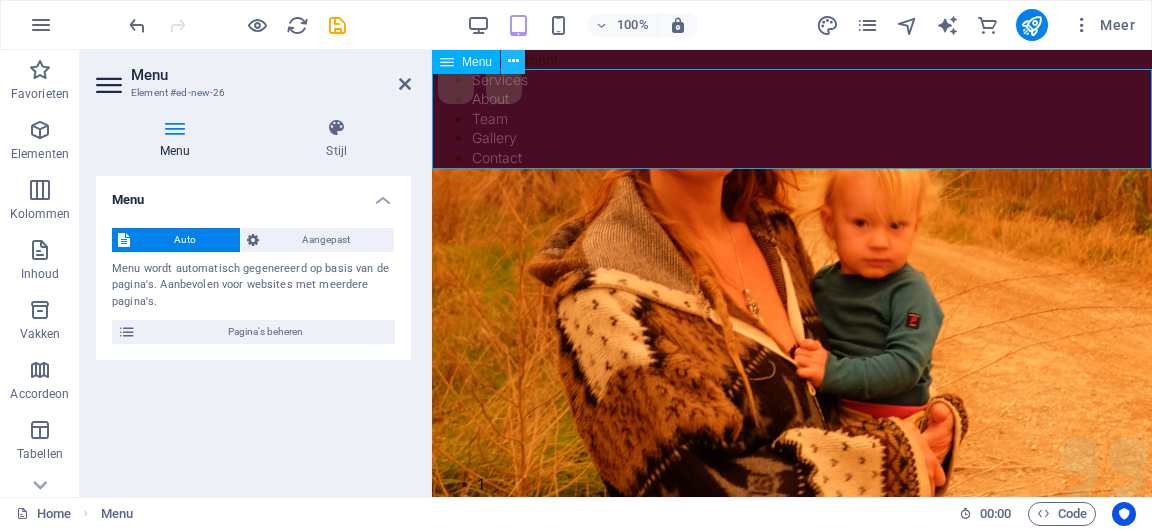 click at bounding box center [513, 61] 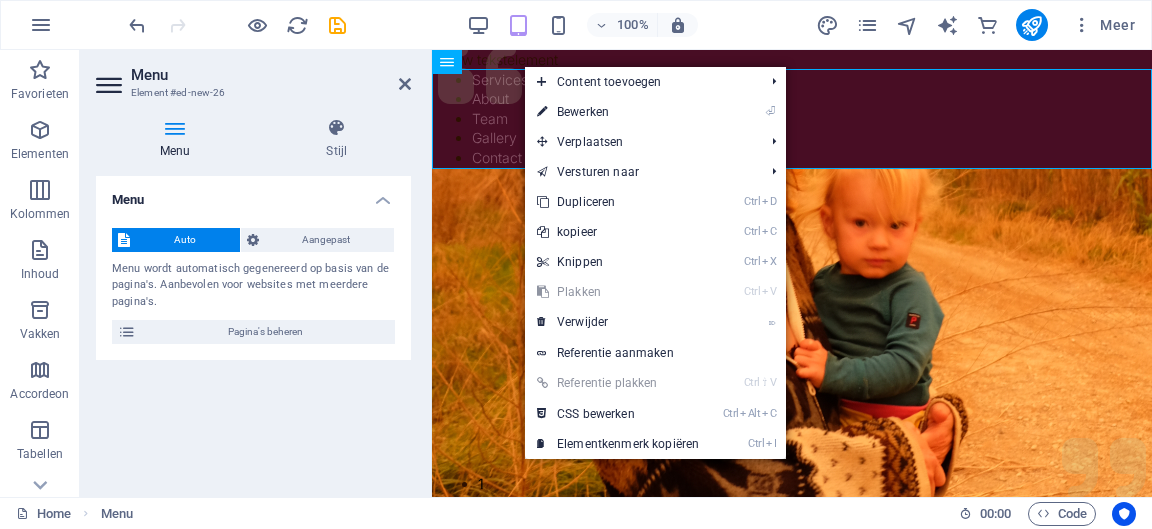 click on "Auto" at bounding box center (185, 240) 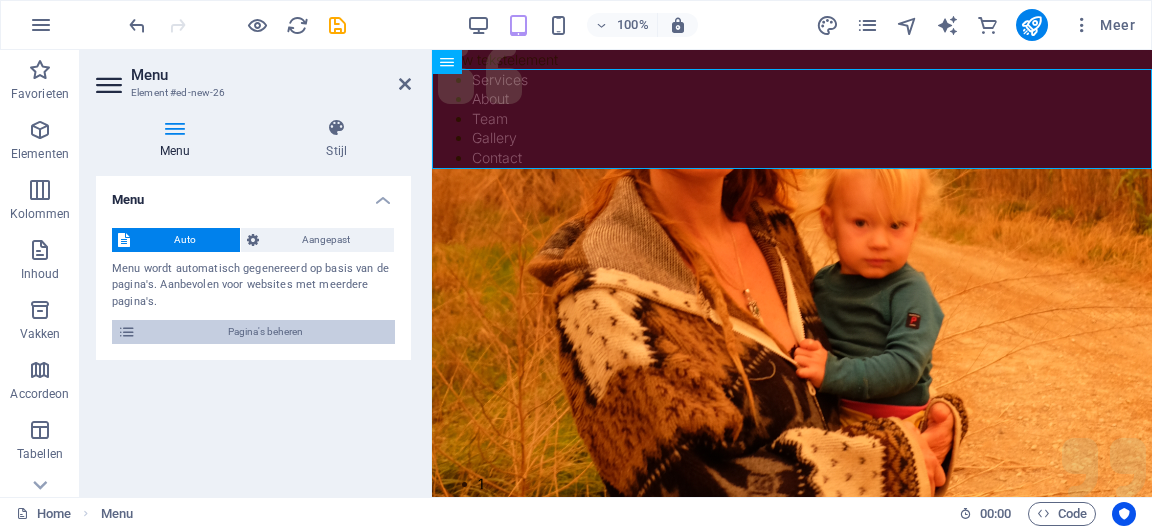 click at bounding box center (127, 332) 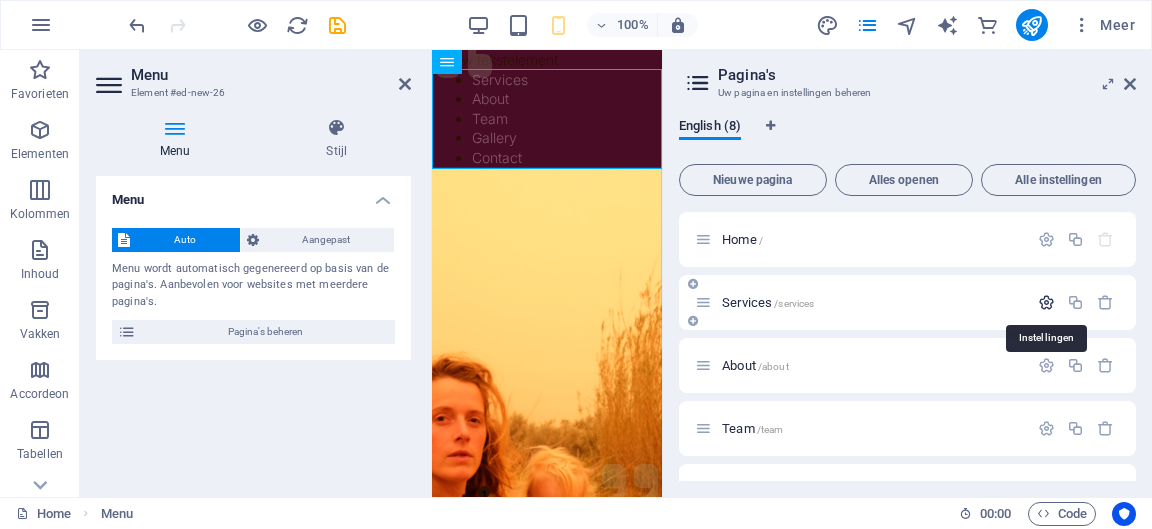 click at bounding box center (1046, 302) 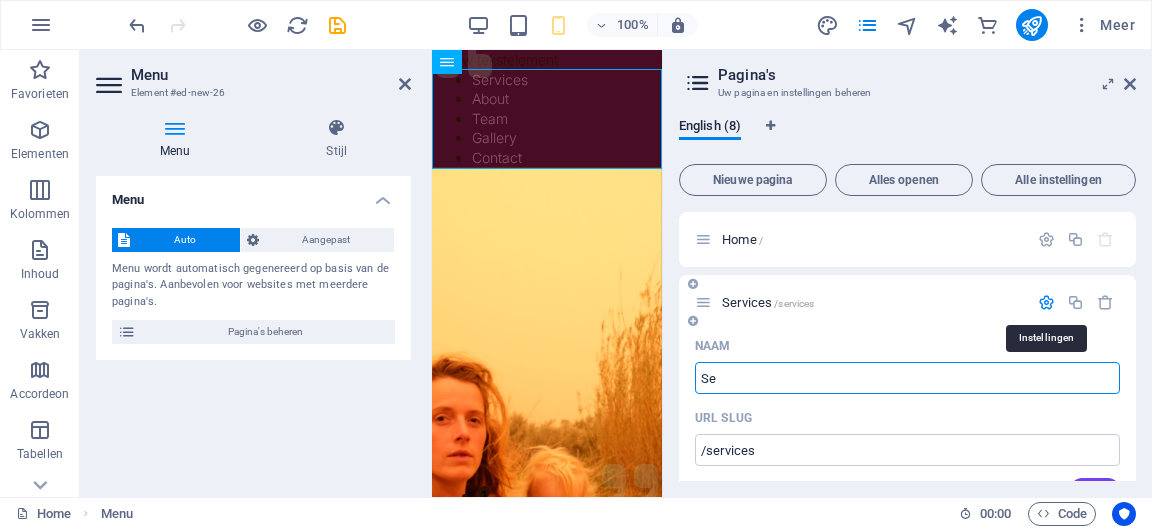 type on "S" 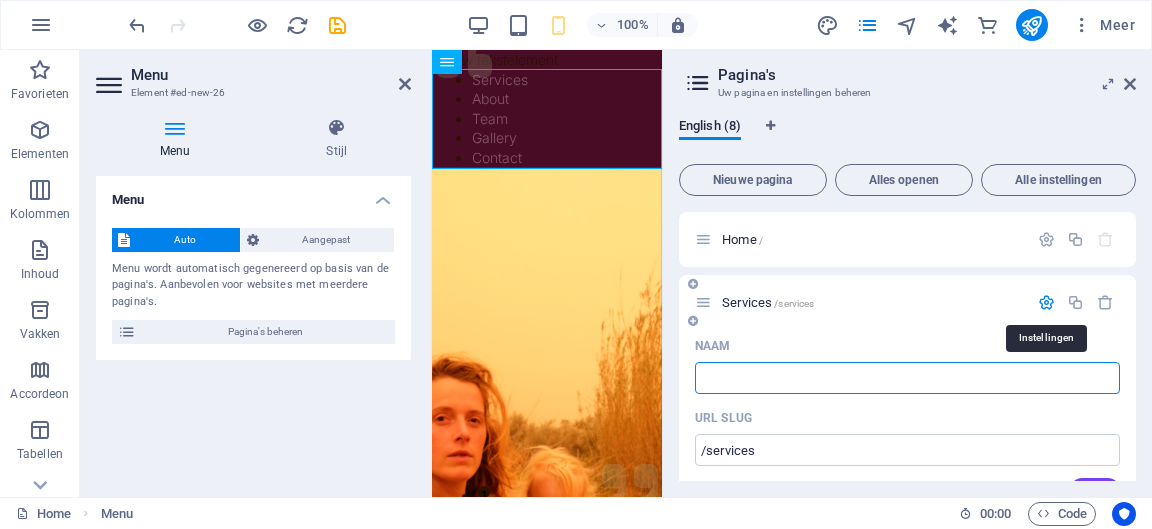 type 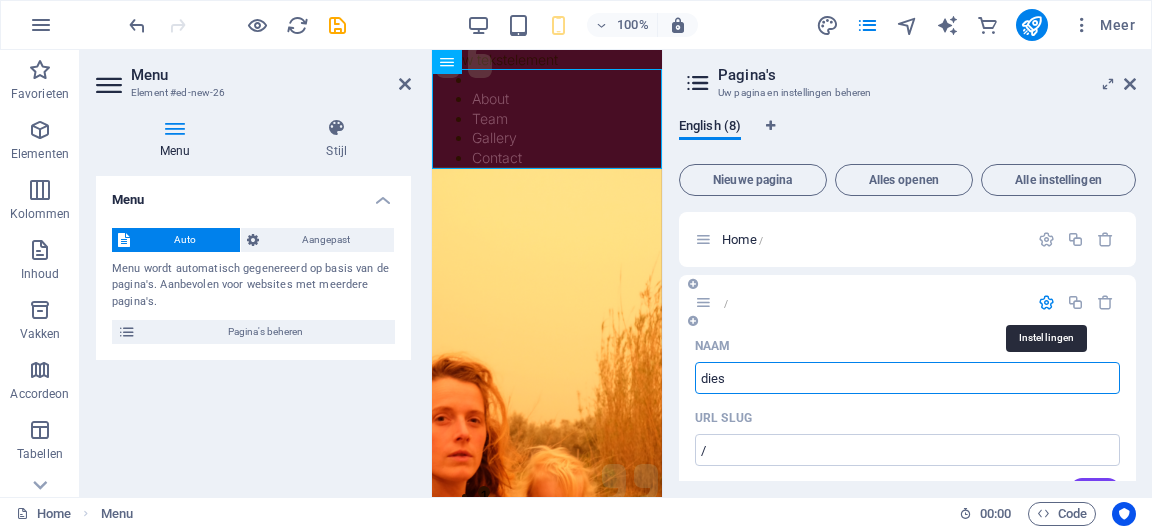 type on "die" 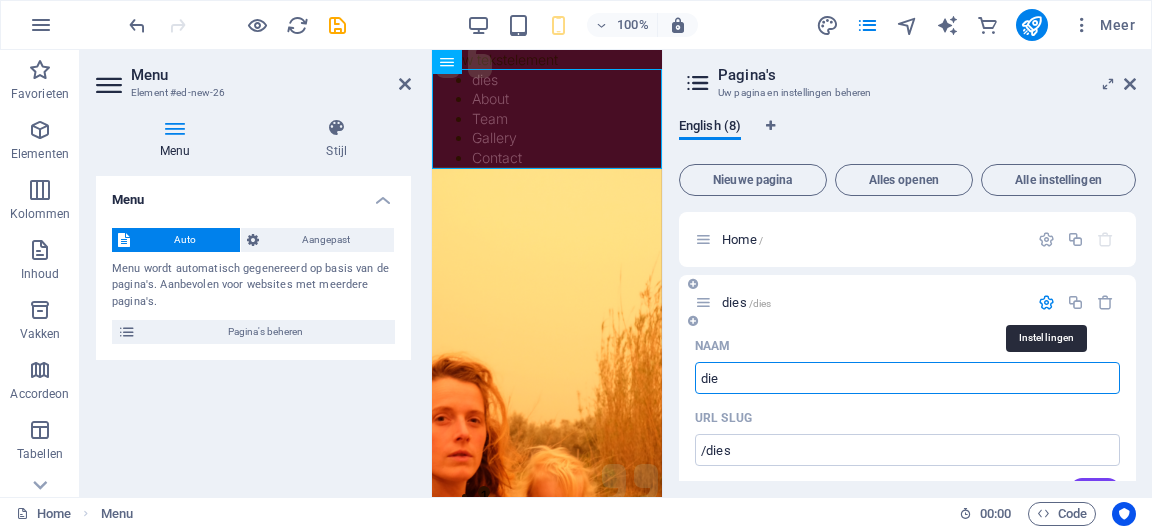 type on "die" 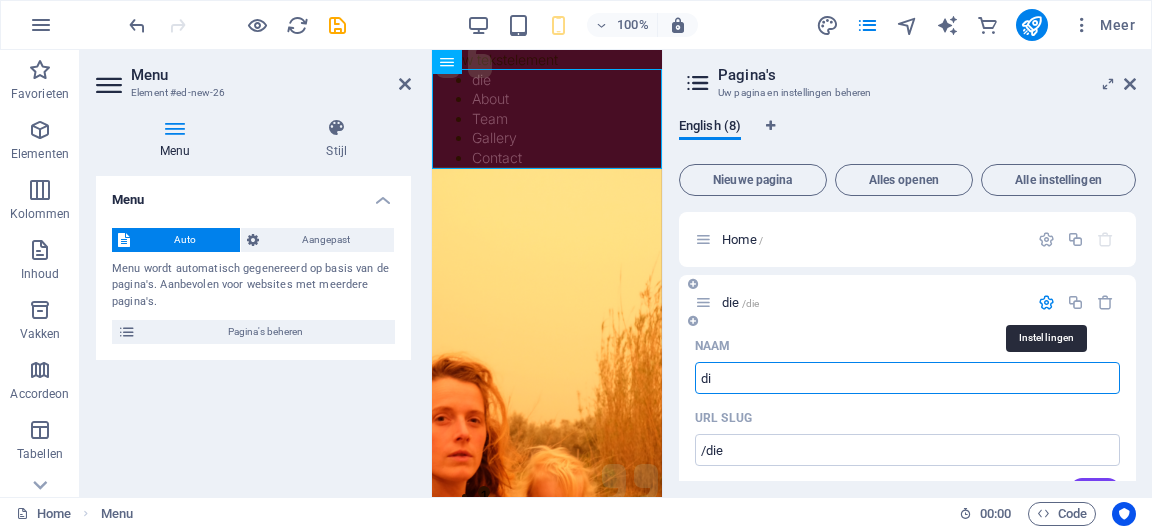 type on "d" 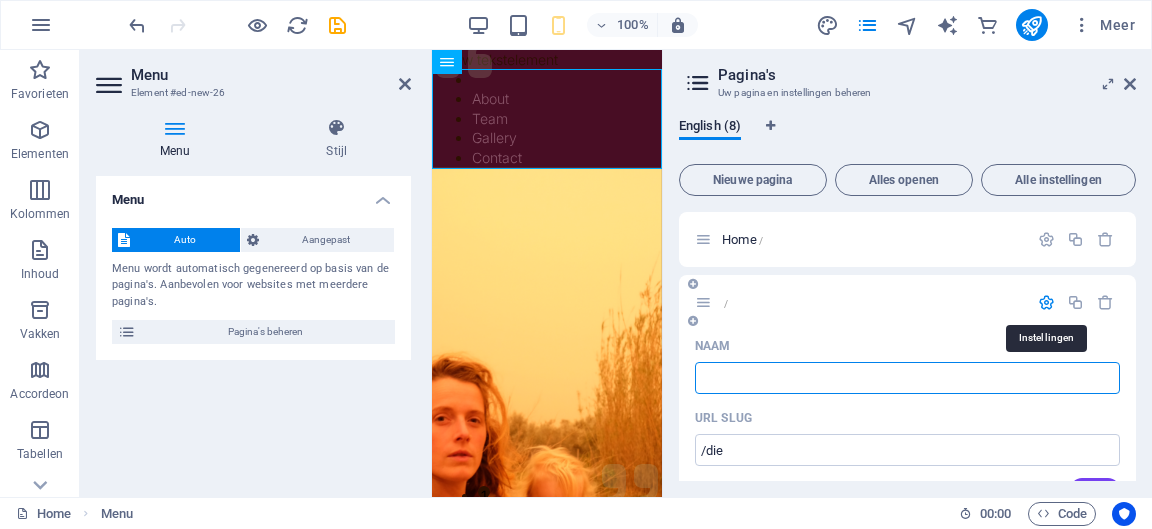 type 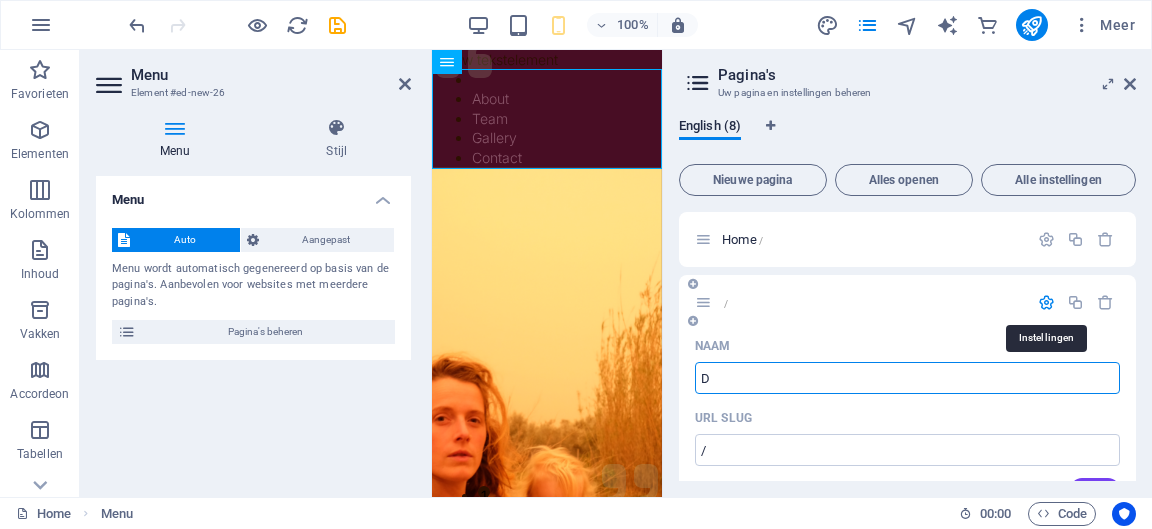 type on "Do" 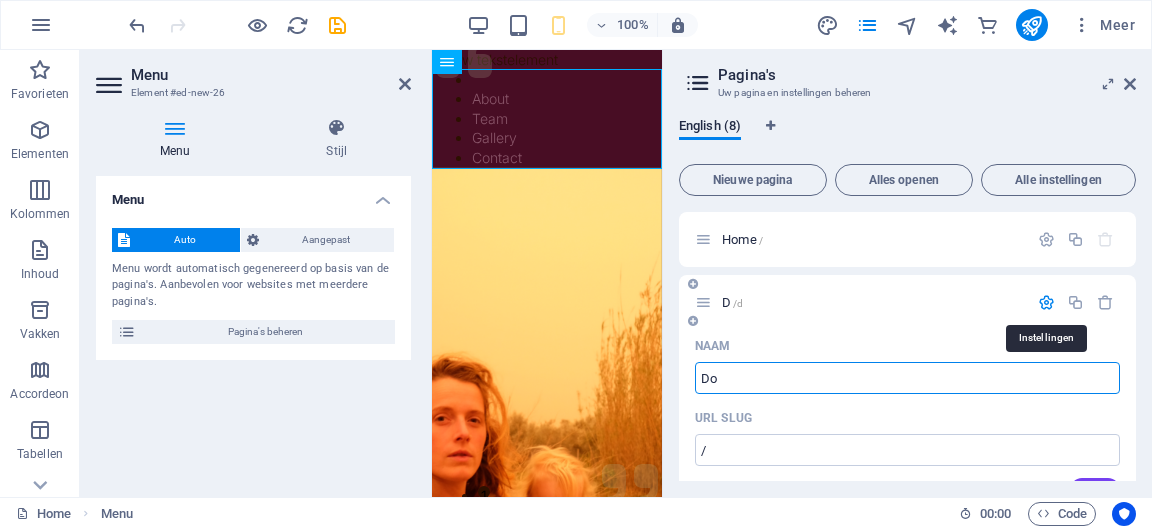 type on "/d" 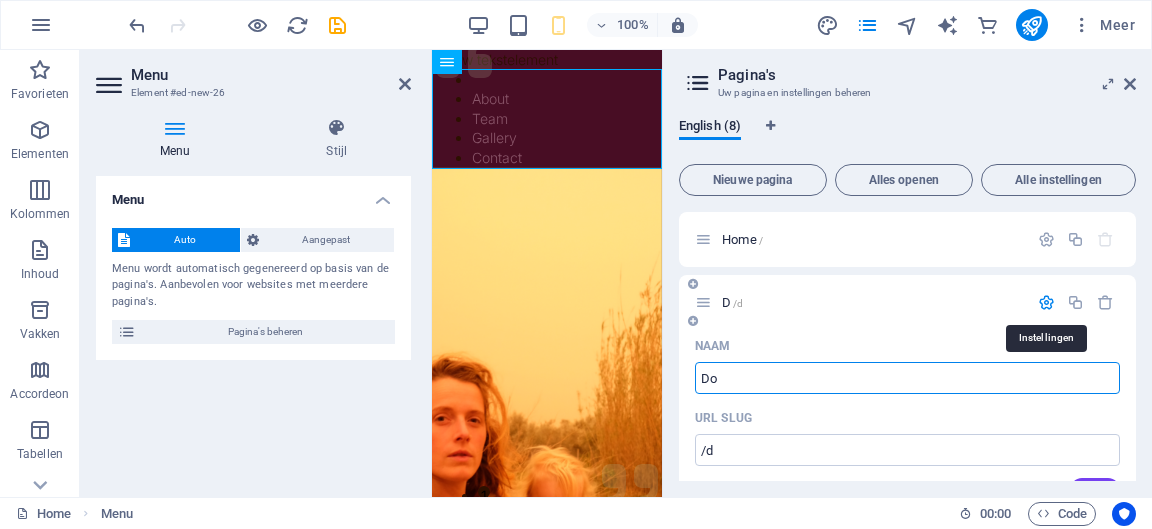 type on "D" 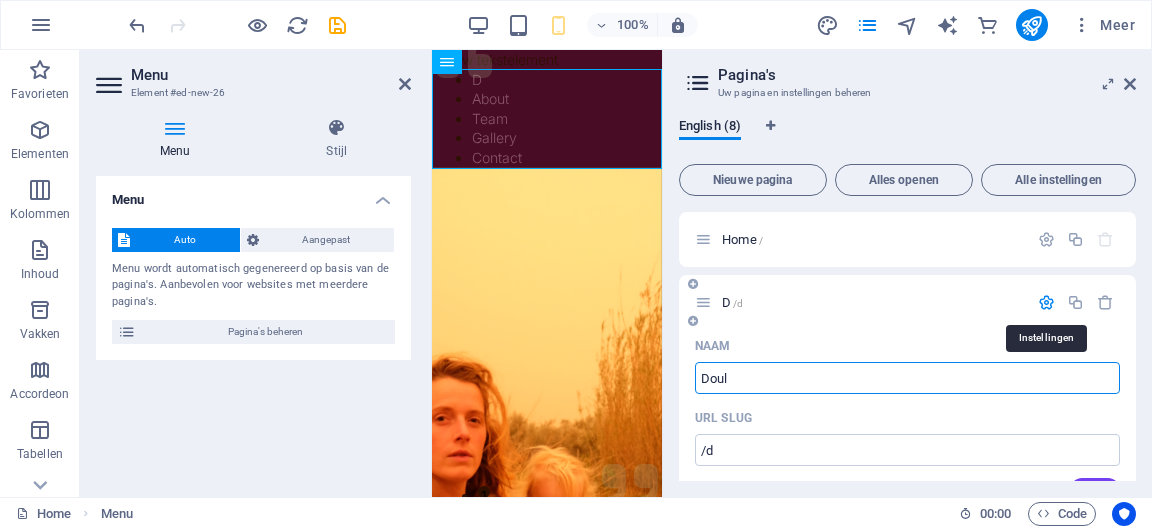 type on "Doula" 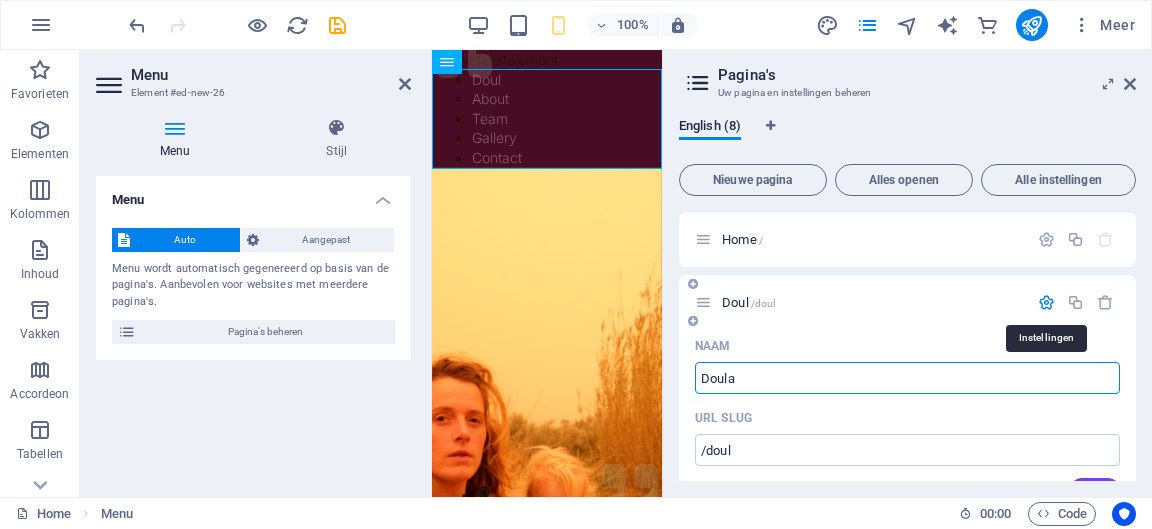 type on "Doula" 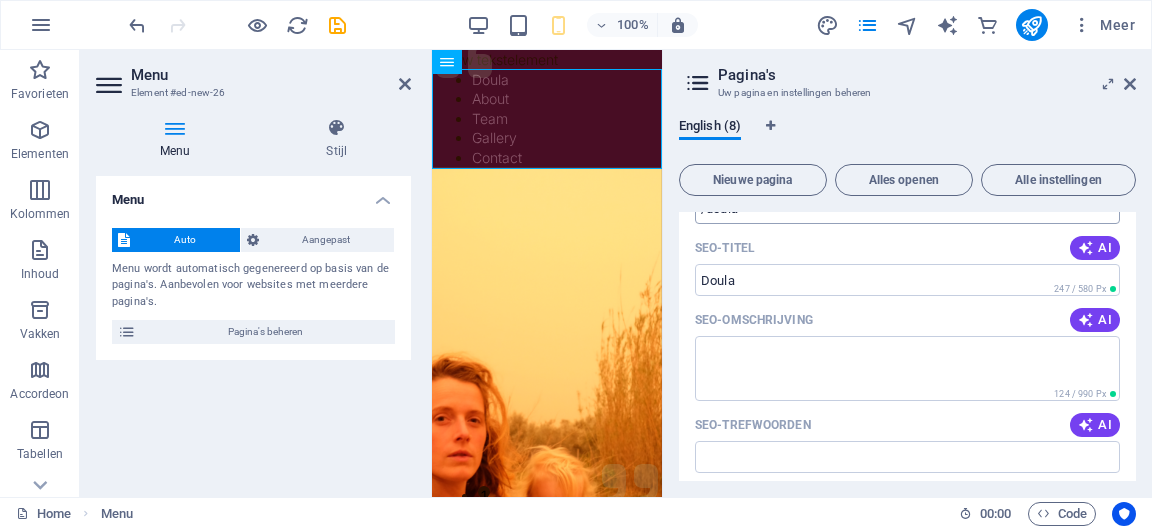 scroll, scrollTop: 242, scrollLeft: 0, axis: vertical 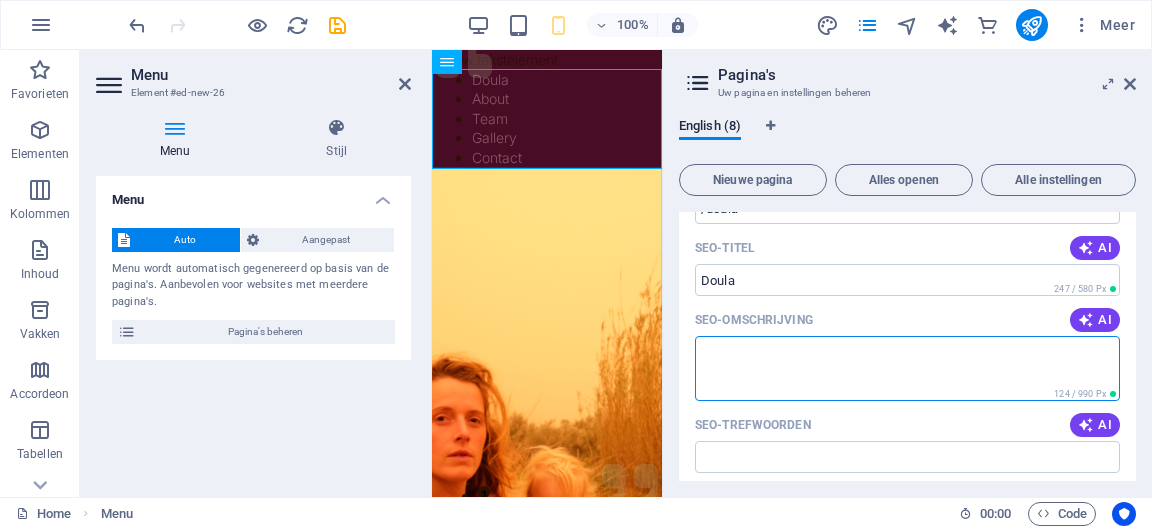 click on "SEO-omschrijving" at bounding box center [907, 368] 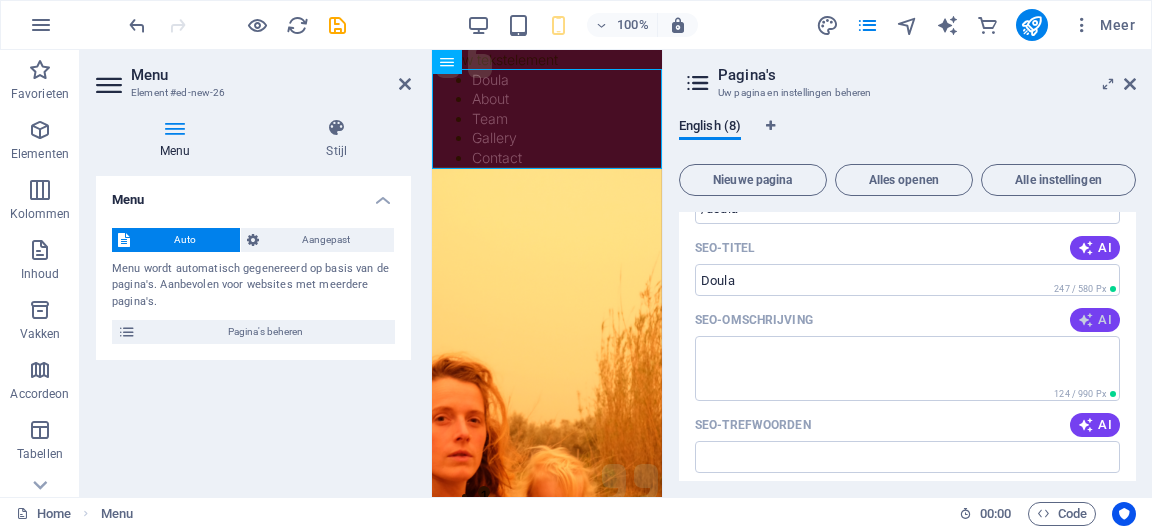click at bounding box center [1086, 320] 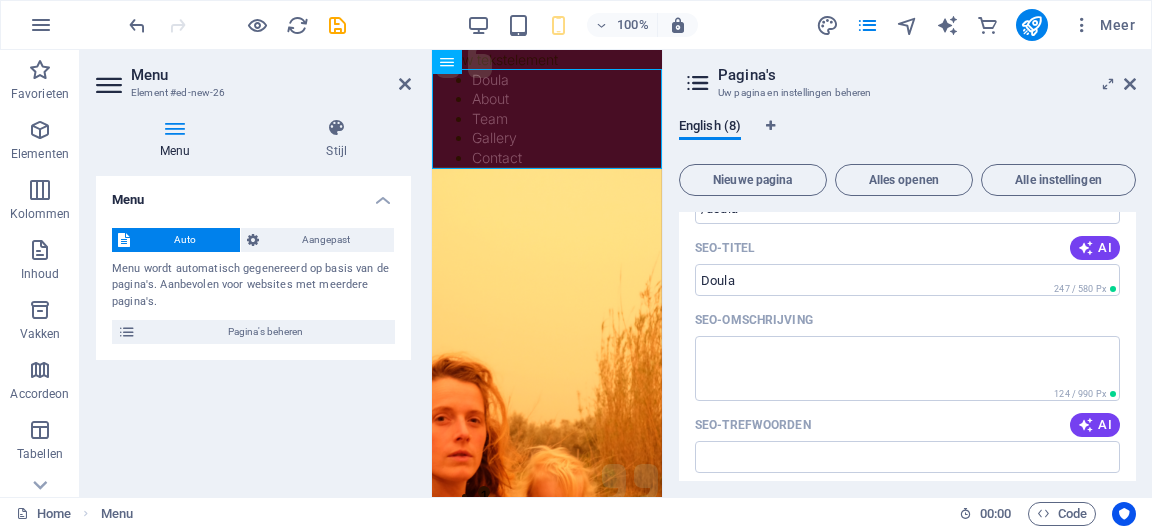 type on "Transform your vision into extraordinary events! From weddings to corporate gatherings, we plan unforgettable experiences." 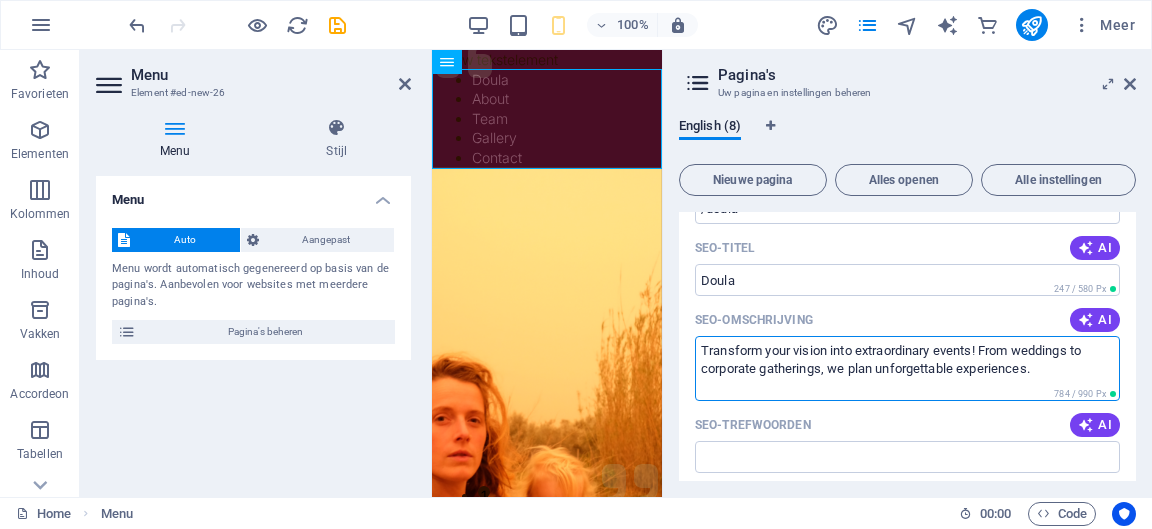 drag, startPoint x: 1037, startPoint y: 368, endPoint x: 686, endPoint y: 353, distance: 351.32037 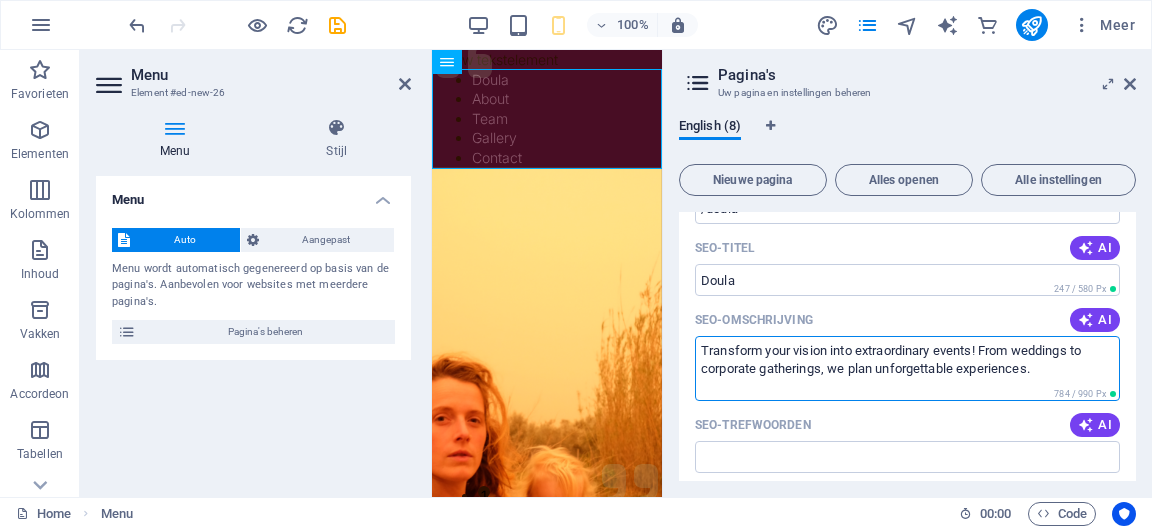 click on "Transform your vision into extraordinary events! From weddings to corporate gatherings, we plan unforgettable experiences." at bounding box center (907, 368) 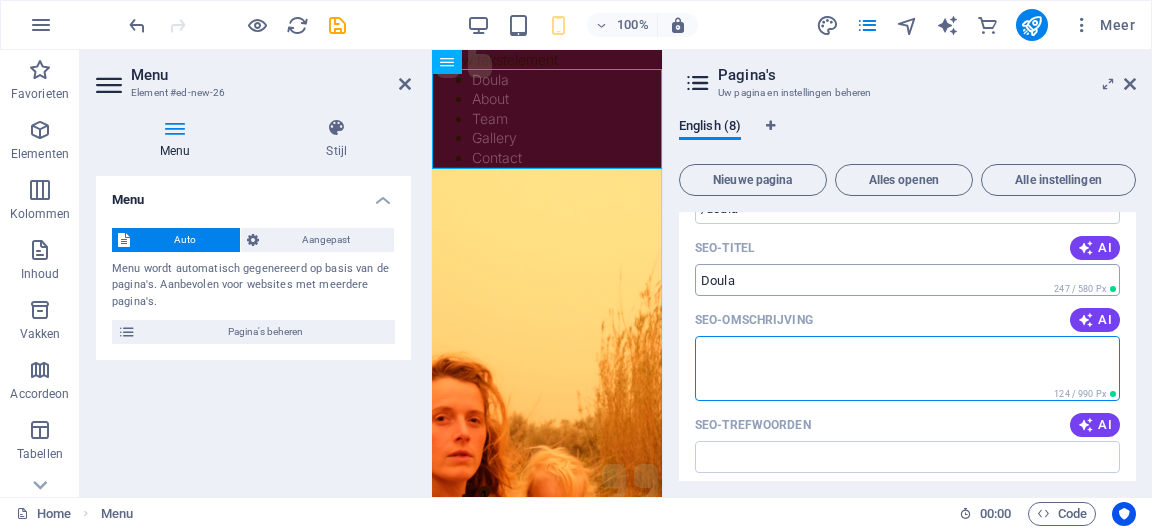 type 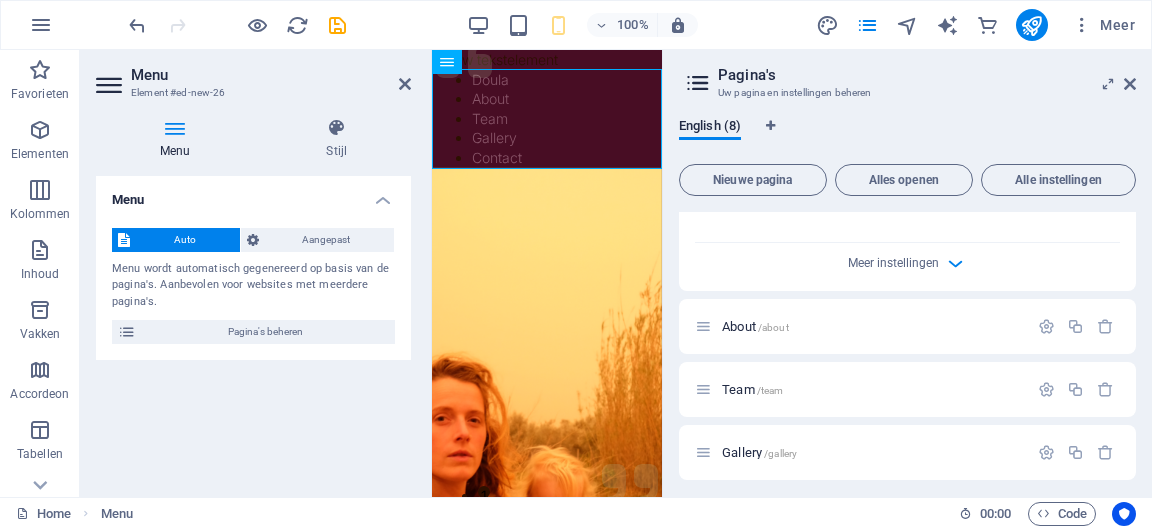 scroll, scrollTop: 786, scrollLeft: 0, axis: vertical 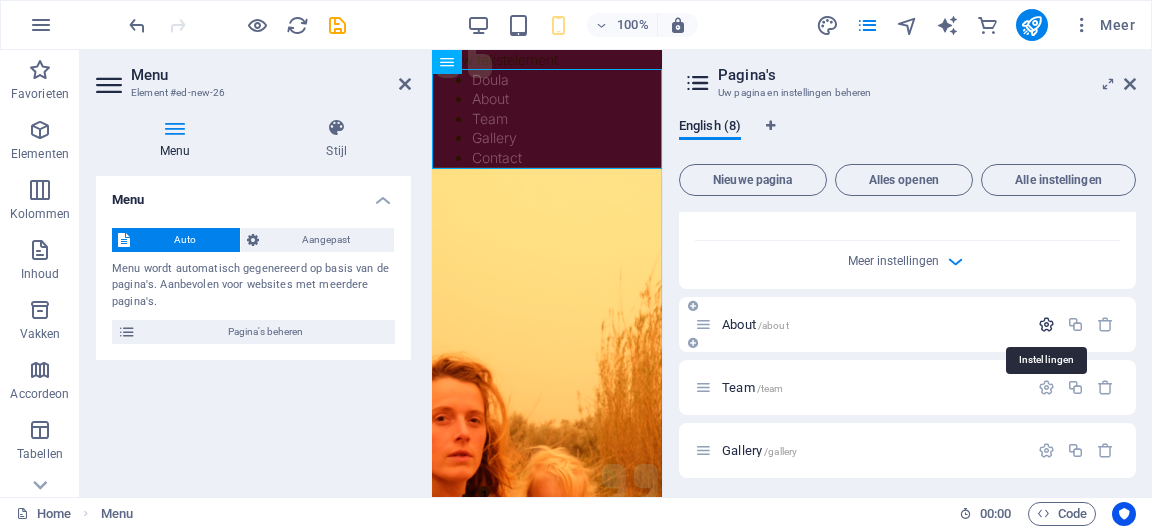 click at bounding box center [1046, 324] 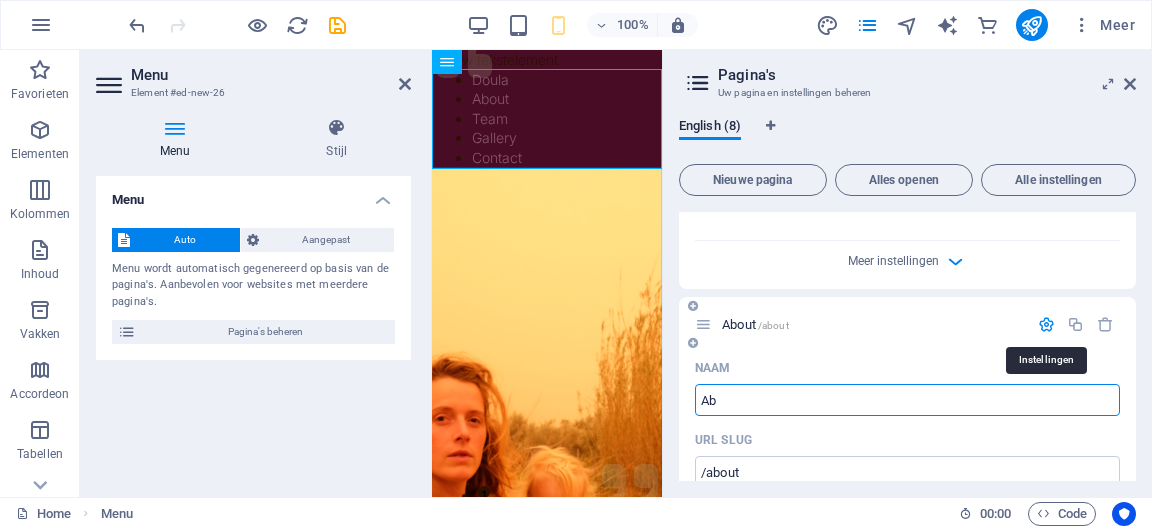 type on "A" 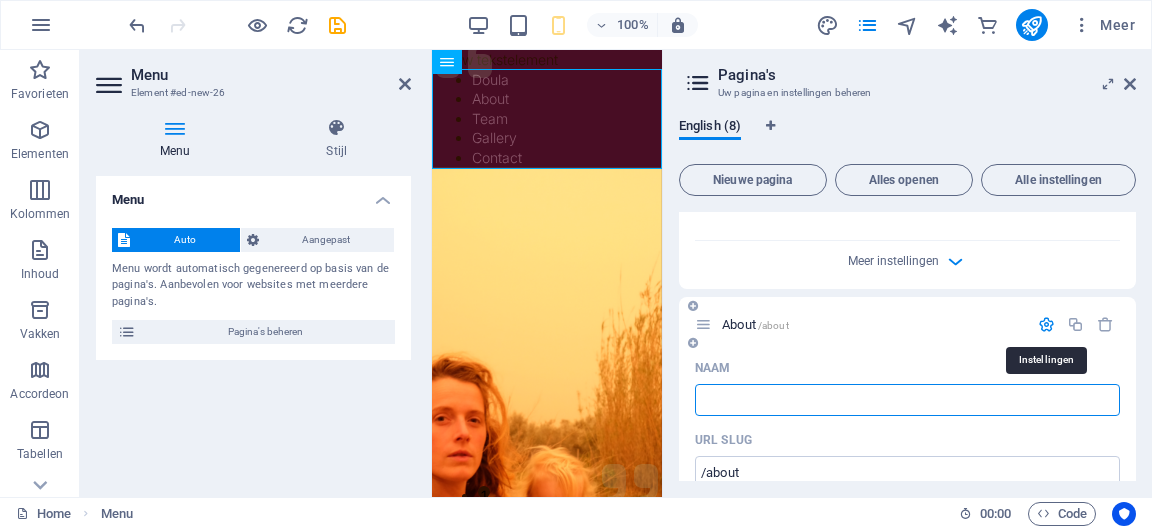 type 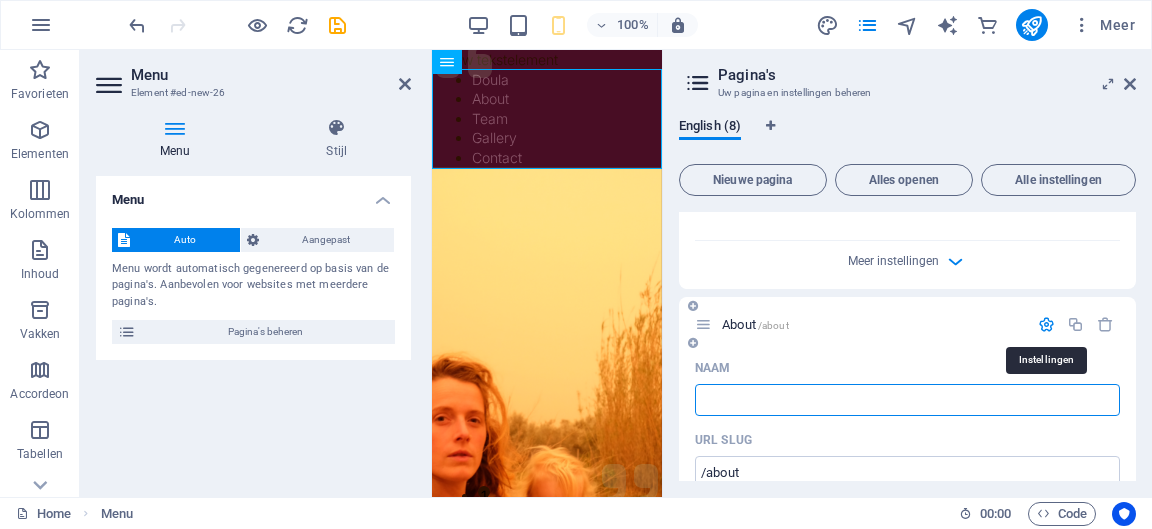 type on "/" 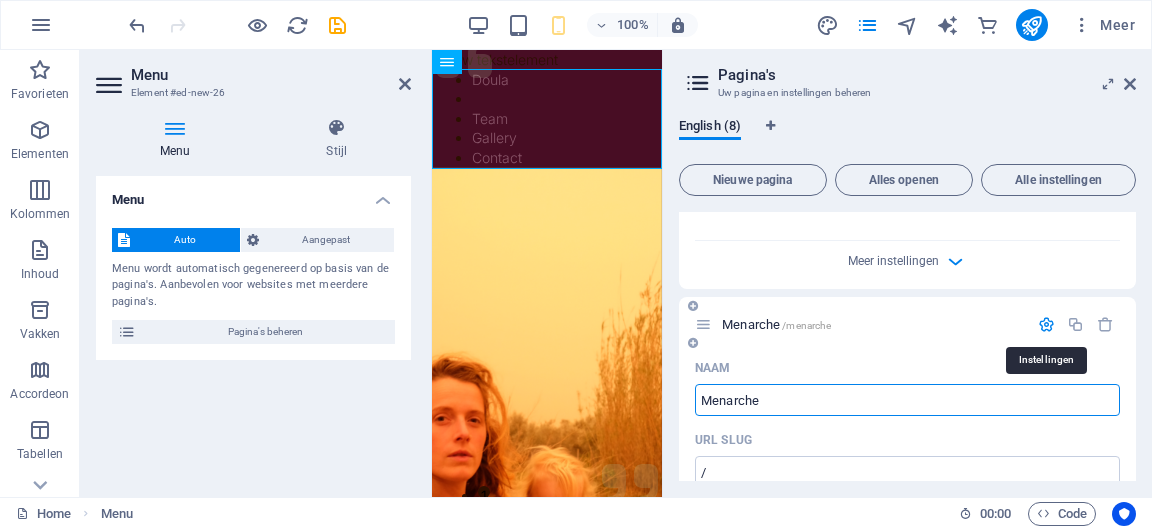 type on "Menarche" 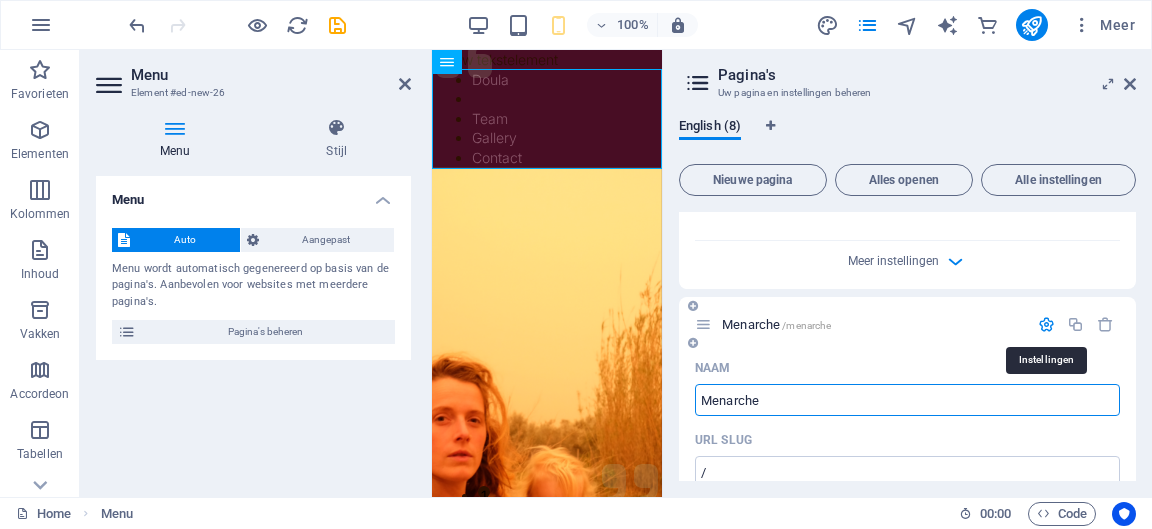 type on "/menarche" 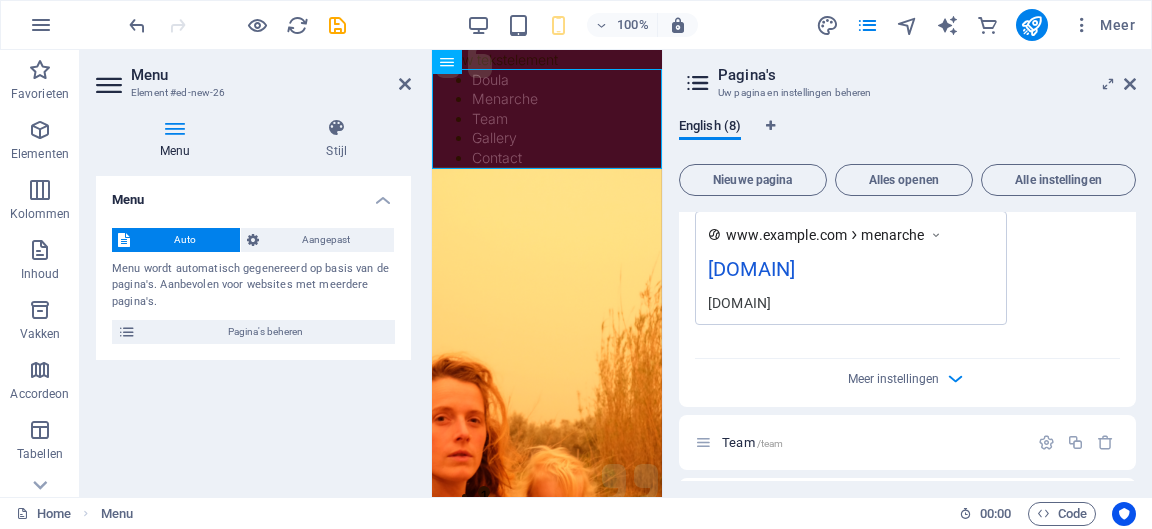 scroll, scrollTop: 1481, scrollLeft: 0, axis: vertical 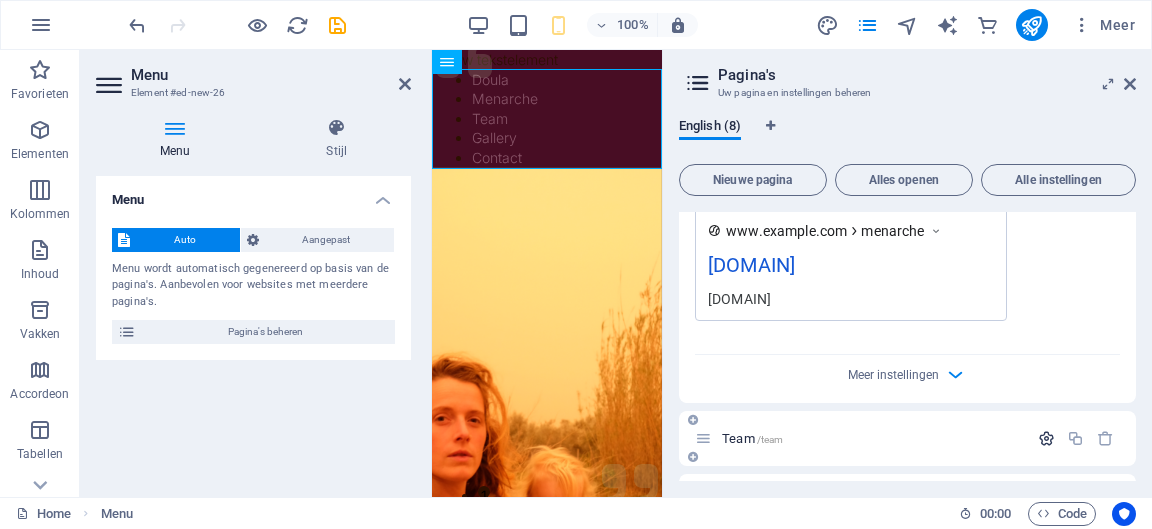 click at bounding box center (1046, 438) 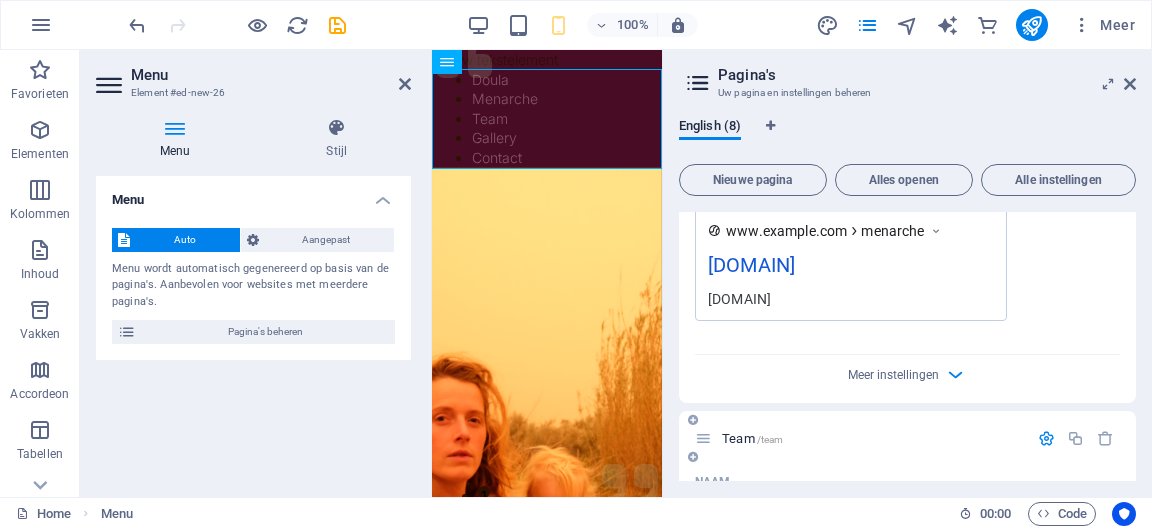 scroll, scrollTop: 1647, scrollLeft: 0, axis: vertical 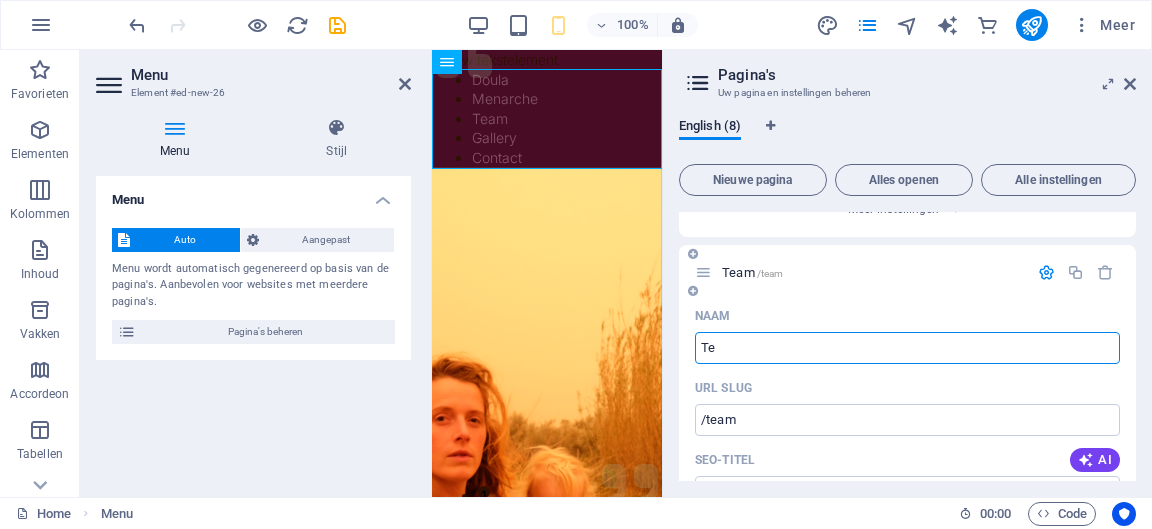 type on "T" 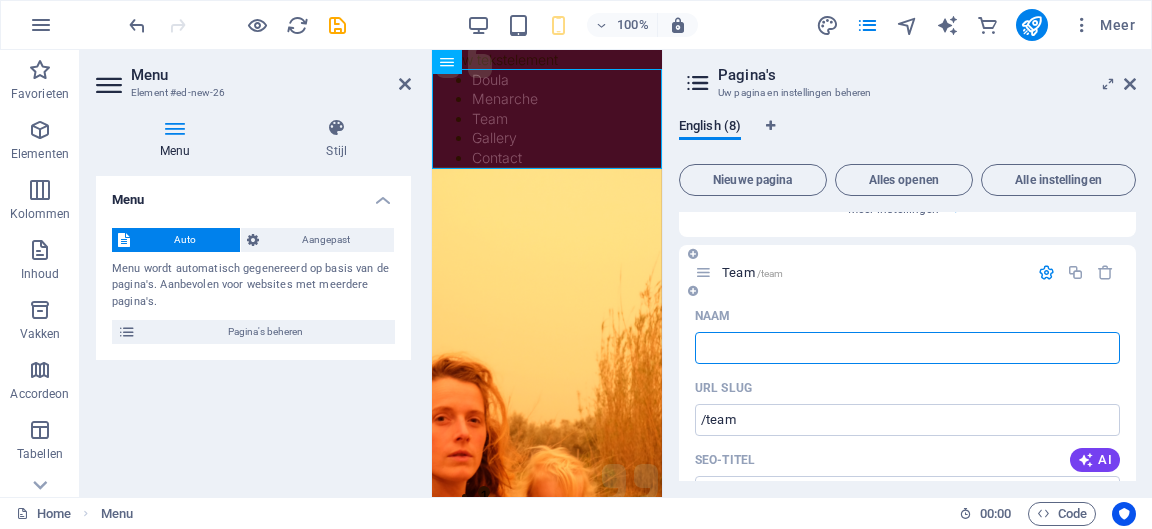 type 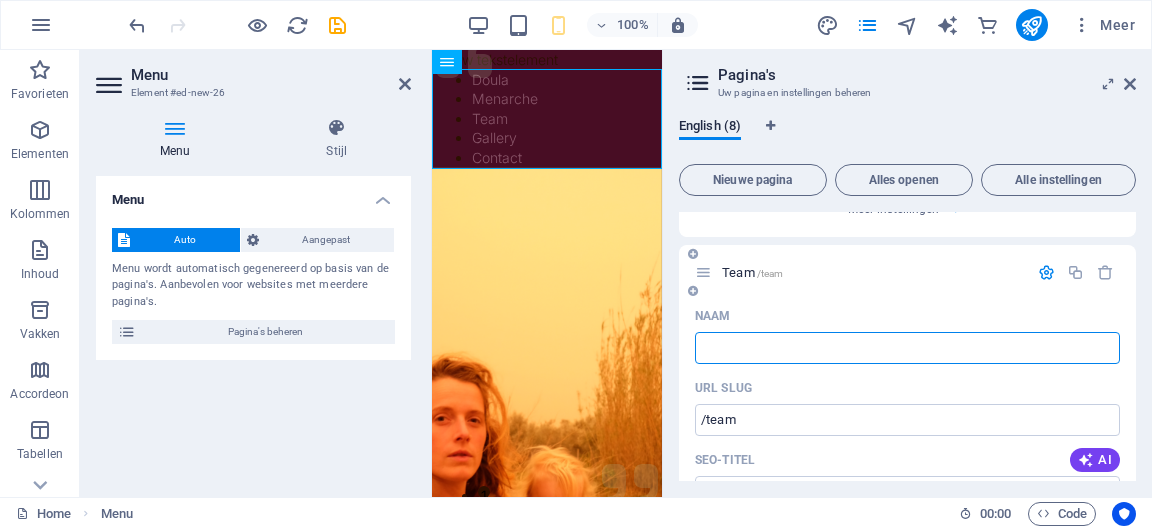 type on "/" 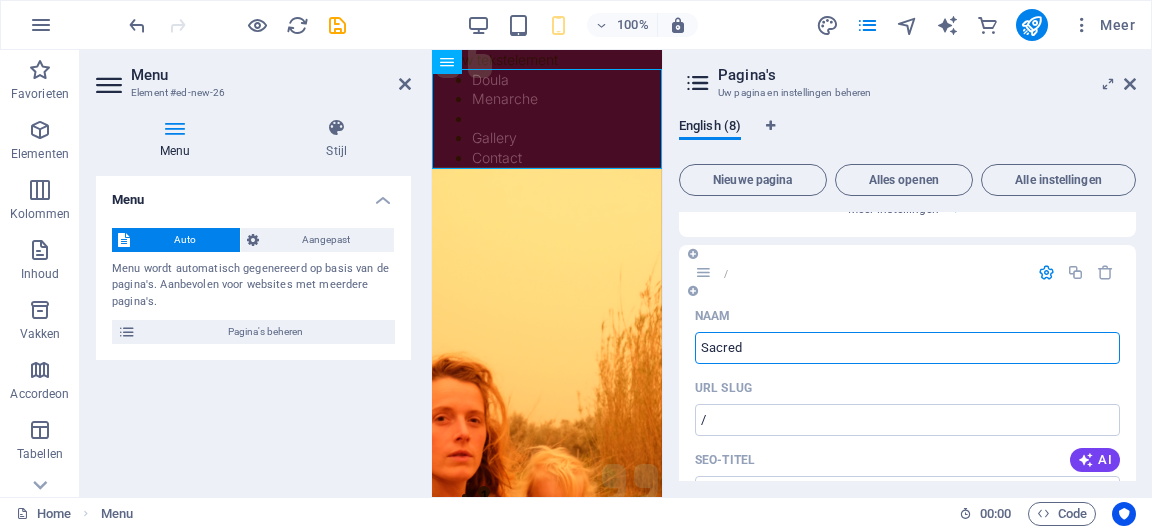 type on "Sacred" 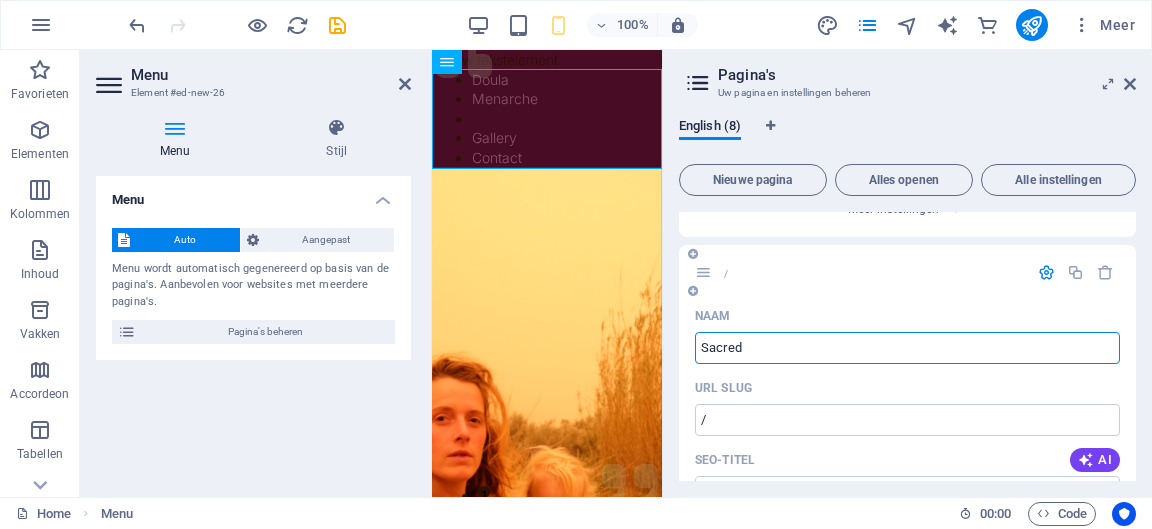 type on "/sacred" 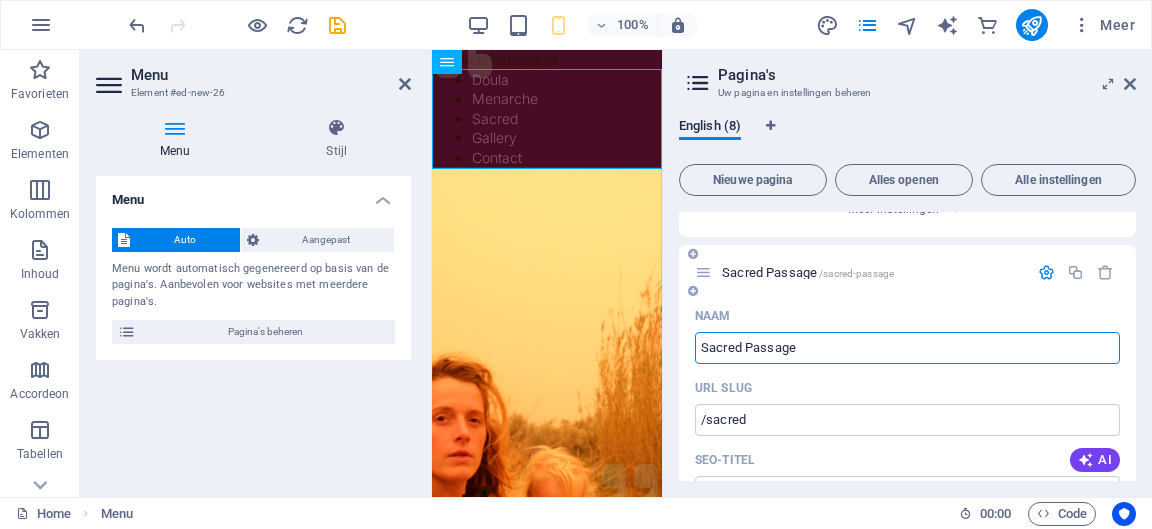 type on "Sacred Passage" 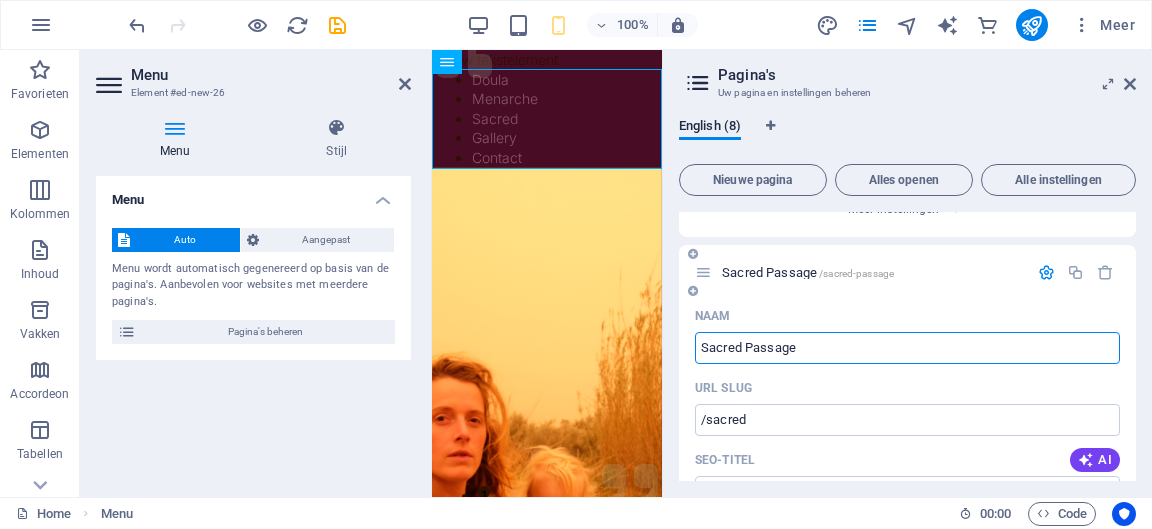 type on "/sacred-passage" 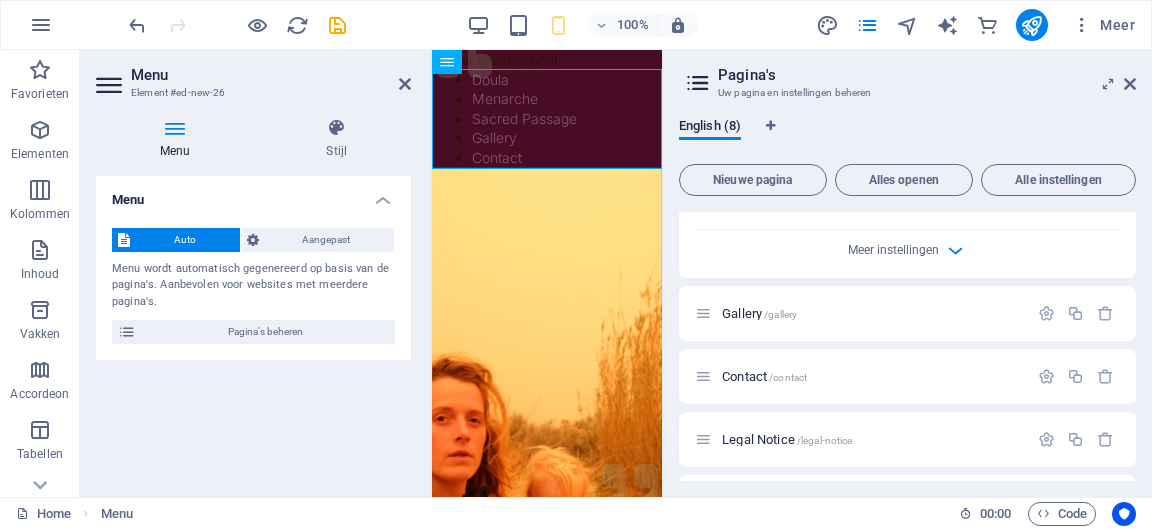scroll, scrollTop: 2415, scrollLeft: 0, axis: vertical 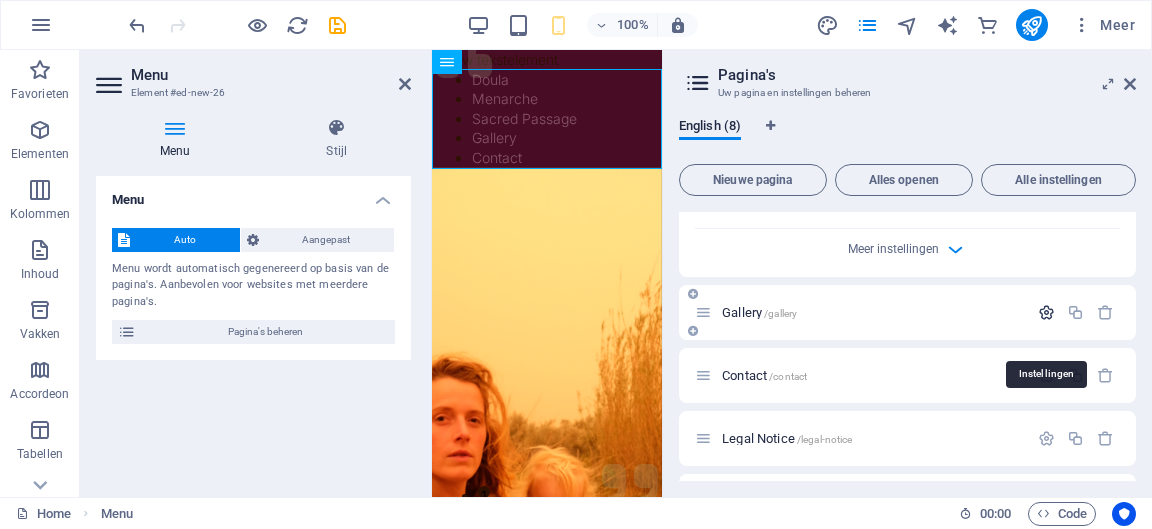 click at bounding box center [1046, 312] 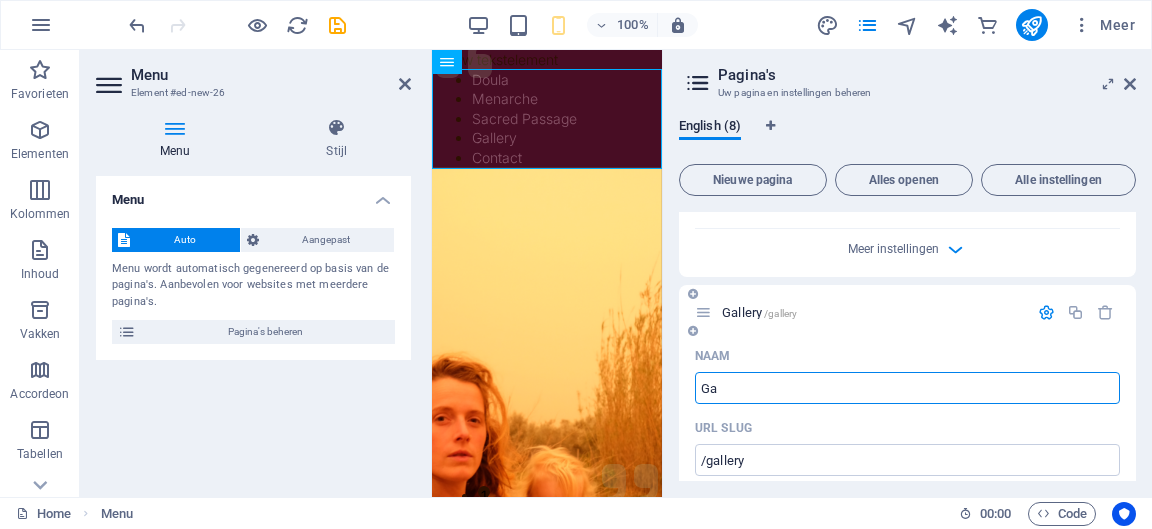 type on "G" 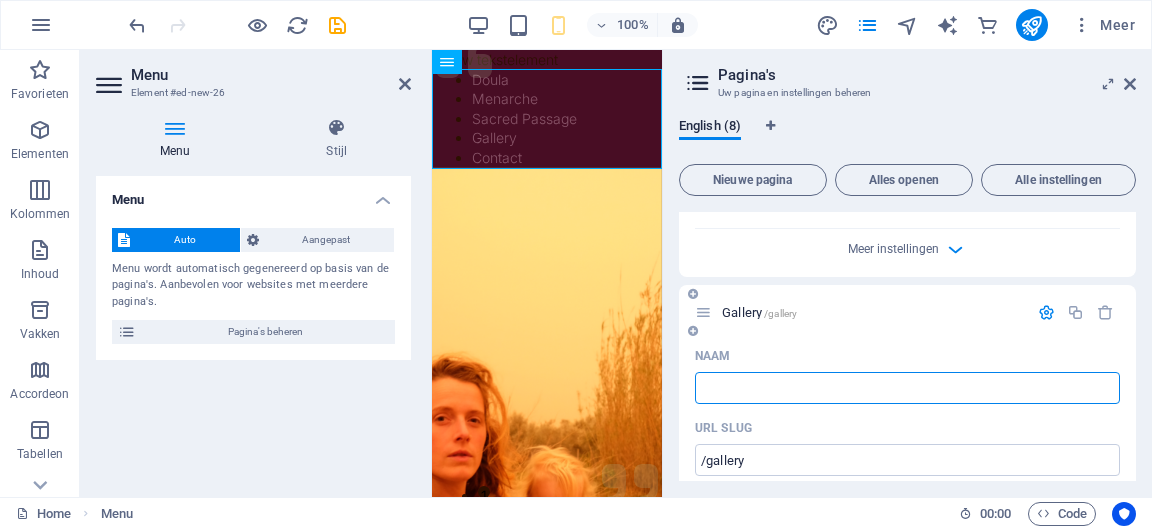 type 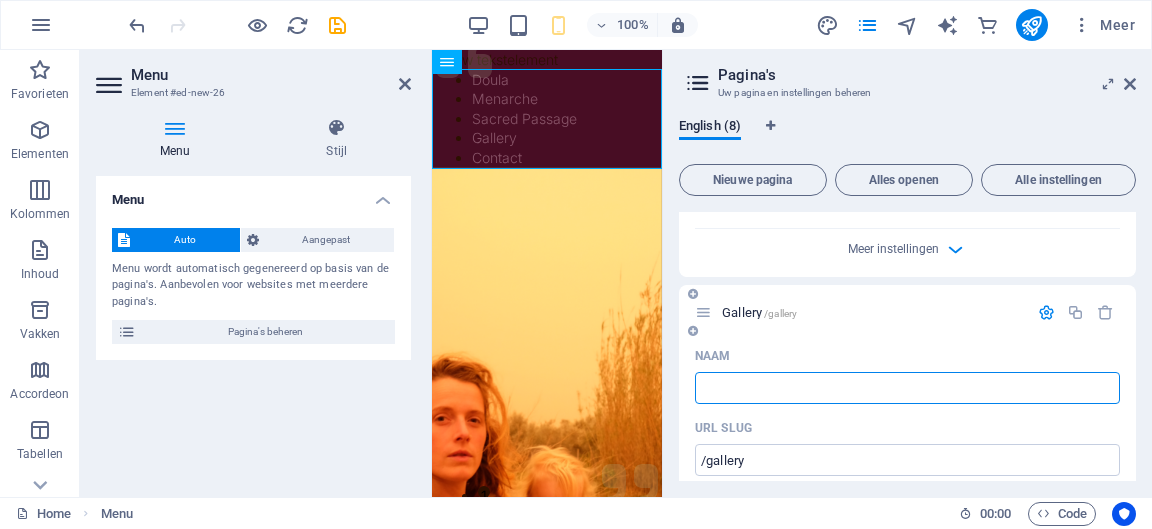 type on "/" 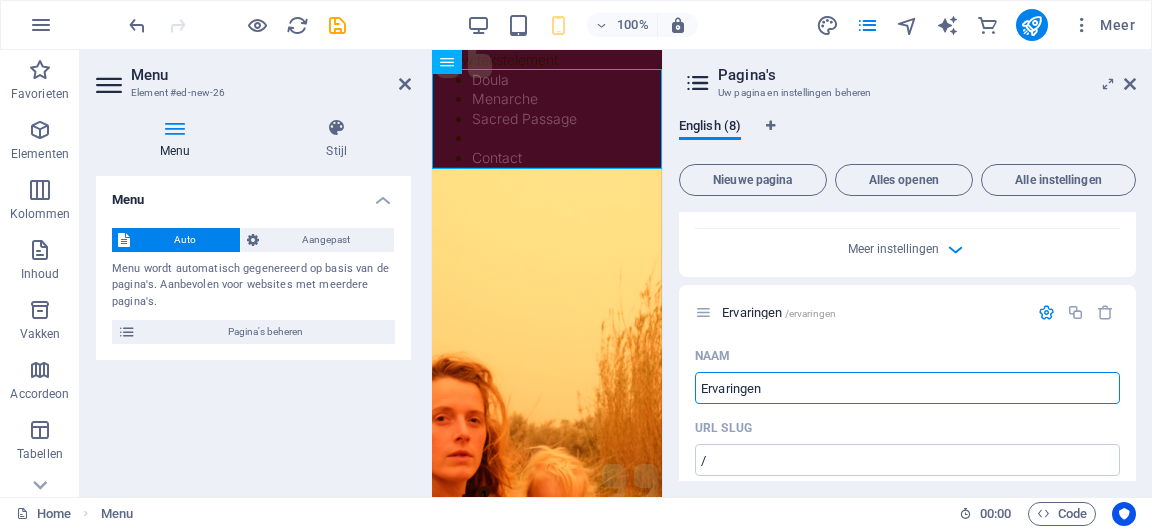 type on "Ervaringen" 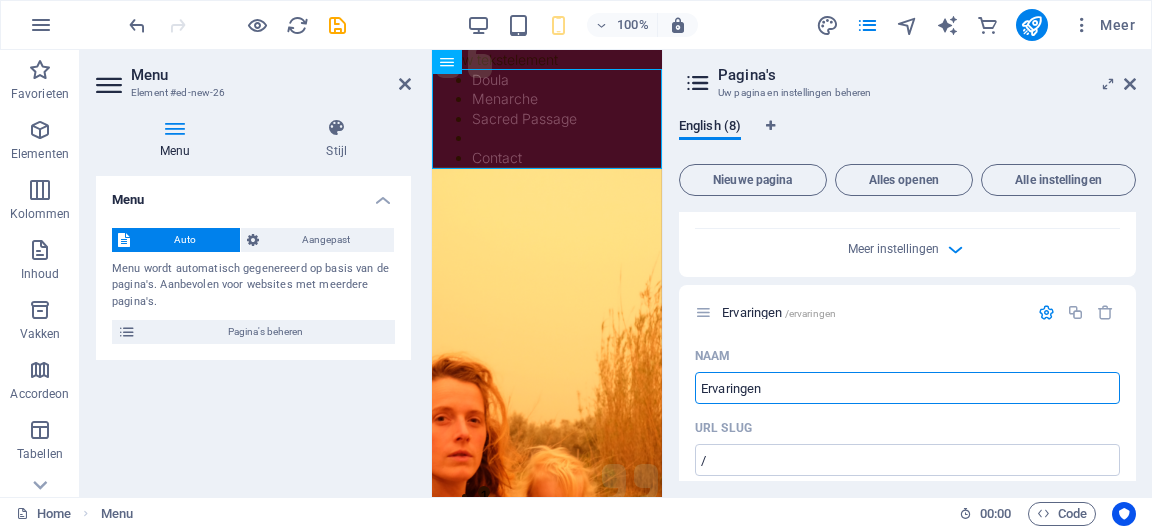 type on "/ervaringen" 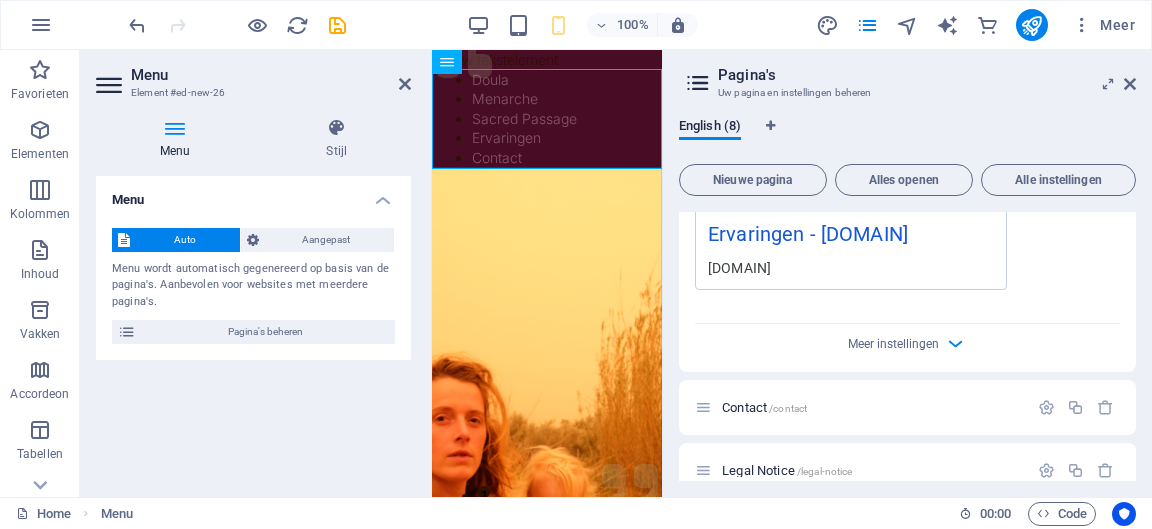 scroll, scrollTop: 3270, scrollLeft: 0, axis: vertical 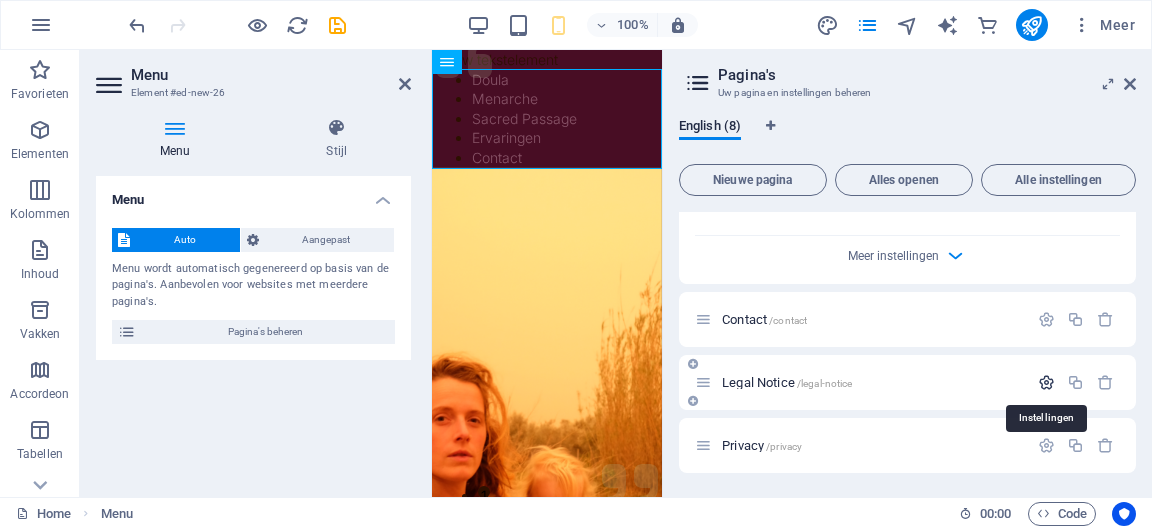 click at bounding box center (1046, 382) 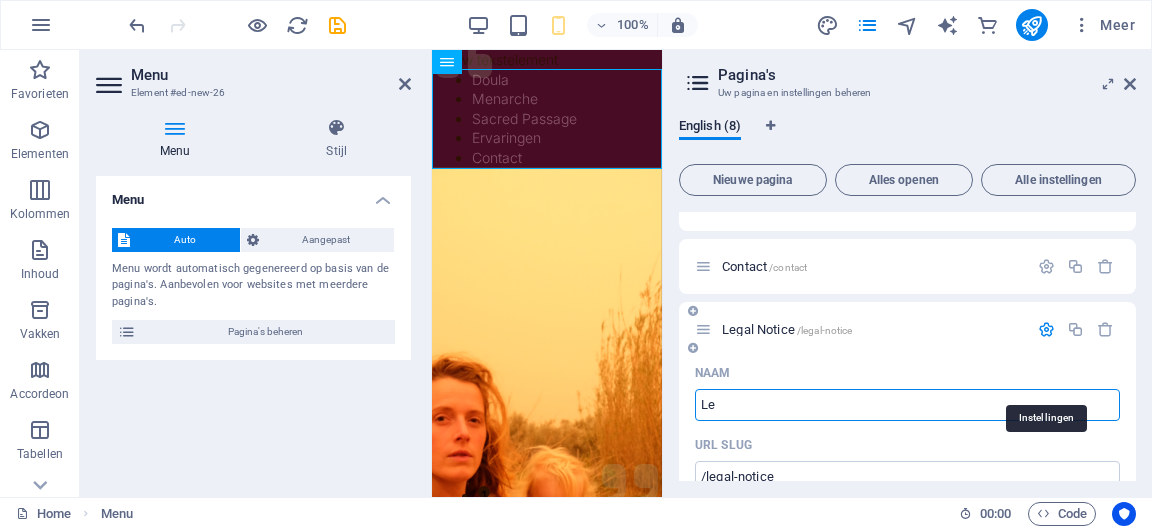 type on "L" 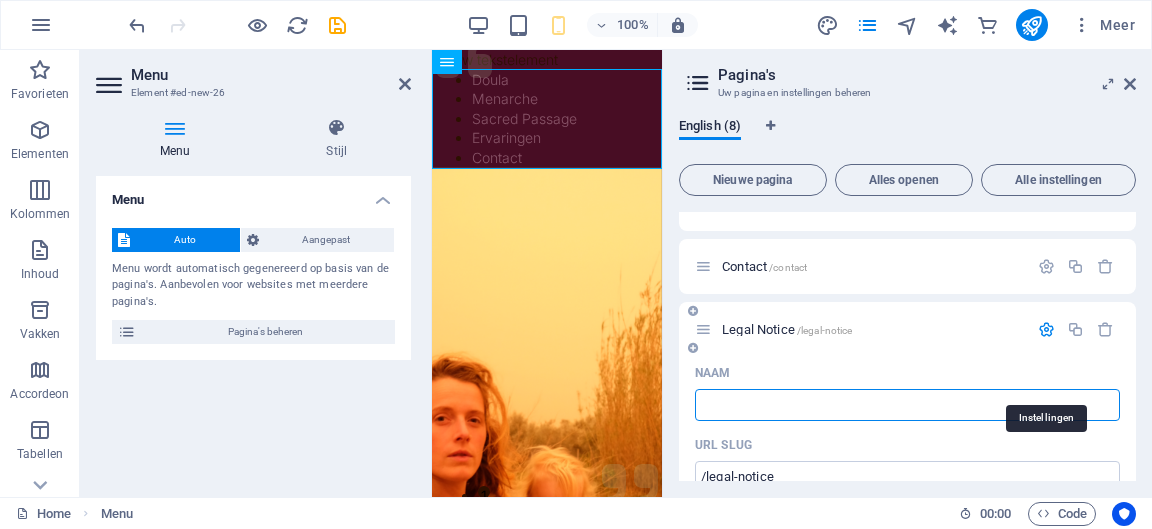 type on "T" 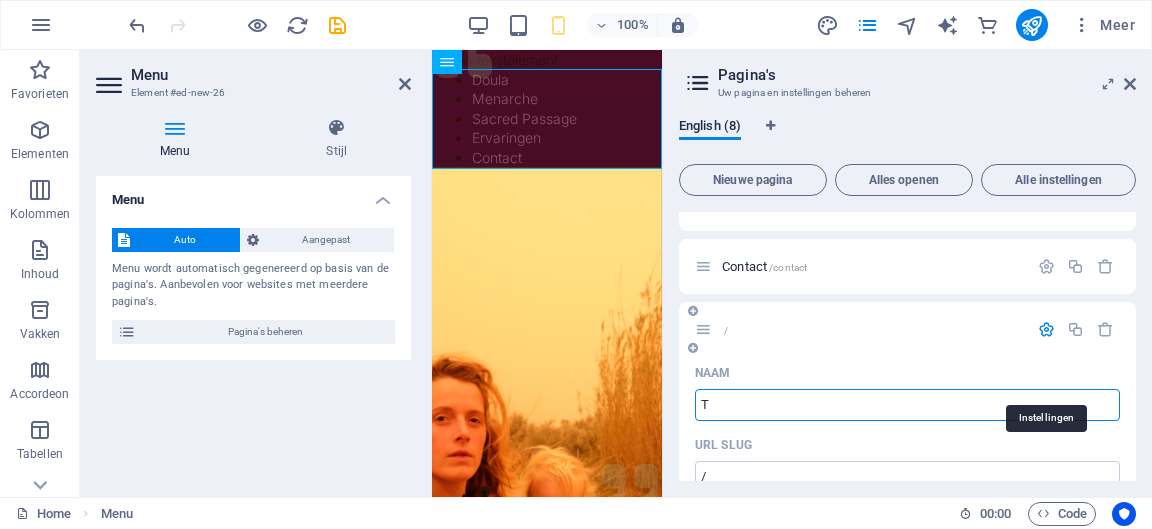 type on "/" 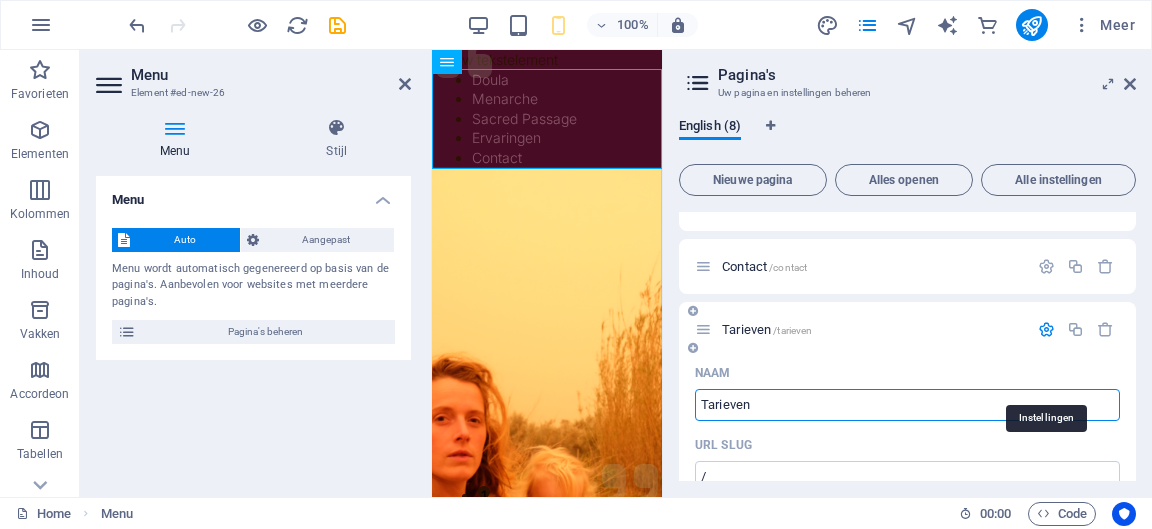 type on "Tarieven" 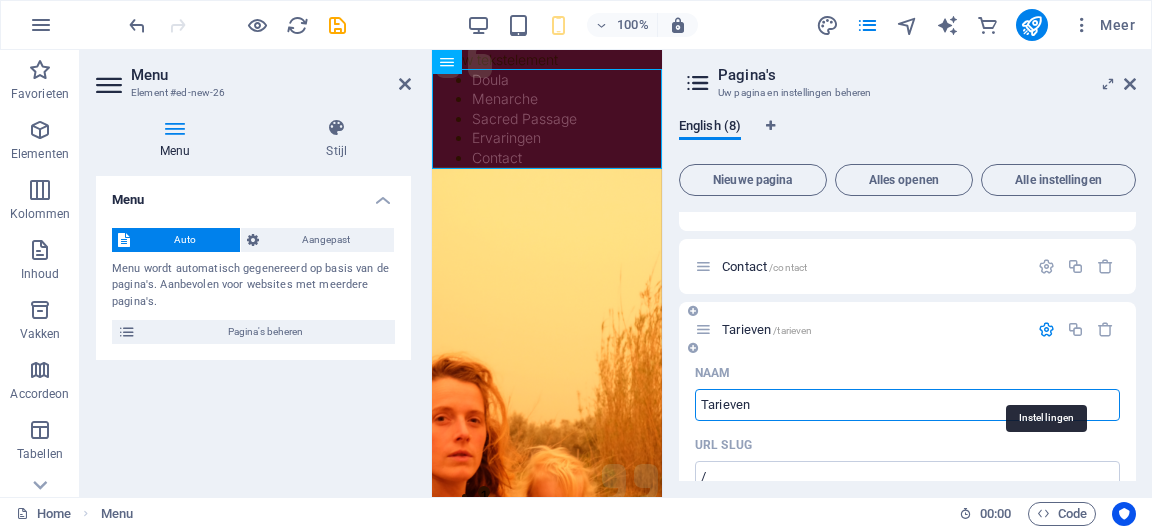 type on "/tarieven" 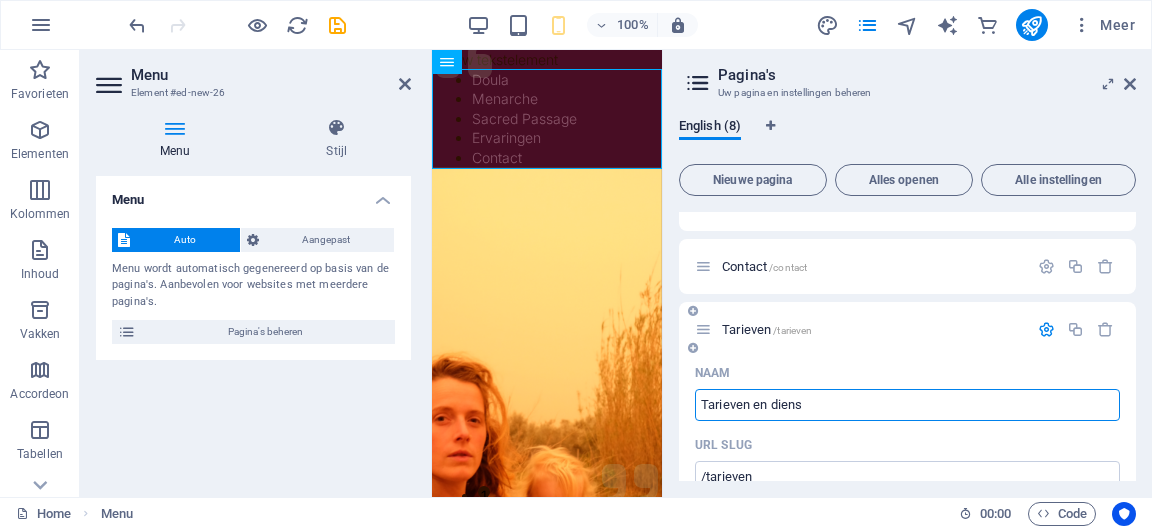 type on "Tarieven en dien" 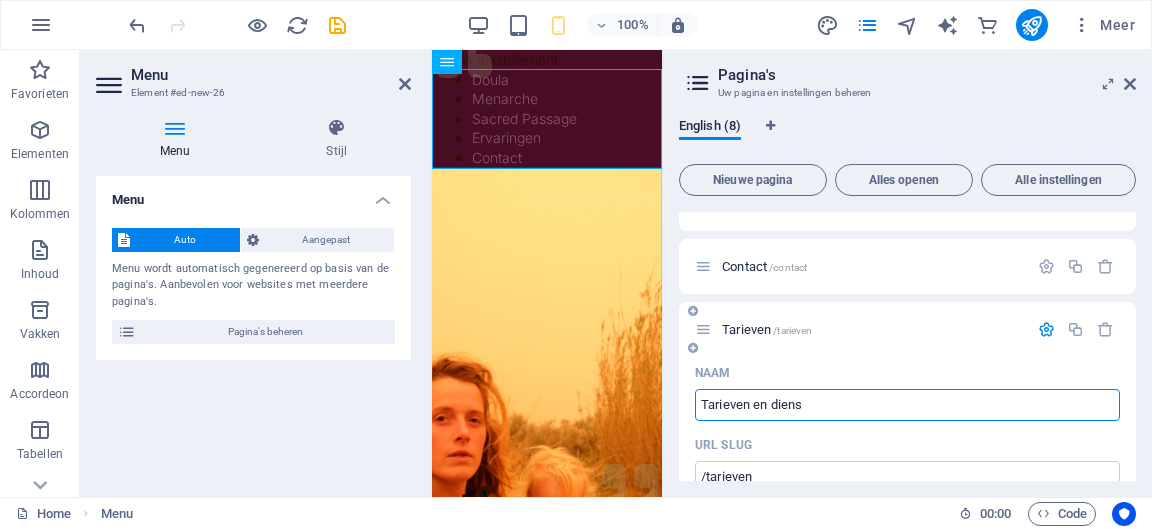 type on "/tarieven-en-diens" 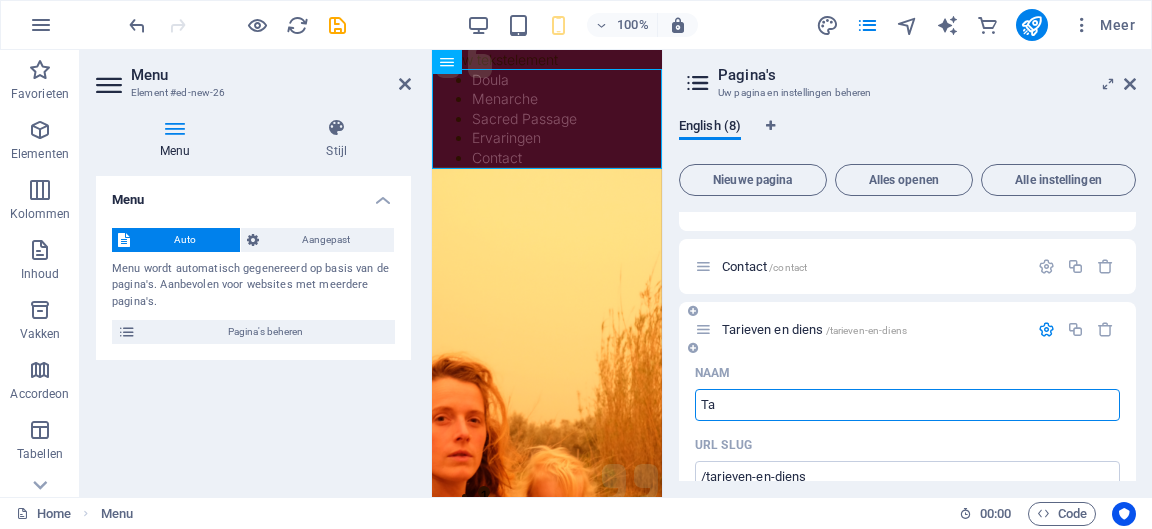 type on "T" 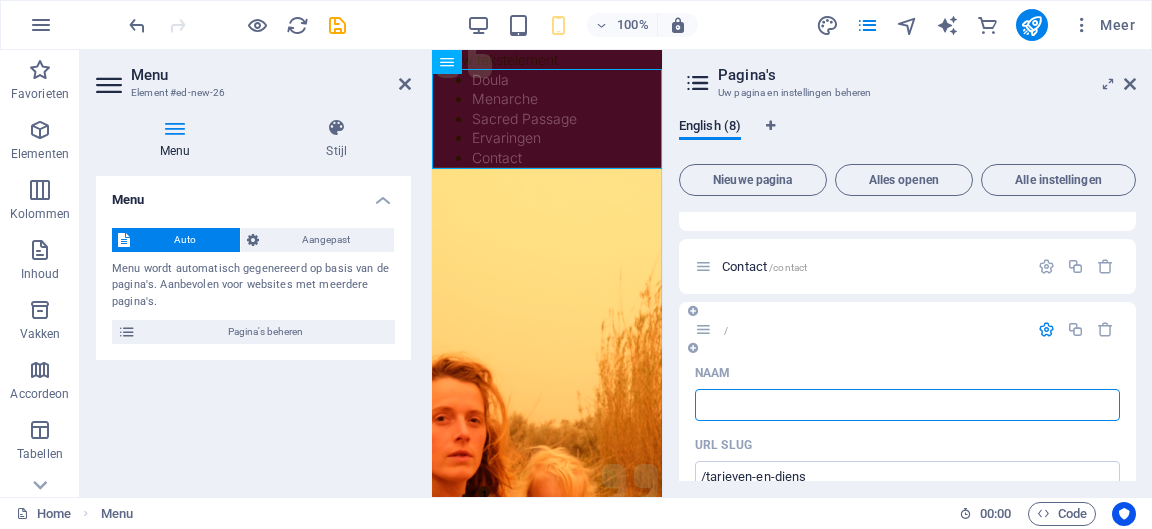 type on "D" 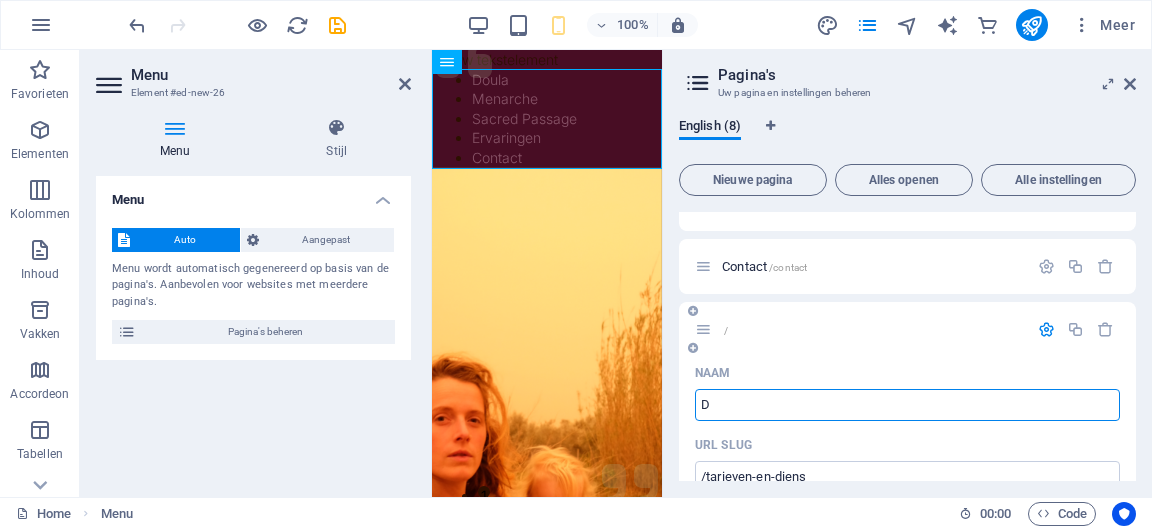 type on "/" 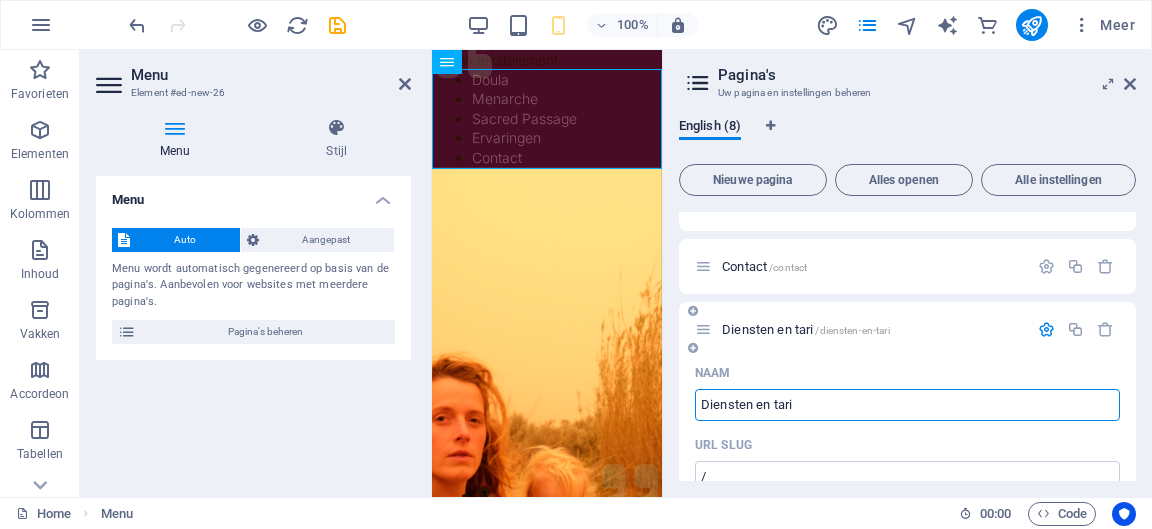 type on "Diensten en tari" 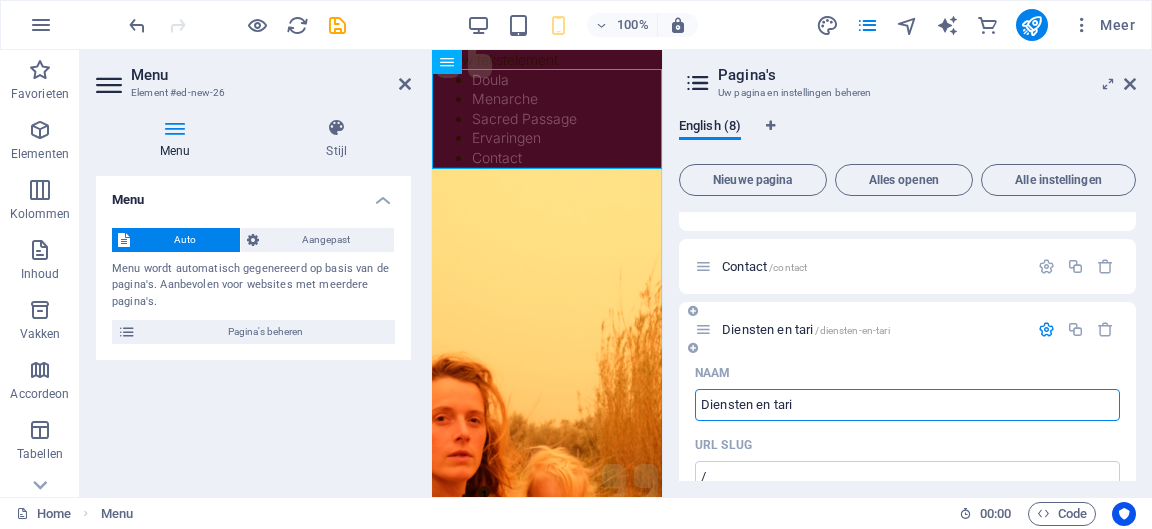 type on "/diensten-en-tari" 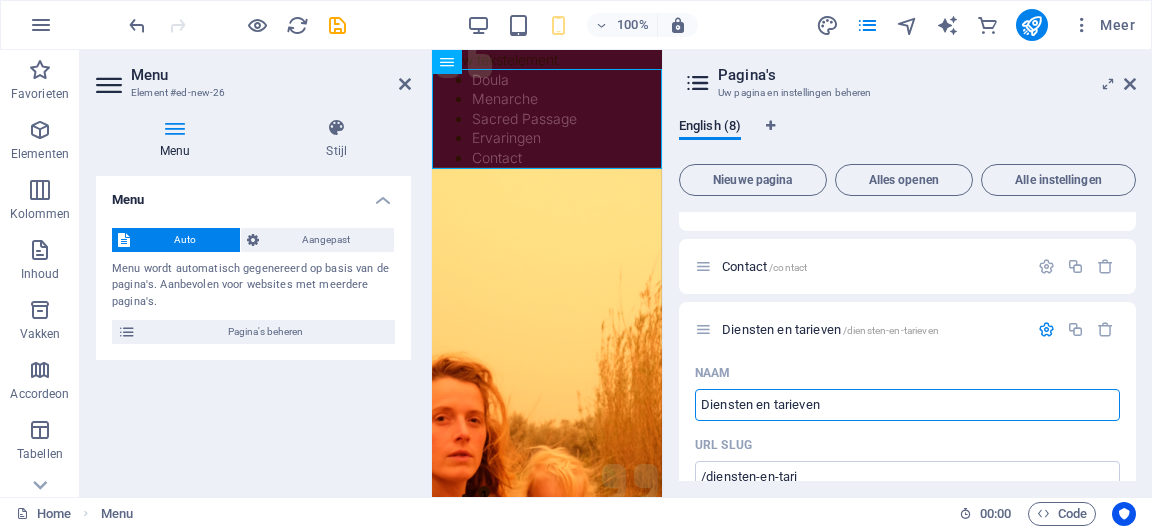 type on "Diensten en tarieven" 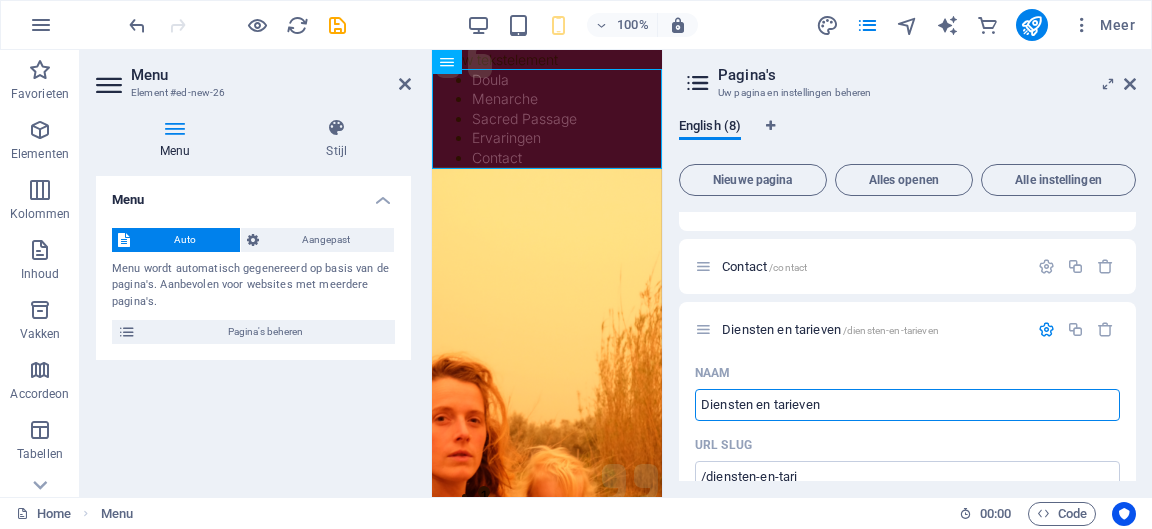 type on "/diensten-en-tarieven" 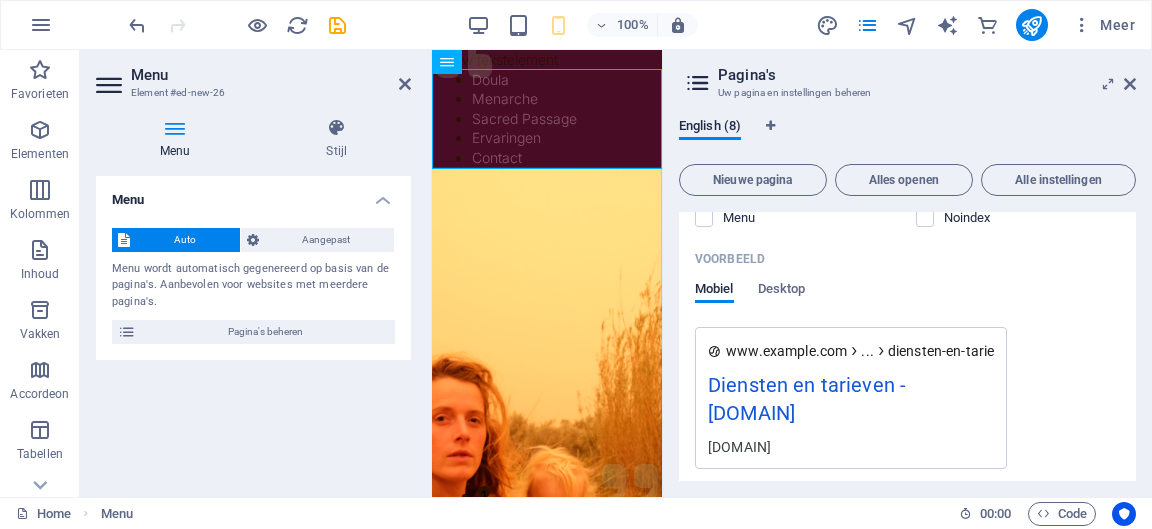 scroll, scrollTop: 4042, scrollLeft: 0, axis: vertical 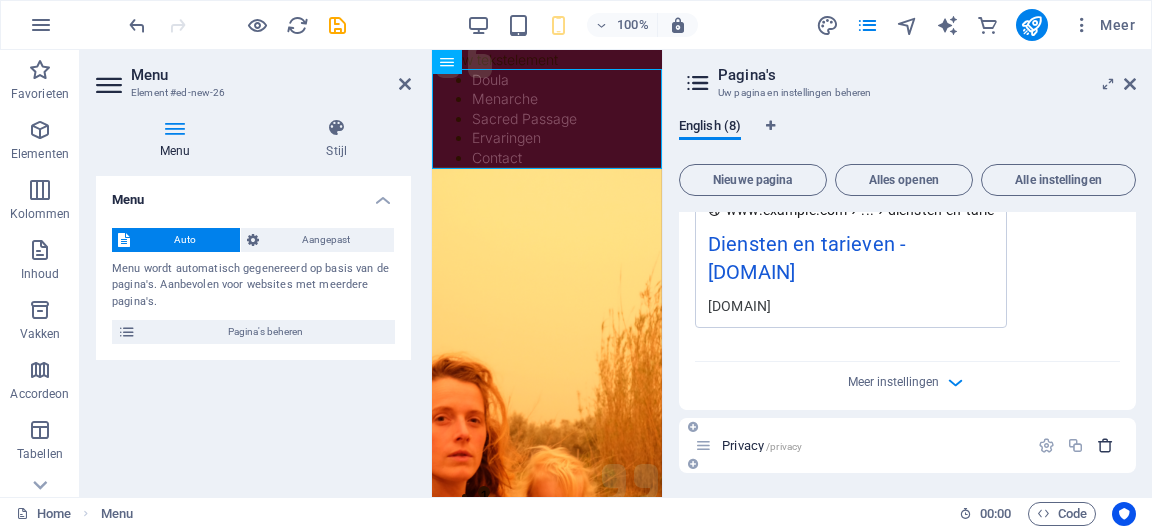 click at bounding box center (1105, 445) 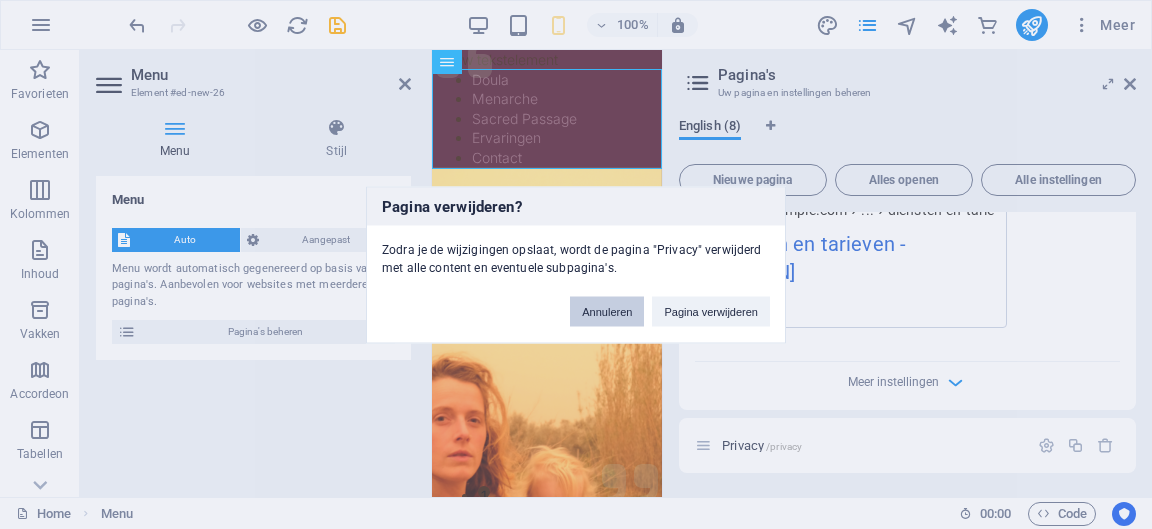 click on "Annuleren" at bounding box center (607, 311) 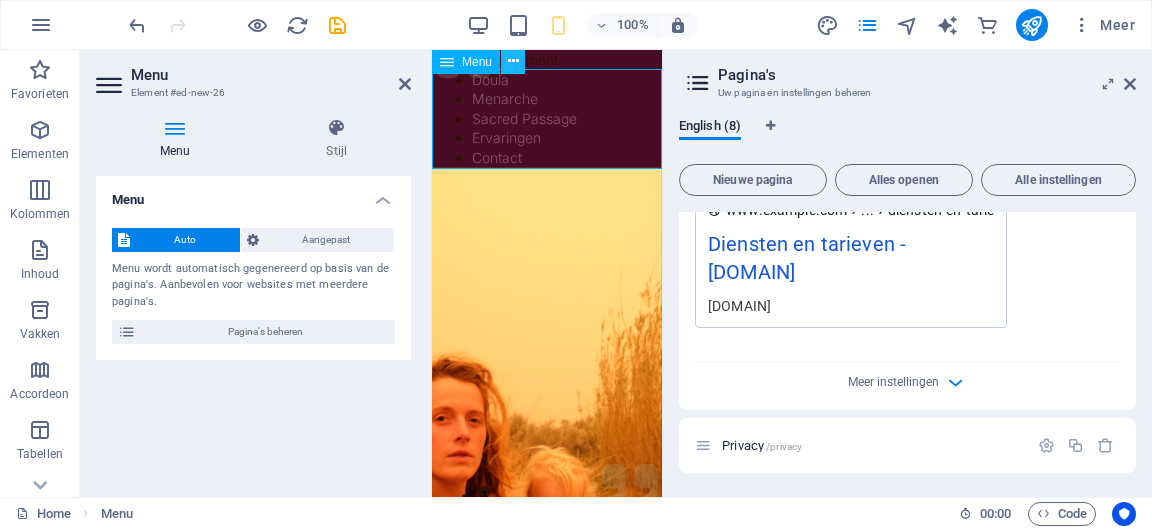 click at bounding box center (513, 61) 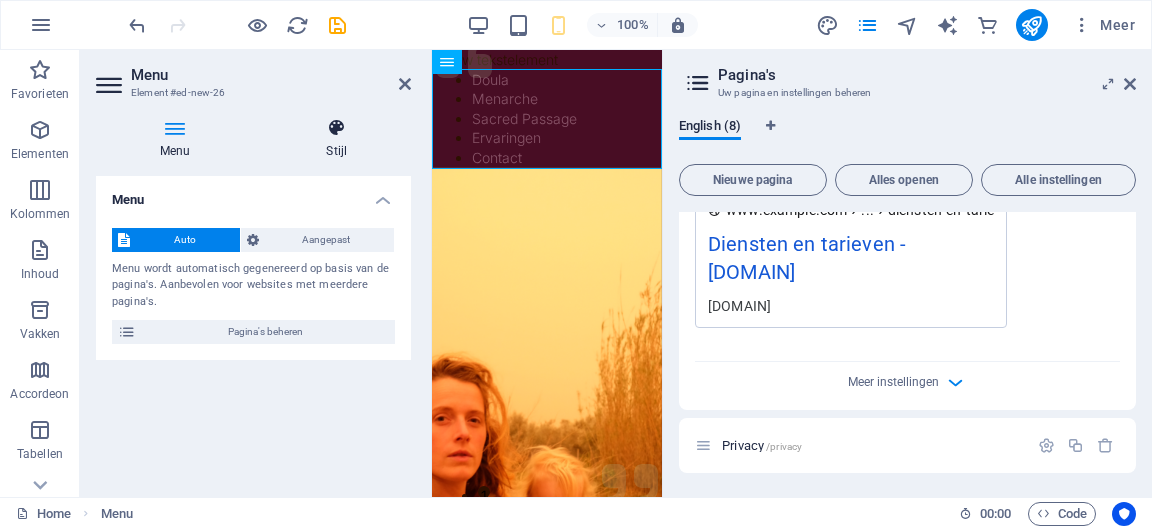 click on "Stijl" at bounding box center [336, 139] 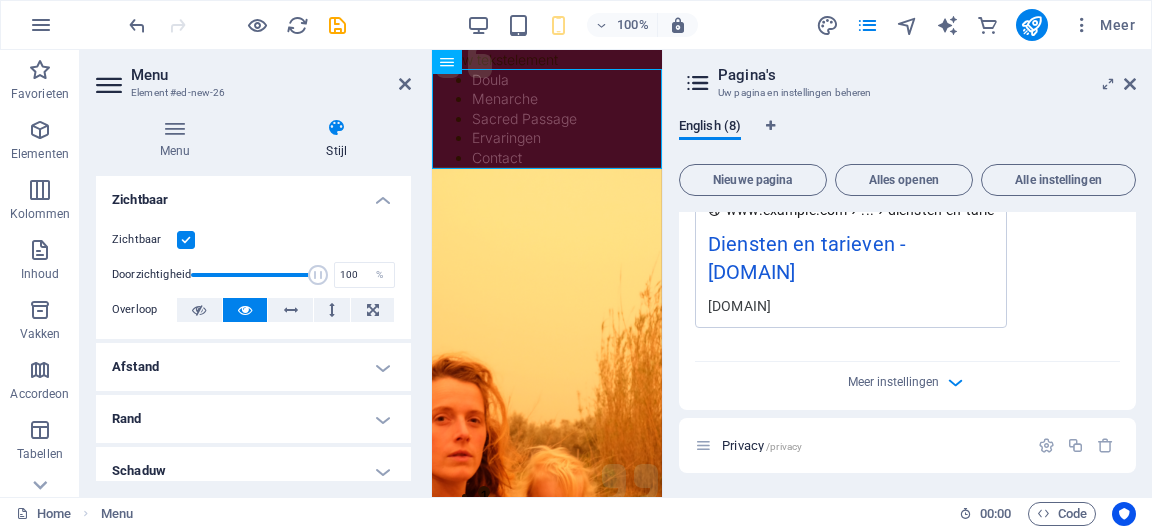 click on "Afstand" at bounding box center [253, 367] 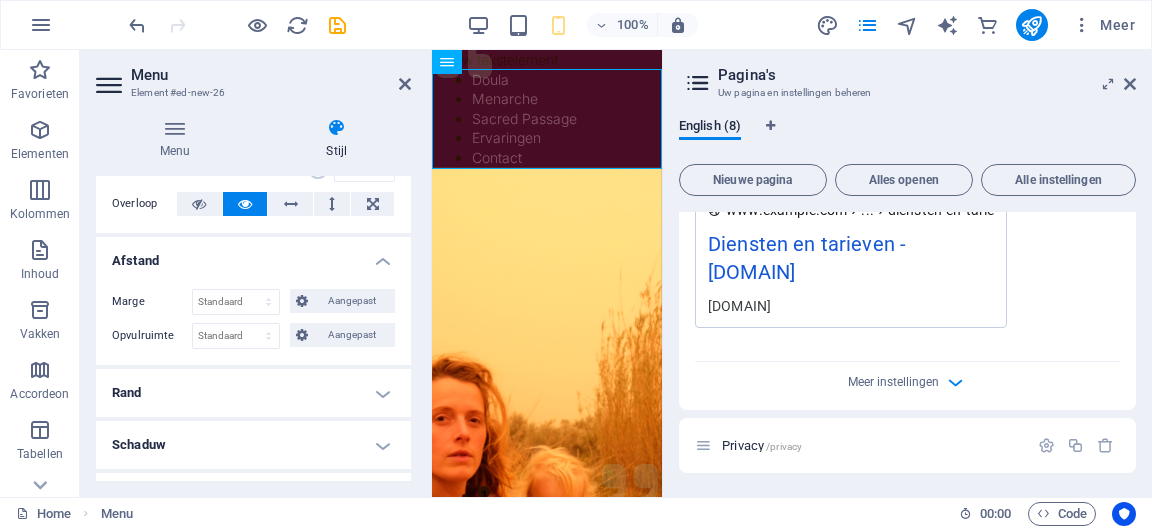 scroll, scrollTop: 110, scrollLeft: 0, axis: vertical 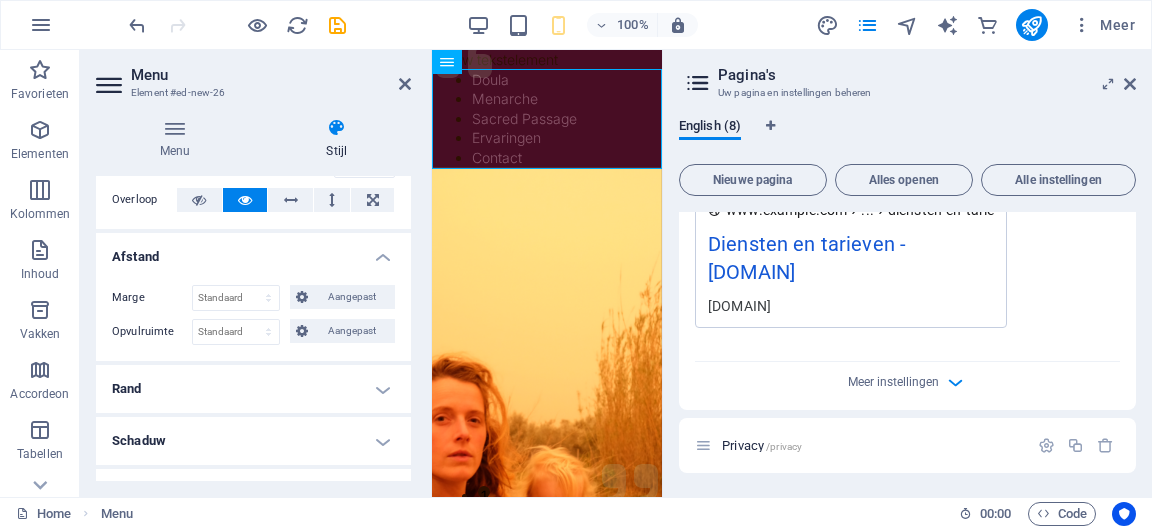 click on "Rand" at bounding box center [253, 389] 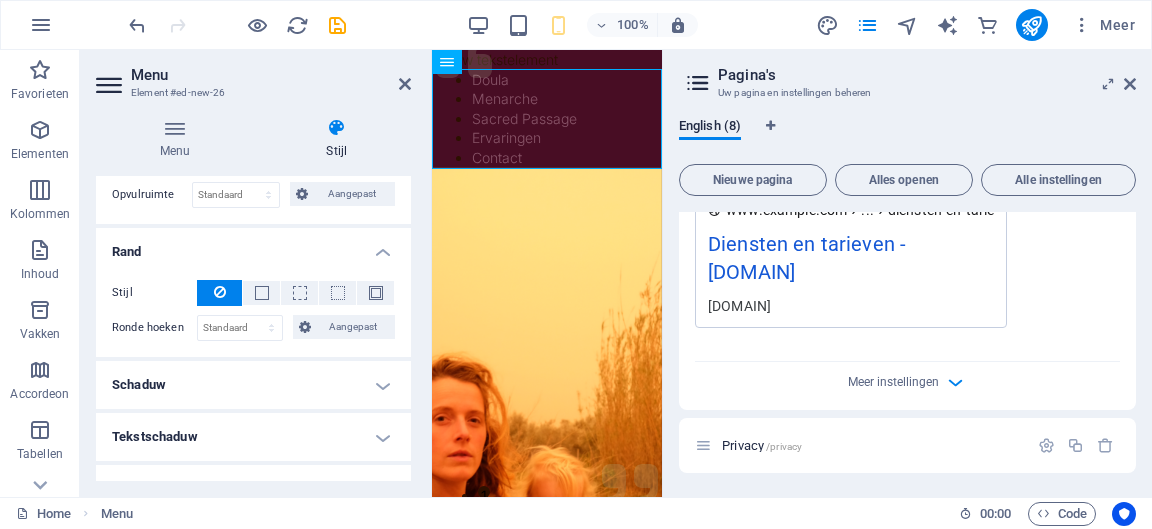scroll, scrollTop: 250, scrollLeft: 0, axis: vertical 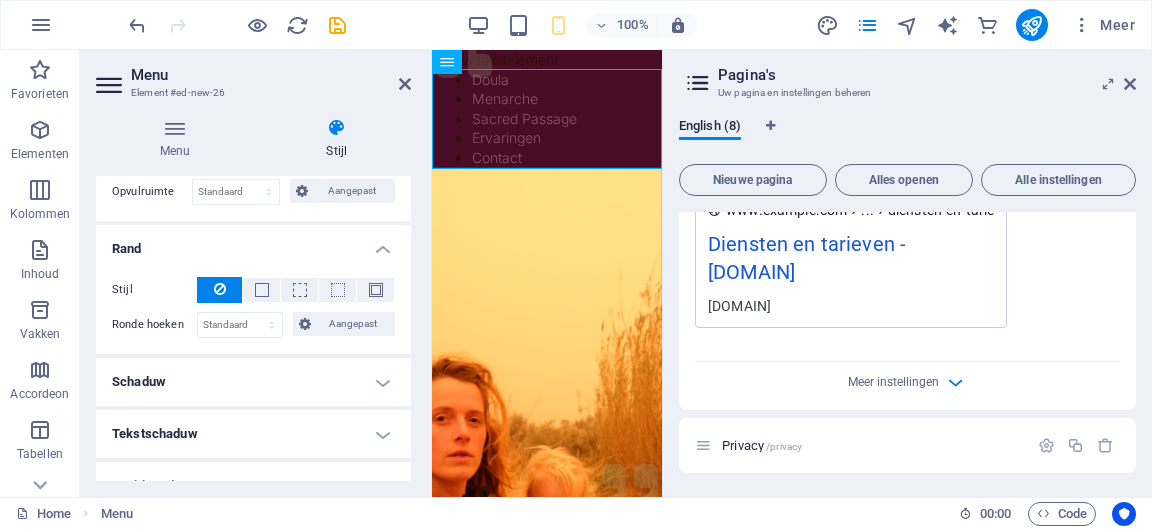 click on "Schaduw" at bounding box center [253, 382] 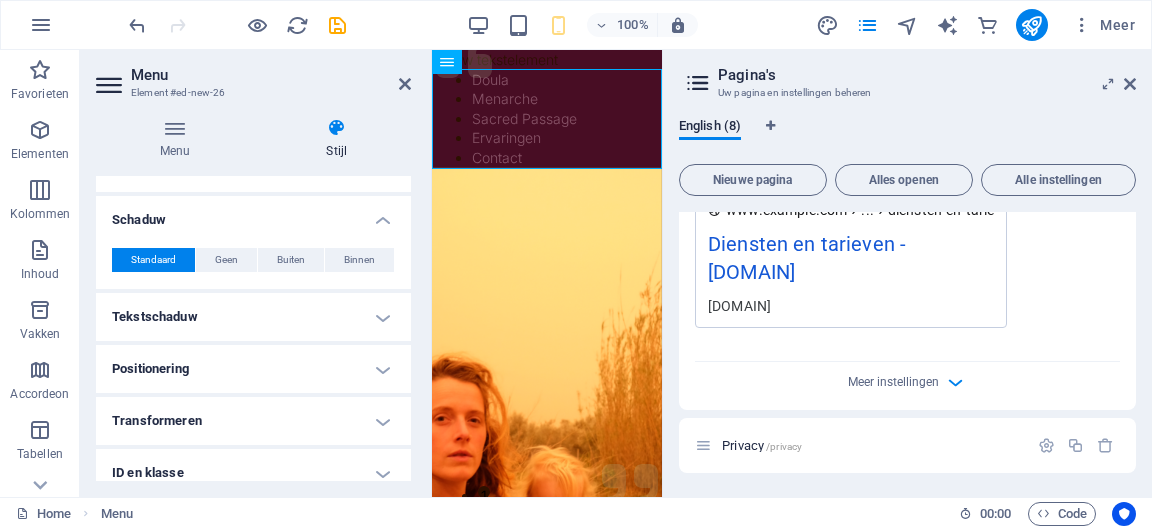 scroll, scrollTop: 411, scrollLeft: 0, axis: vertical 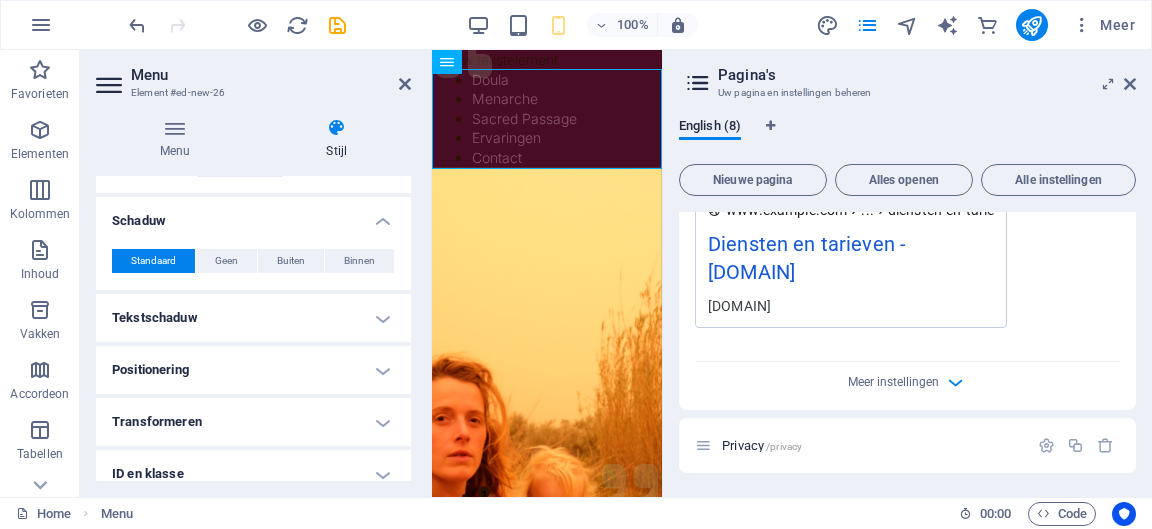 click on "Positionering" at bounding box center [253, 370] 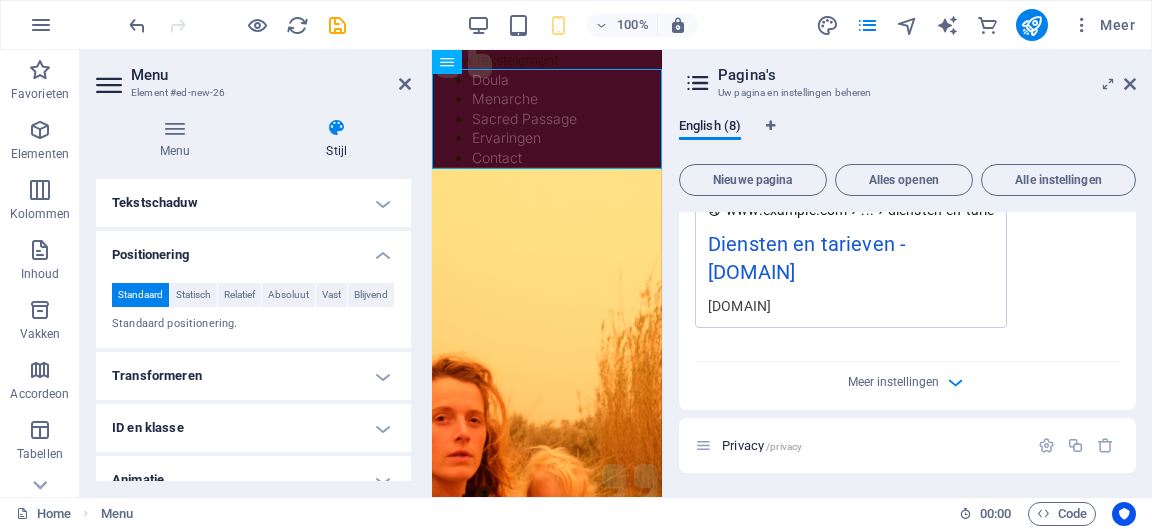 scroll, scrollTop: 543, scrollLeft: 0, axis: vertical 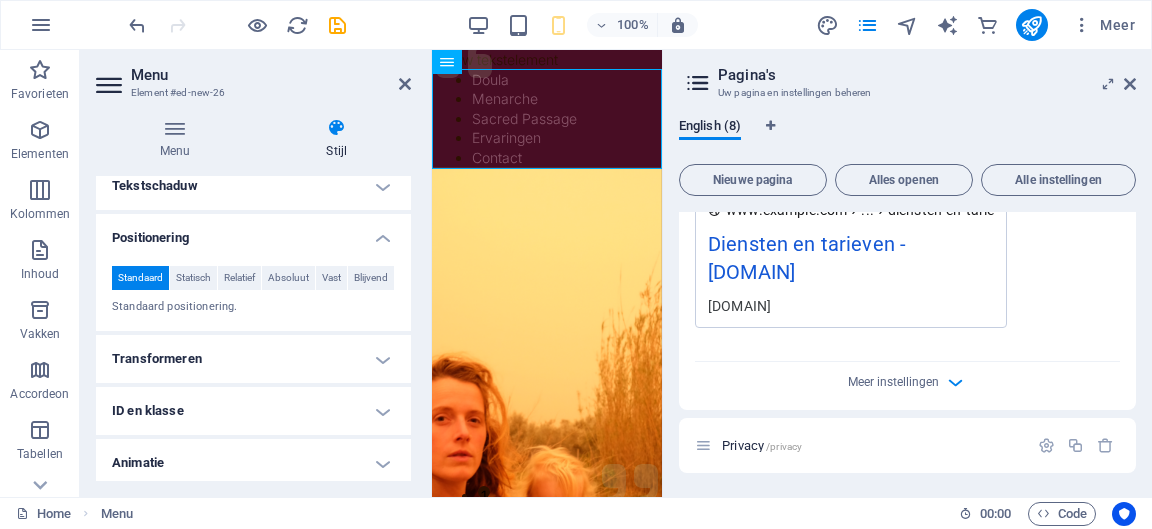 click on "Transformeren" at bounding box center [253, 359] 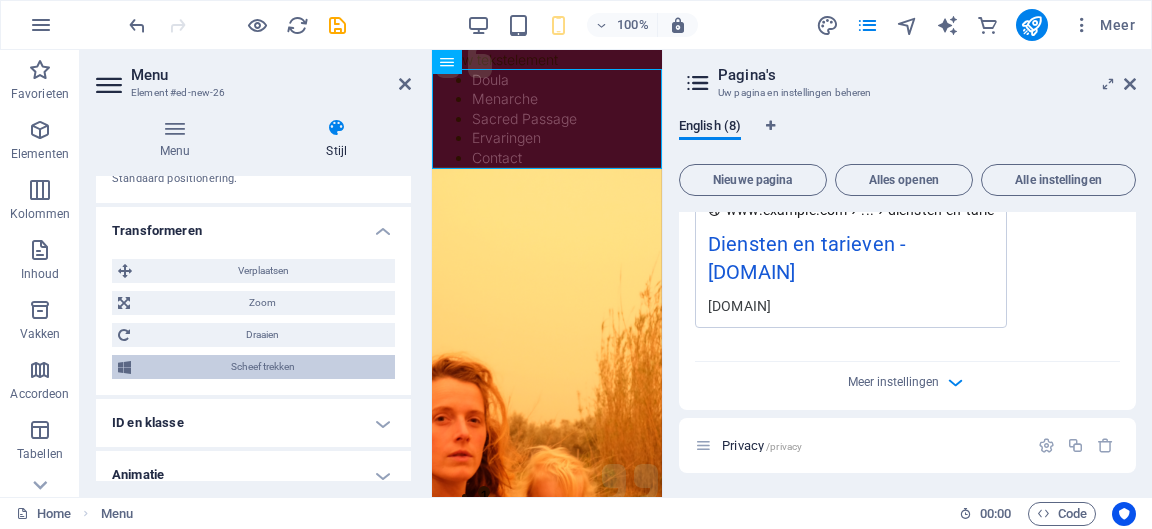 scroll, scrollTop: 763, scrollLeft: 0, axis: vertical 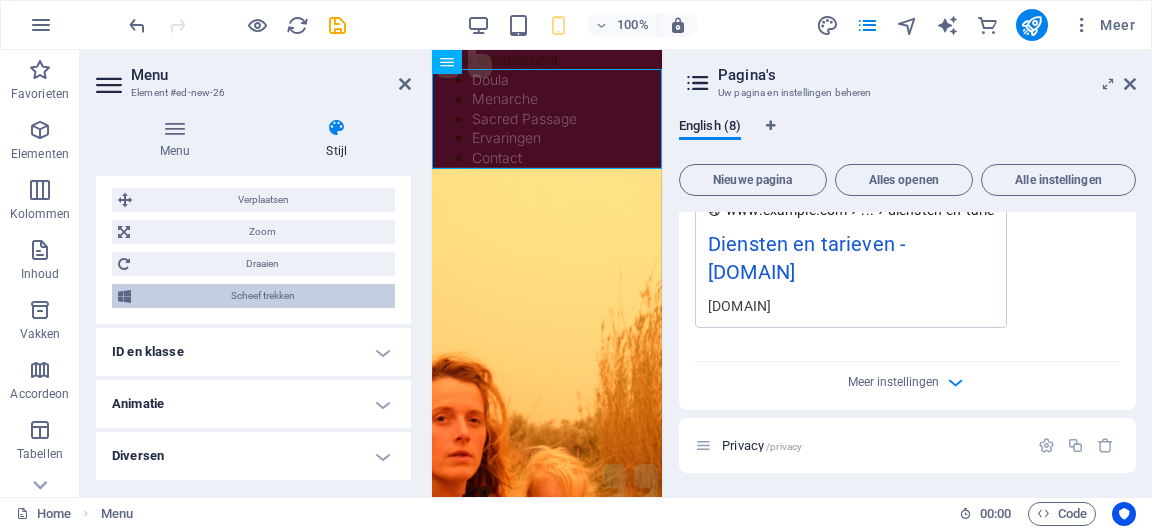 click on "Animatie" at bounding box center [253, 404] 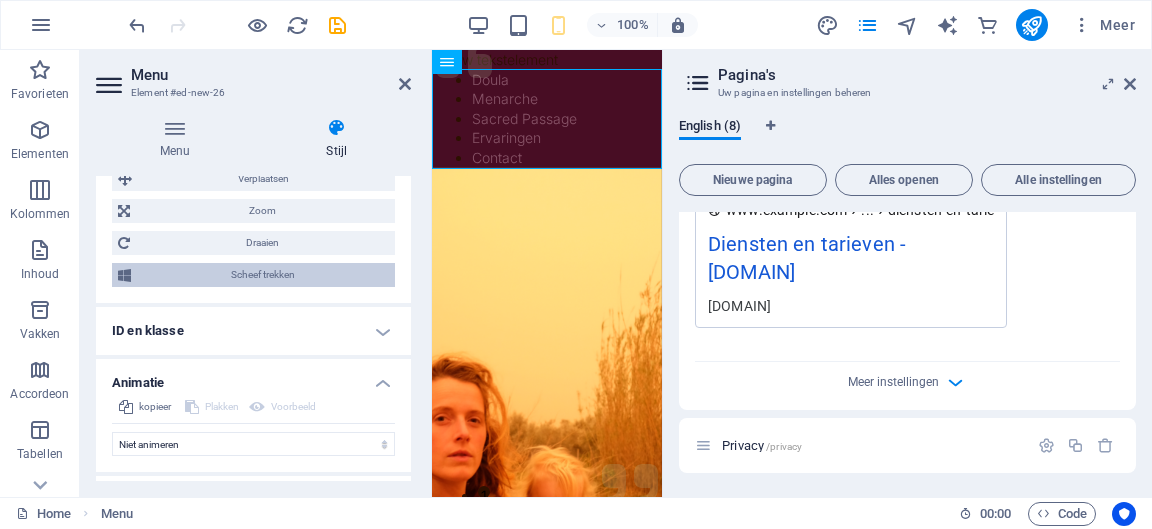 scroll, scrollTop: 828, scrollLeft: 0, axis: vertical 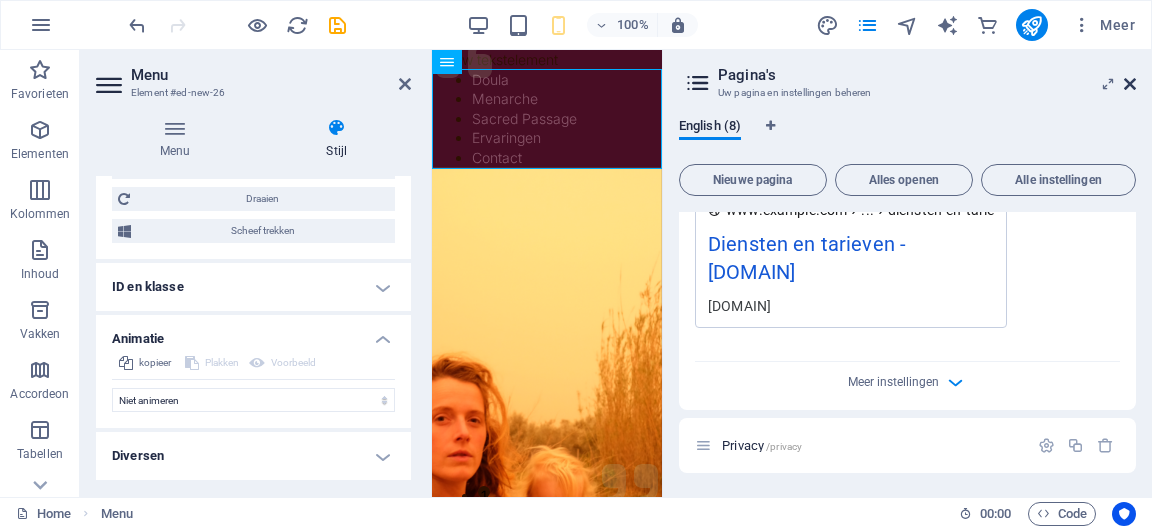 click at bounding box center (1130, 84) 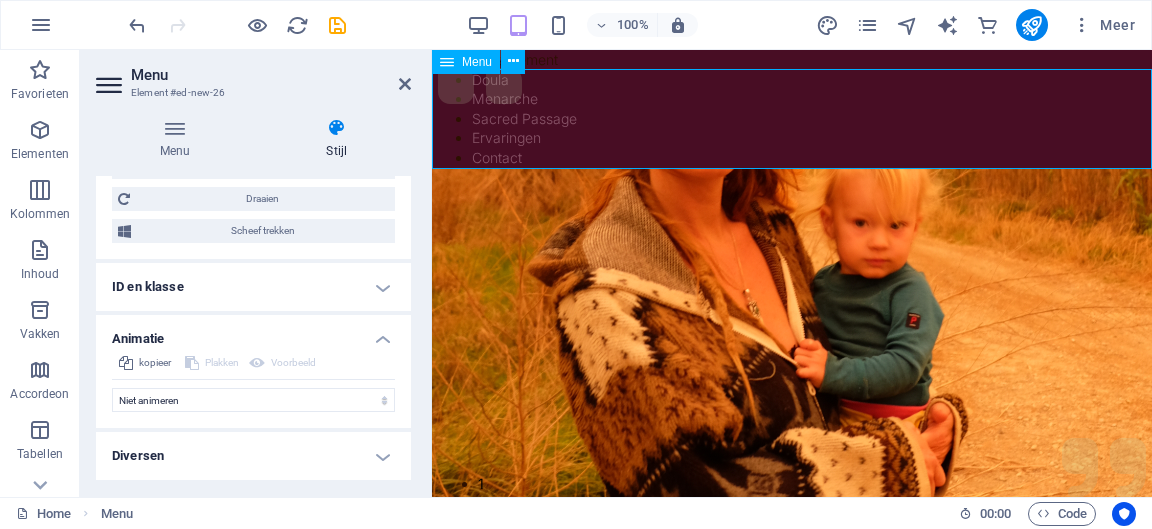 click on "Menu" at bounding box center [466, 62] 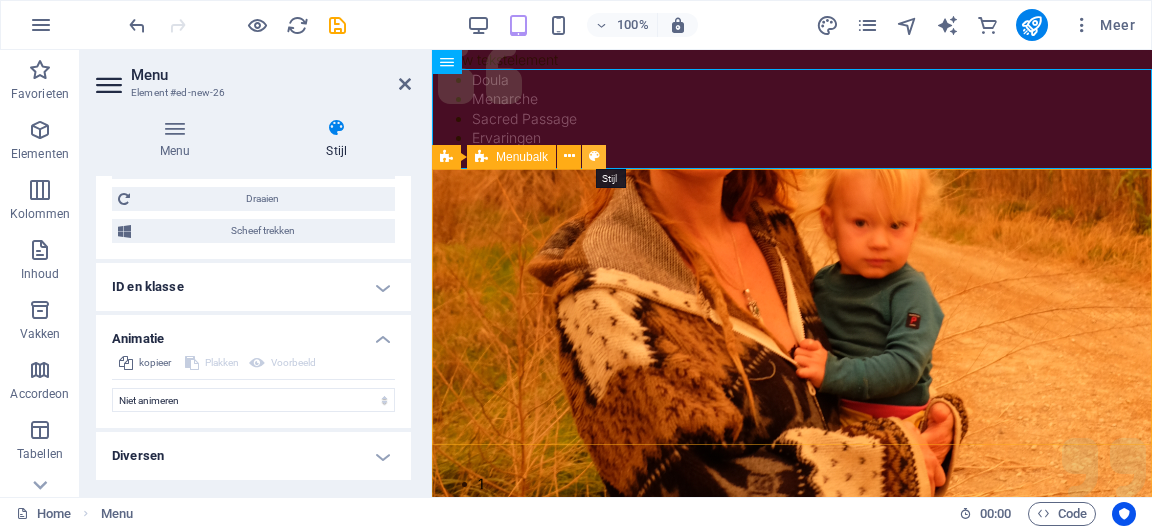 click at bounding box center [594, 157] 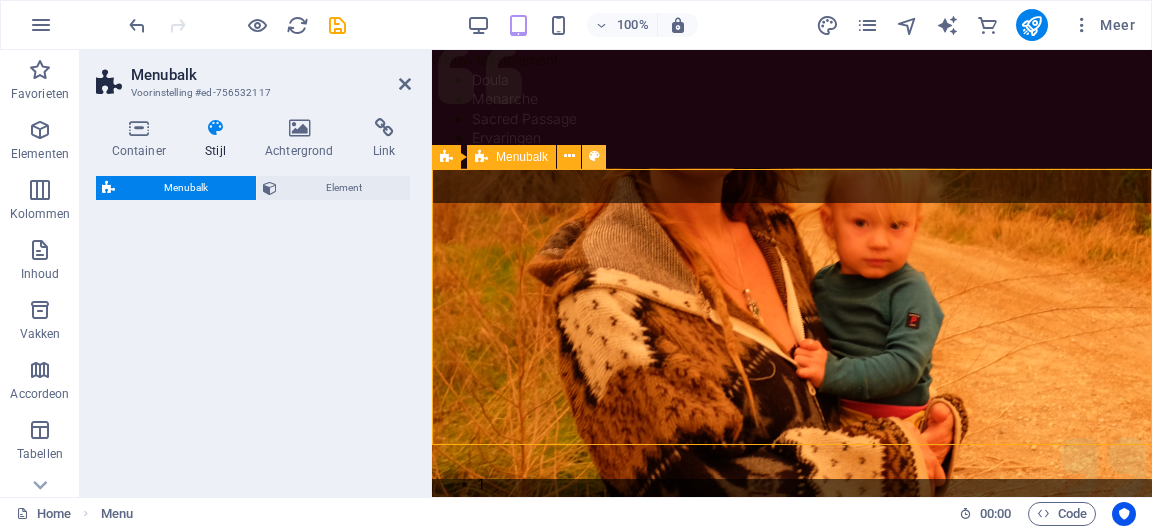 select on "rem" 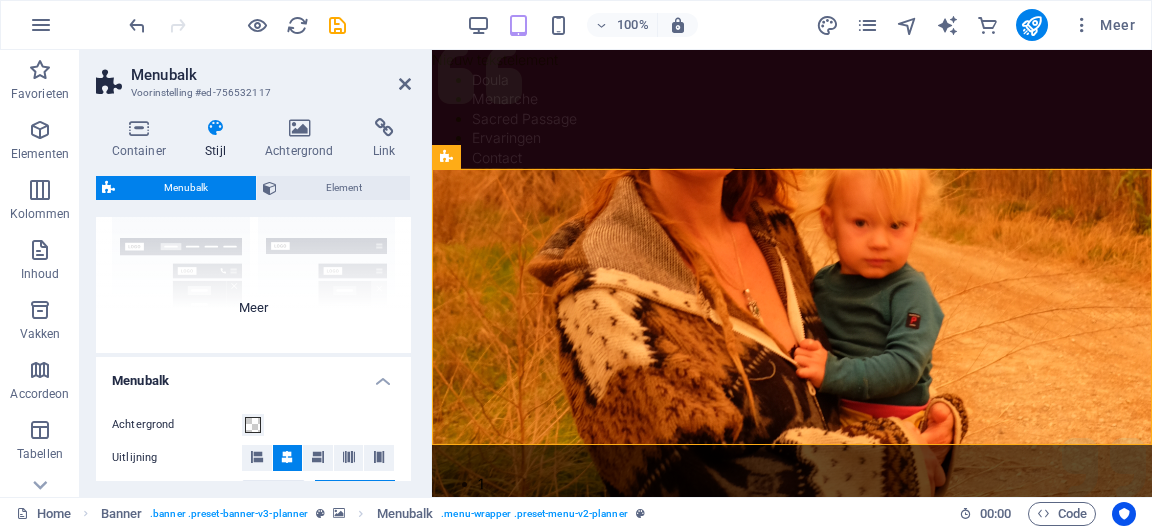 scroll, scrollTop: 173, scrollLeft: 0, axis: vertical 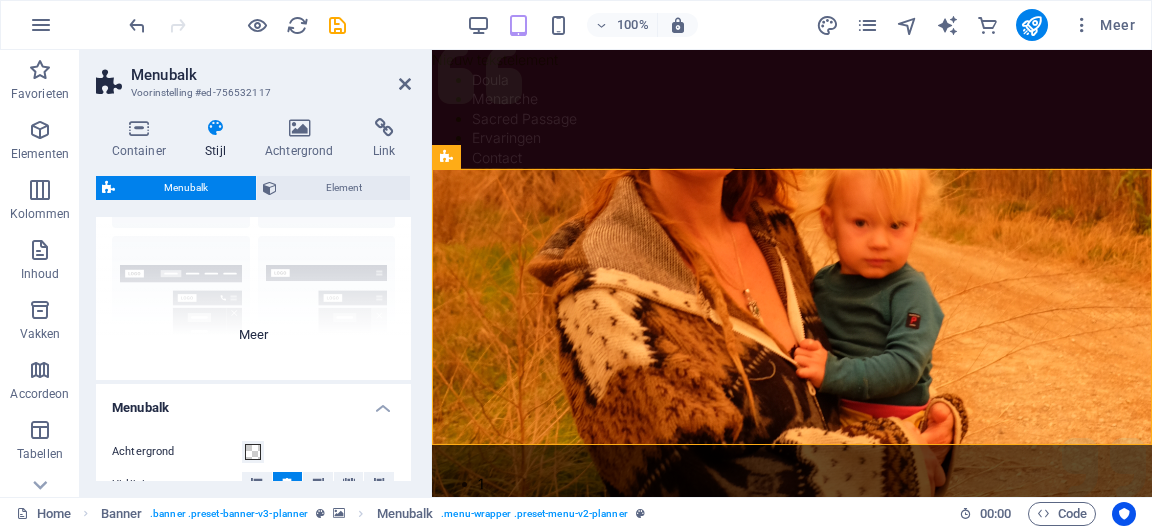 click on "Rand Gecentreerd Standaard Vast Loki Trigger Breed XXL" at bounding box center [253, 230] 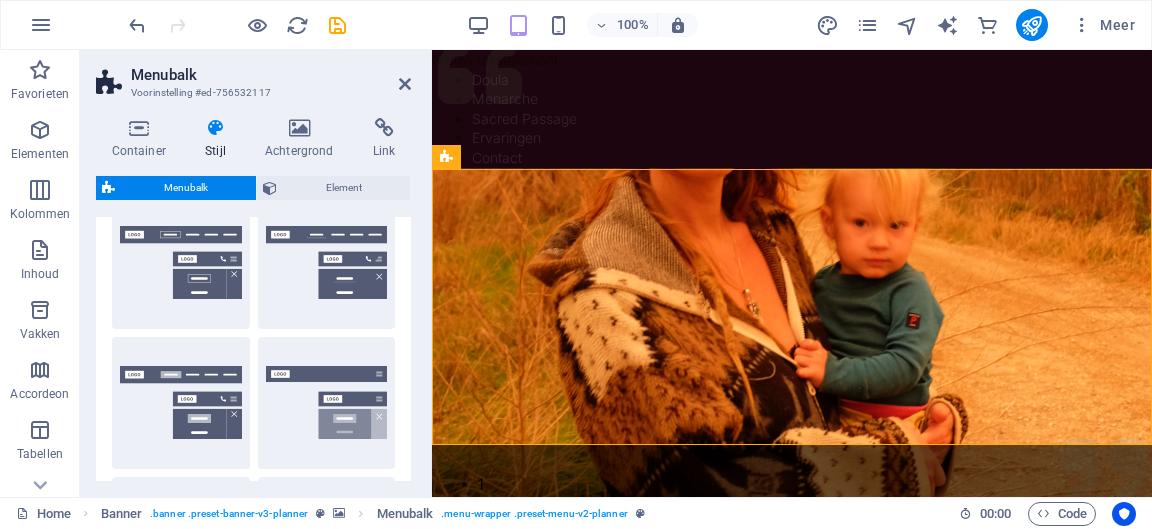 scroll, scrollTop: 71, scrollLeft: 0, axis: vertical 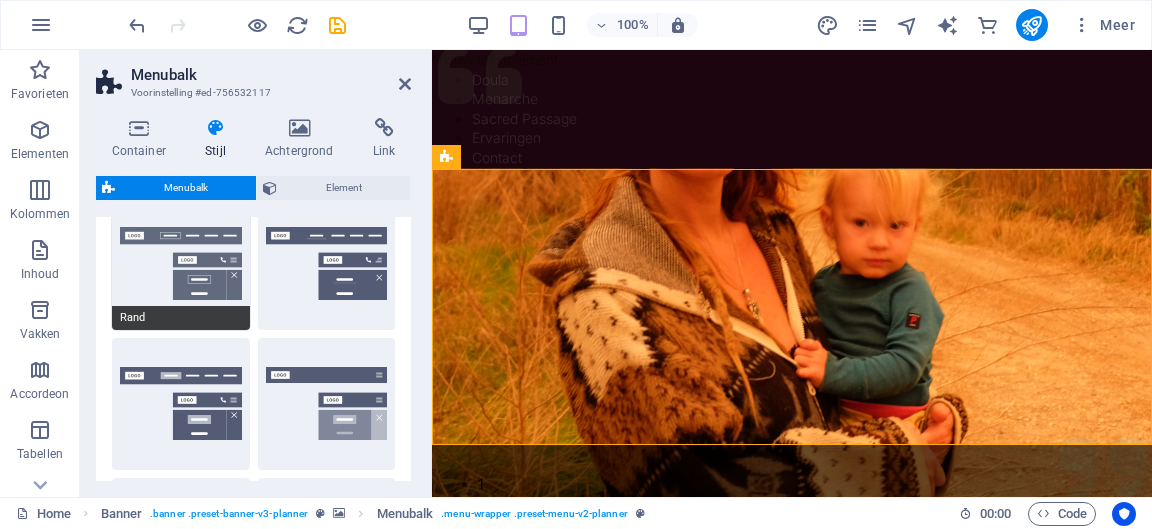 click on "Rand" at bounding box center (181, 264) 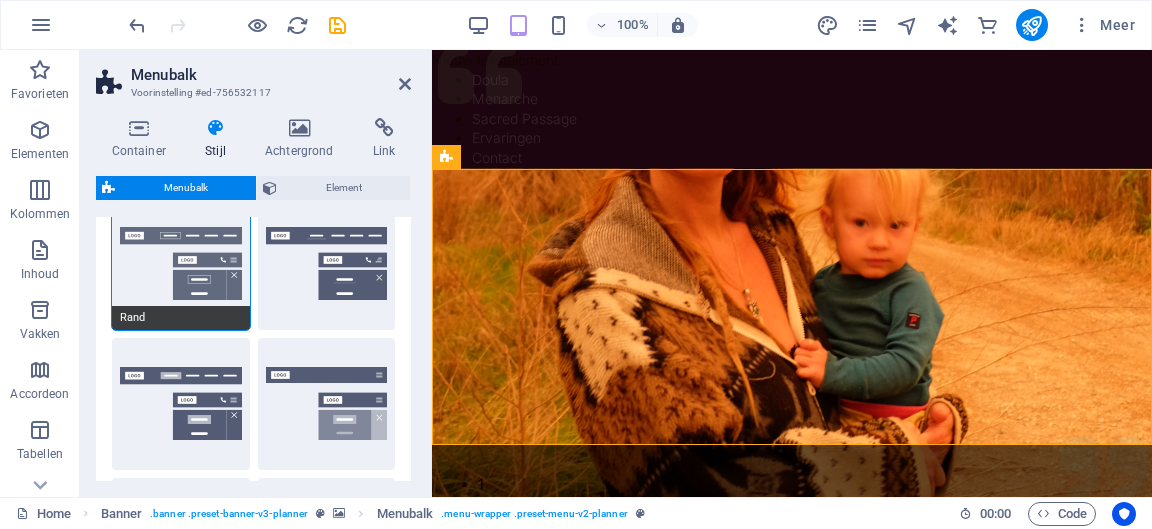 type on "1" 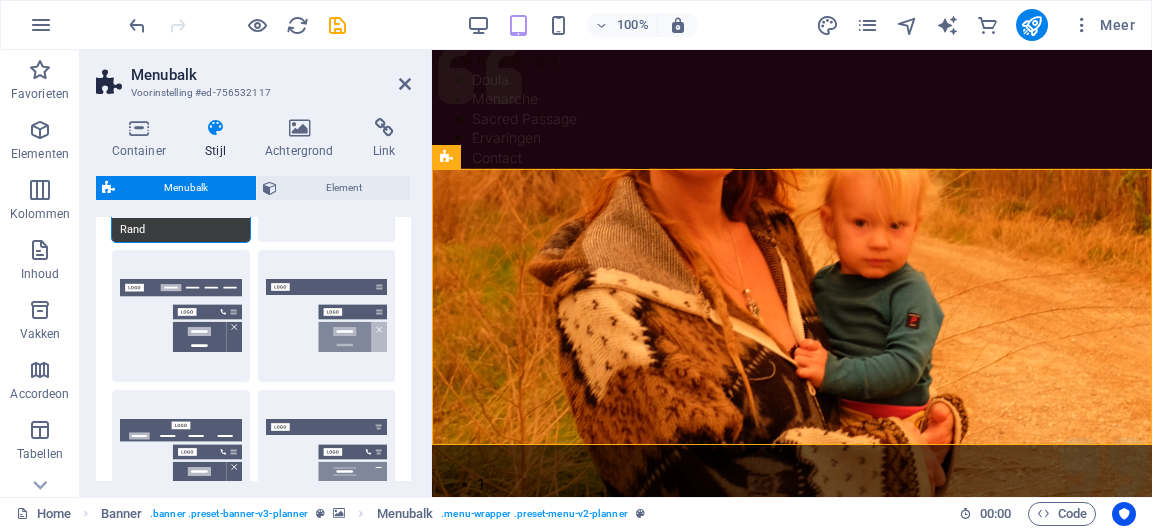 scroll, scrollTop: 0, scrollLeft: 0, axis: both 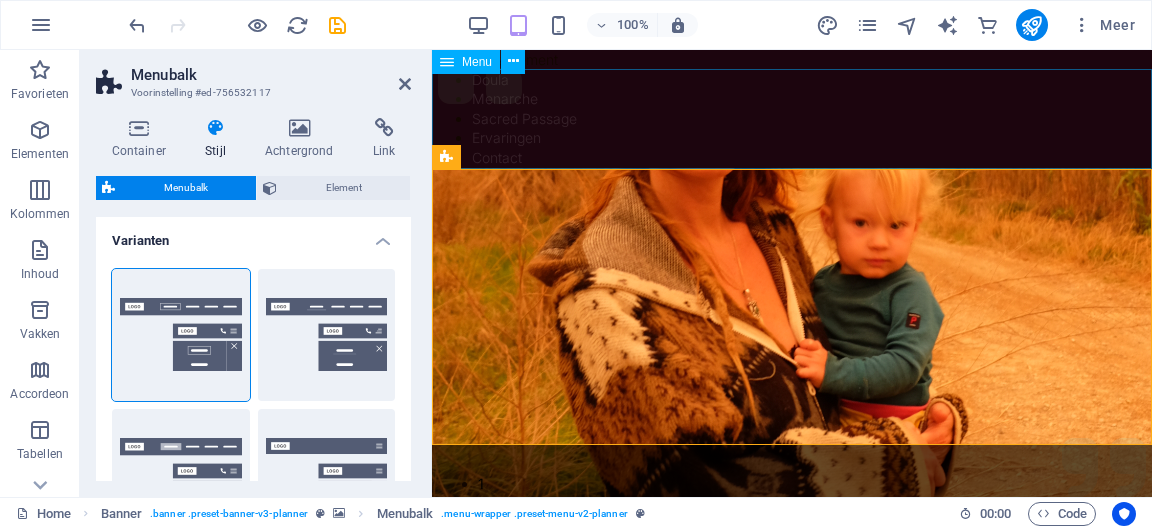 click on "Doula Menarche Sacred Passage Ervaringen Contact" at bounding box center [792, 119] 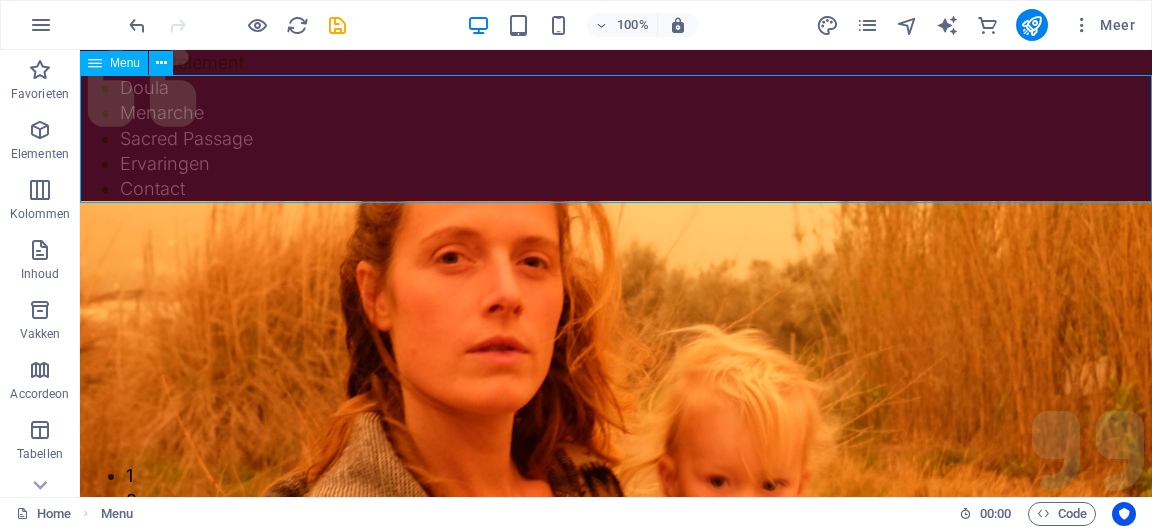 click at bounding box center [95, 63] 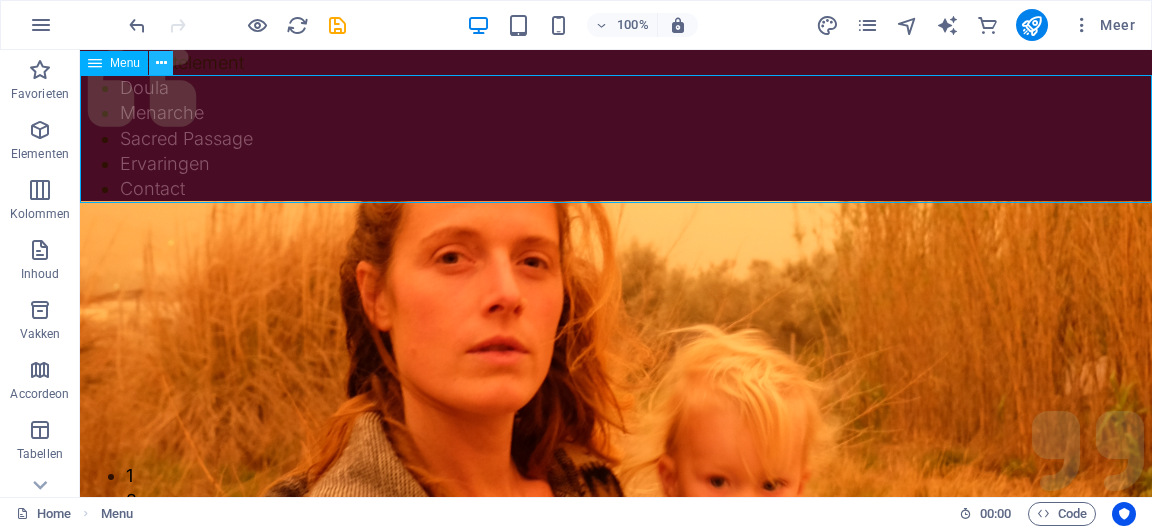 click at bounding box center [161, 63] 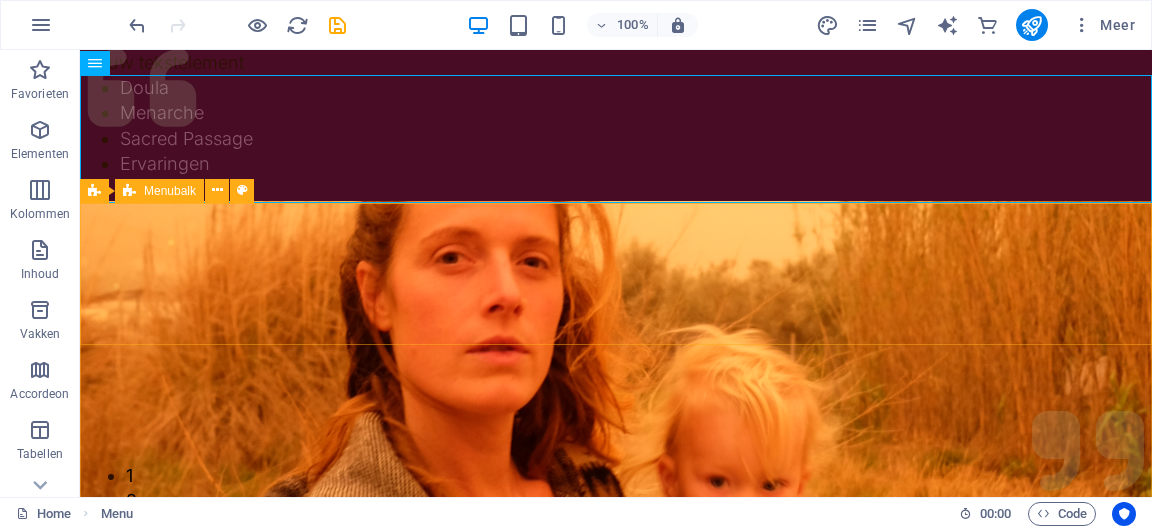 click at bounding box center (129, 191) 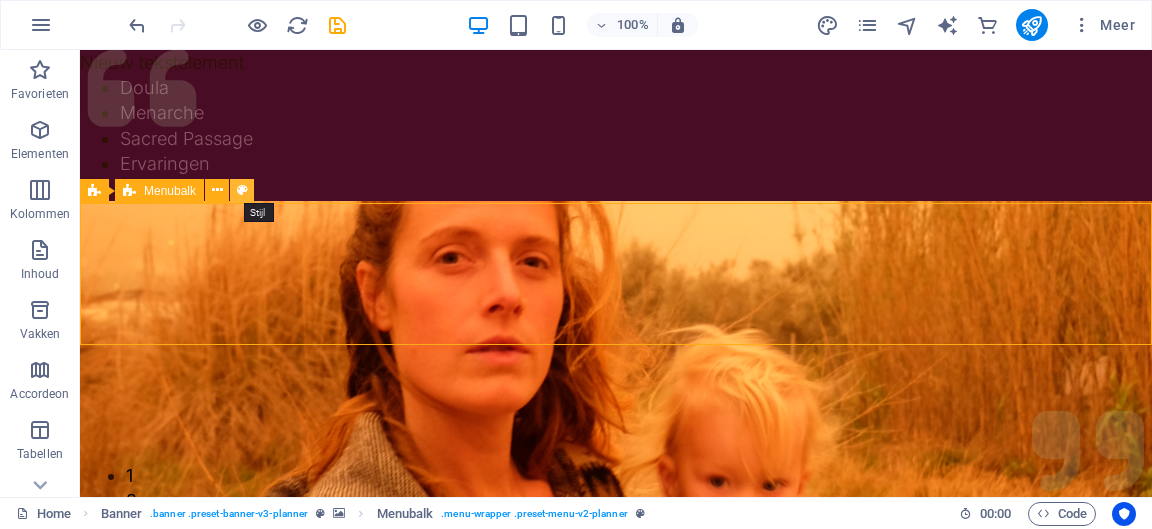 click at bounding box center [242, 190] 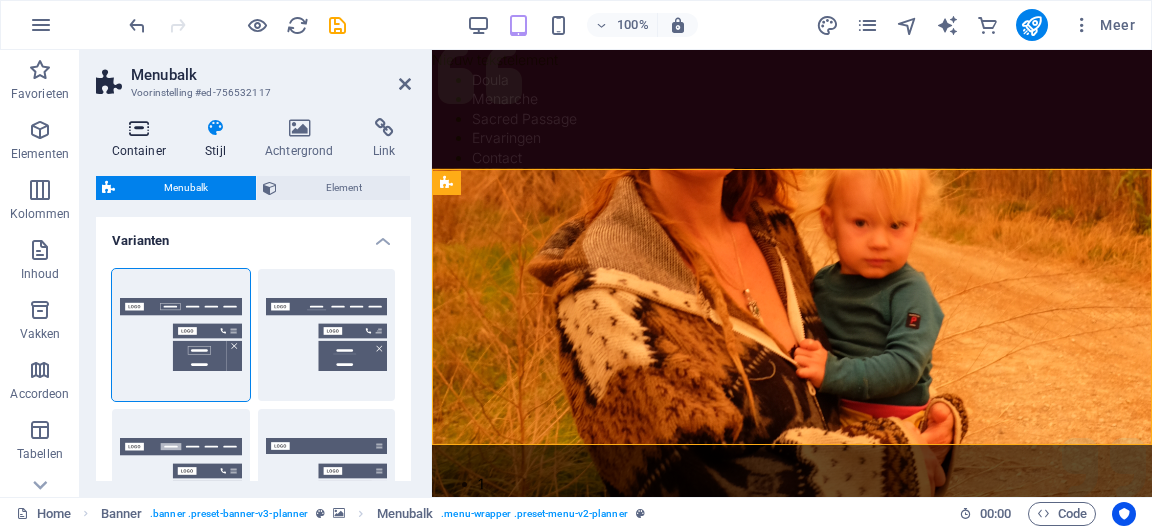 click on "Container" at bounding box center (143, 139) 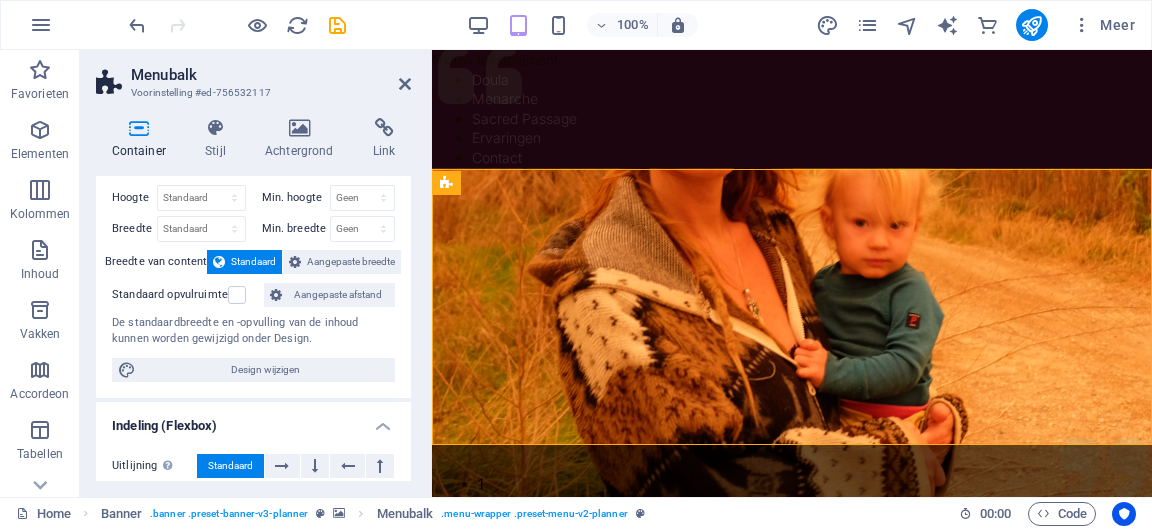 scroll, scrollTop: 0, scrollLeft: 0, axis: both 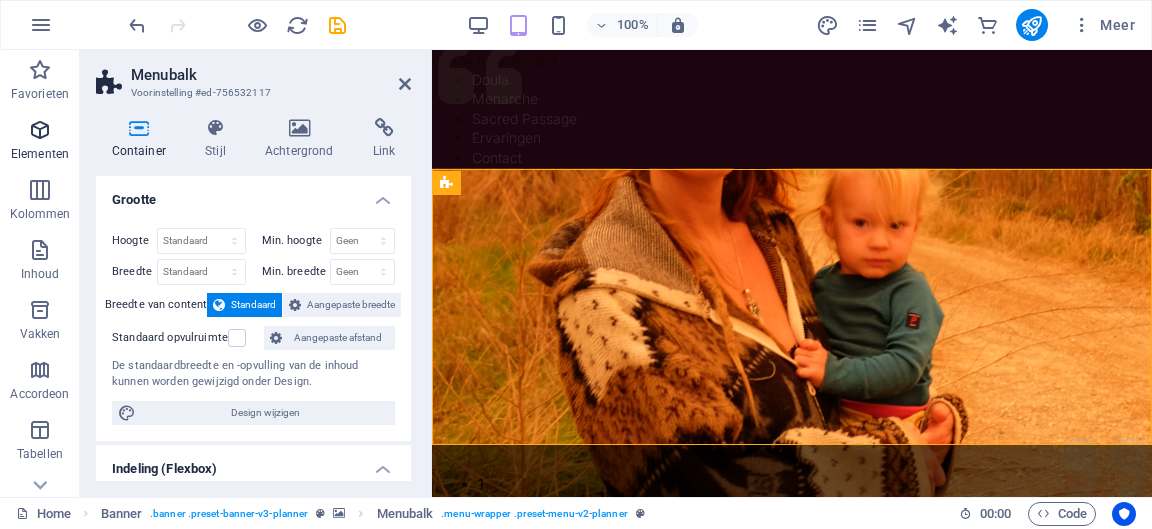 click at bounding box center [40, 130] 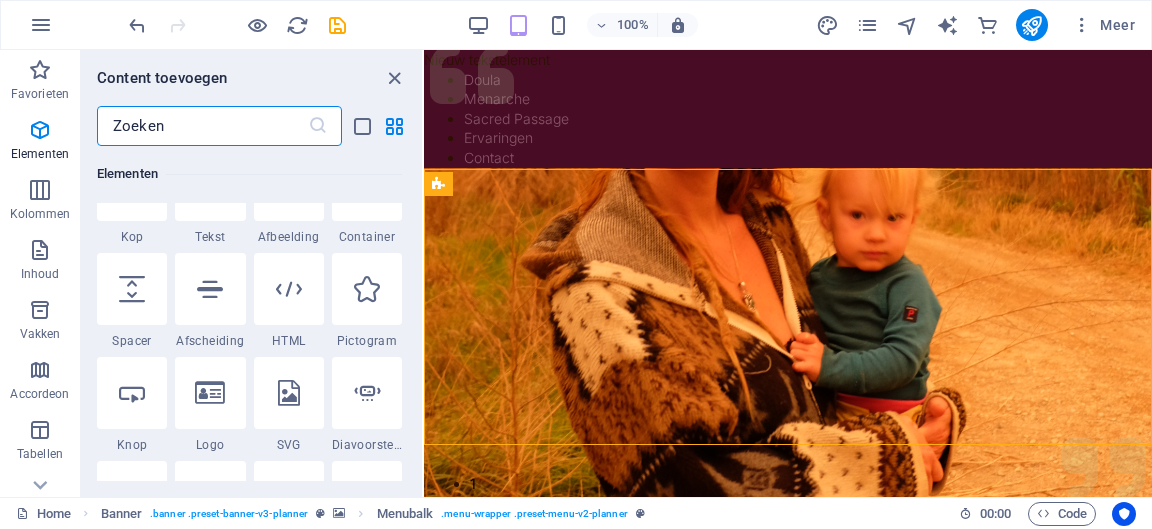 scroll, scrollTop: 0, scrollLeft: 0, axis: both 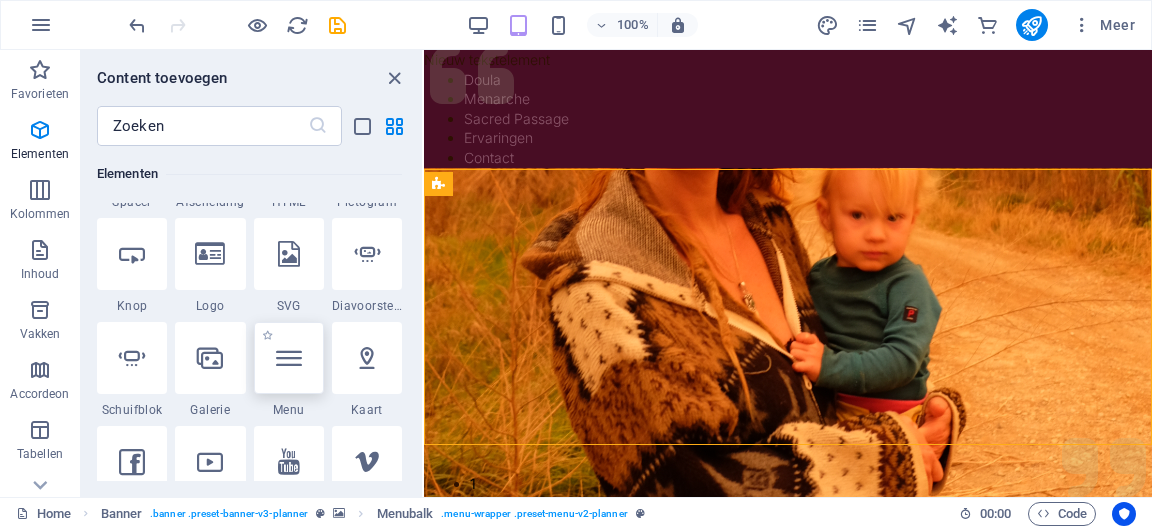 click at bounding box center (289, 358) 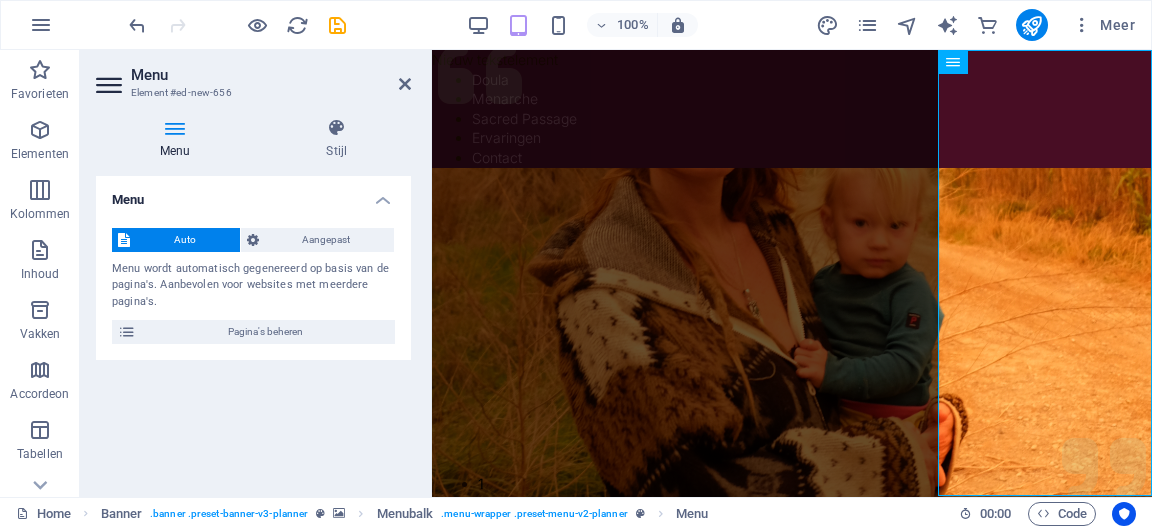 click on "Auto" at bounding box center (185, 240) 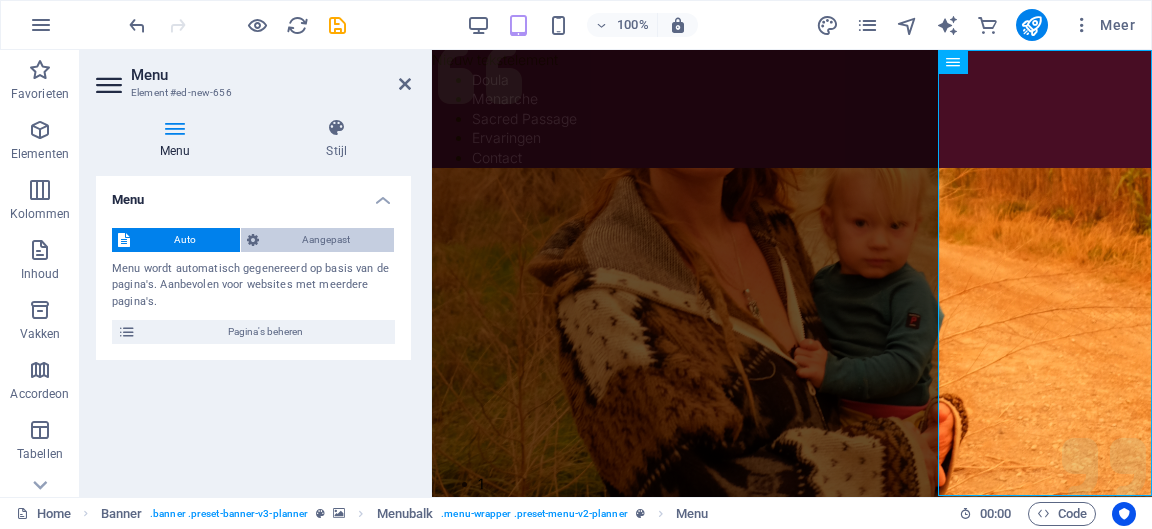 click on "Aangepast" at bounding box center [327, 240] 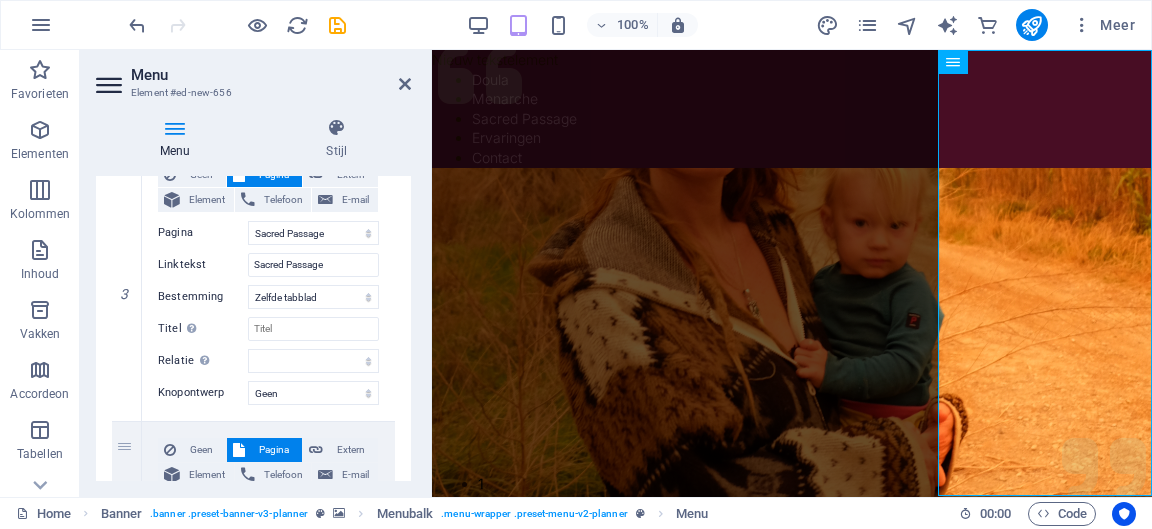 scroll, scrollTop: 767, scrollLeft: 0, axis: vertical 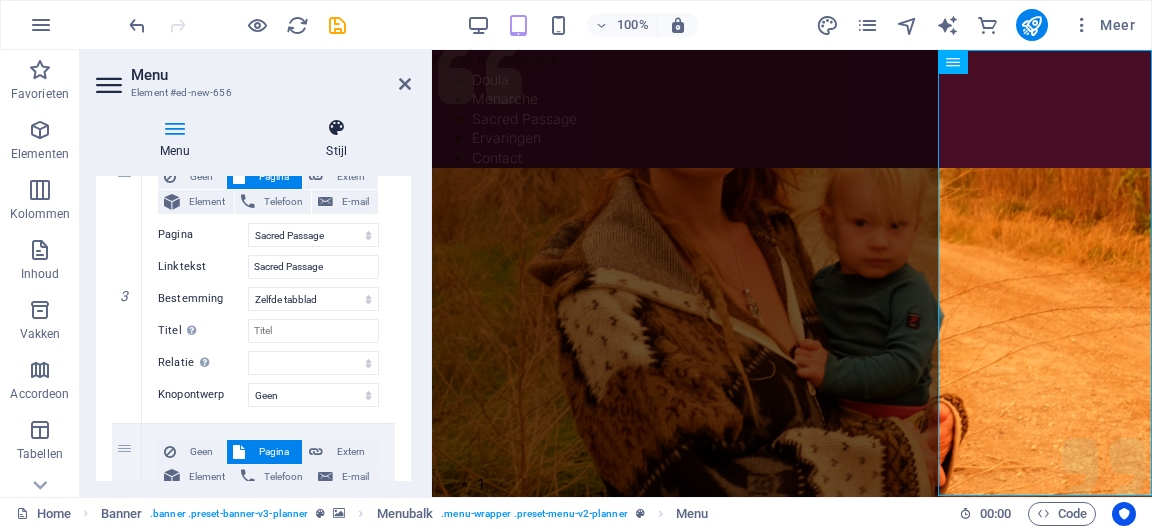 click on "Stijl" at bounding box center (336, 139) 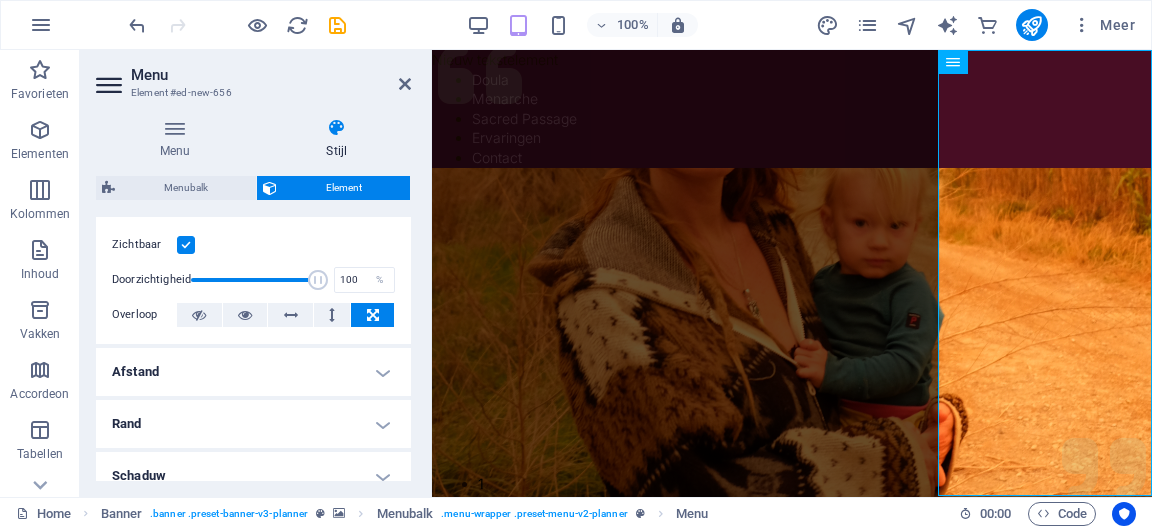 scroll, scrollTop: 268, scrollLeft: 0, axis: vertical 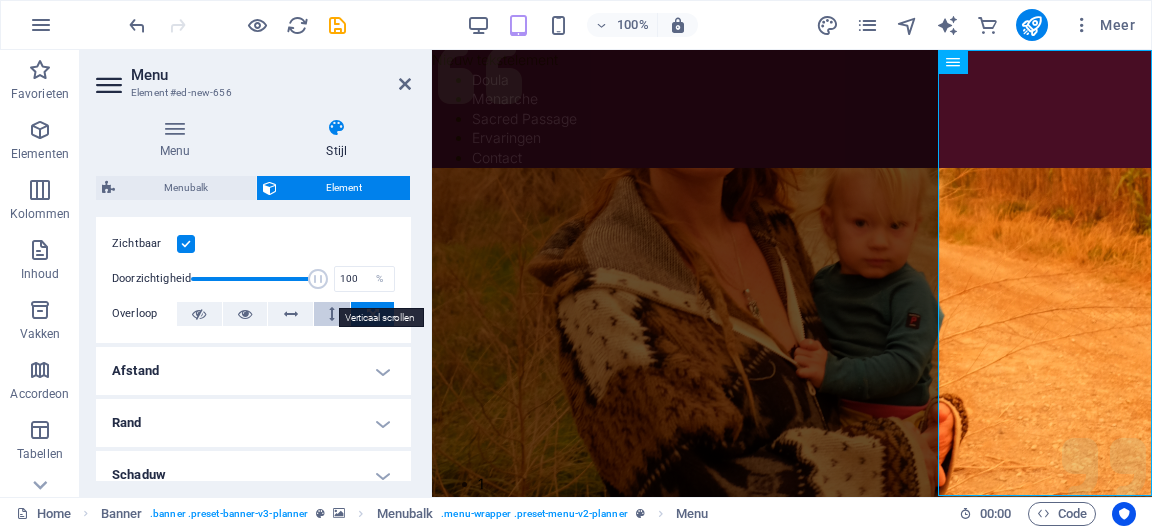 click at bounding box center [332, 314] 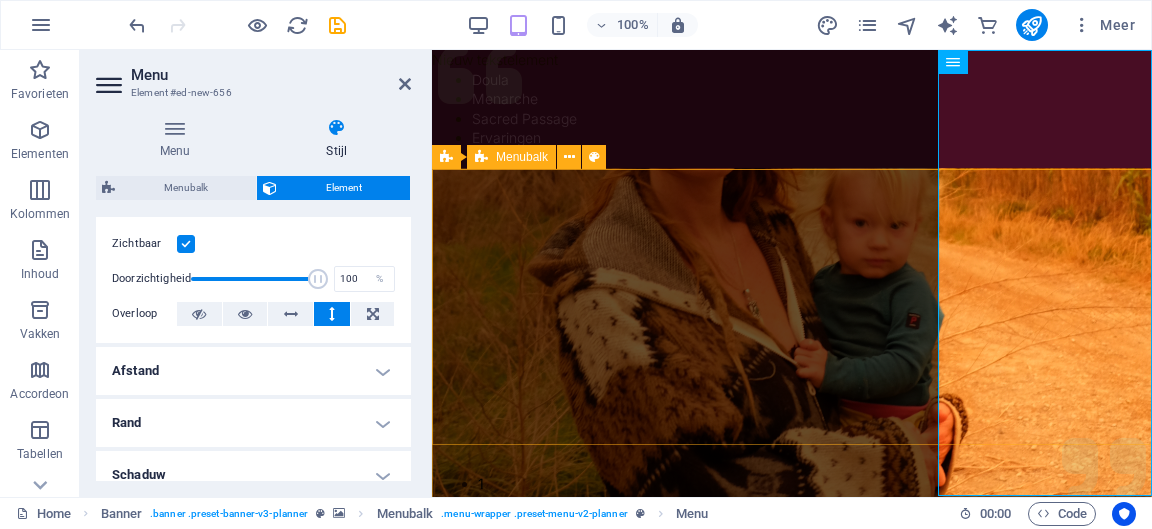 click on "Doula Menarche Sacred Passage Ervaringen Contact" at bounding box center [792, 1066] 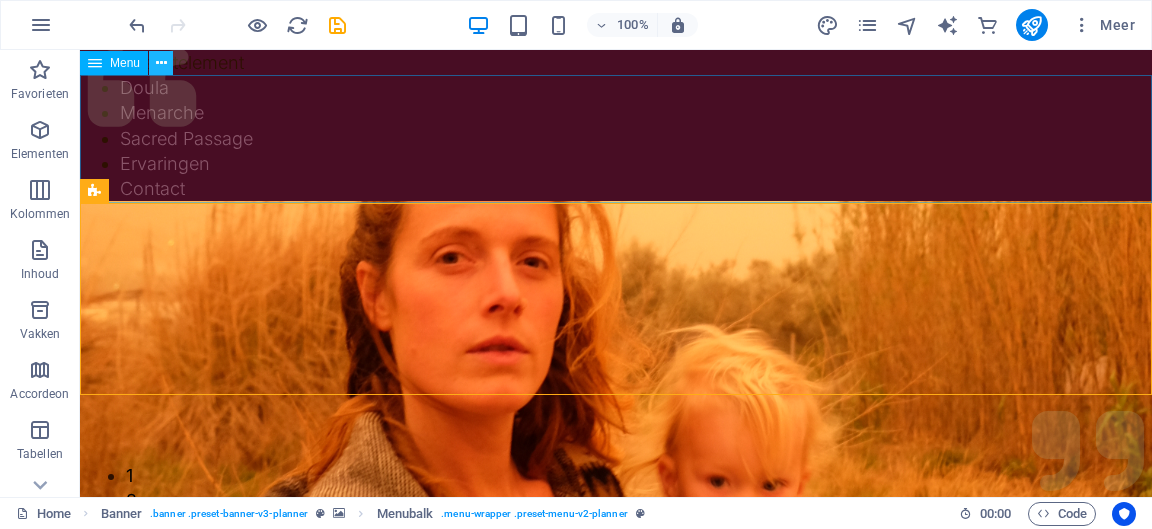 click at bounding box center (161, 63) 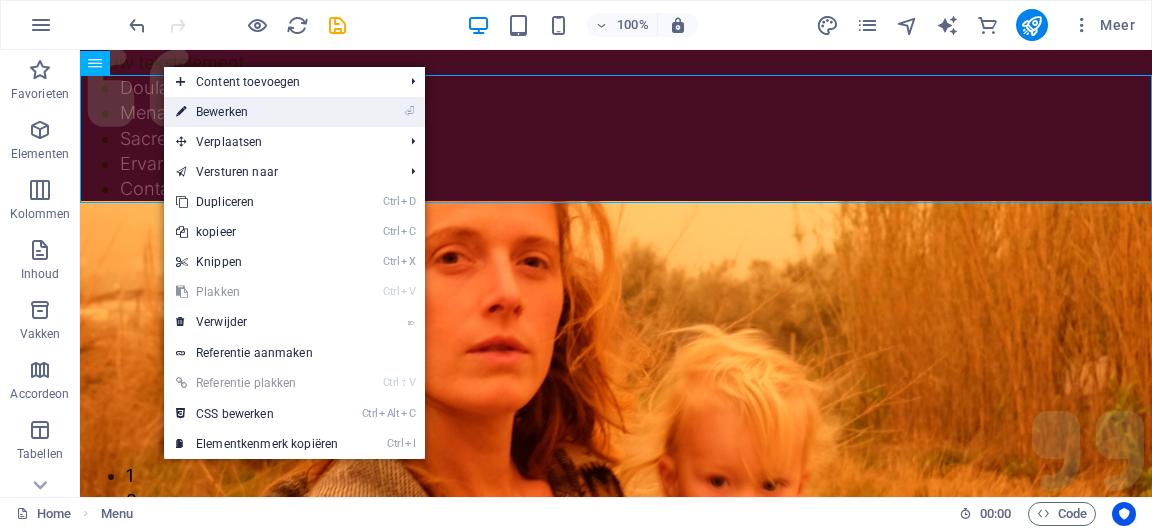 click on "⏎  Bewerken" at bounding box center [257, 112] 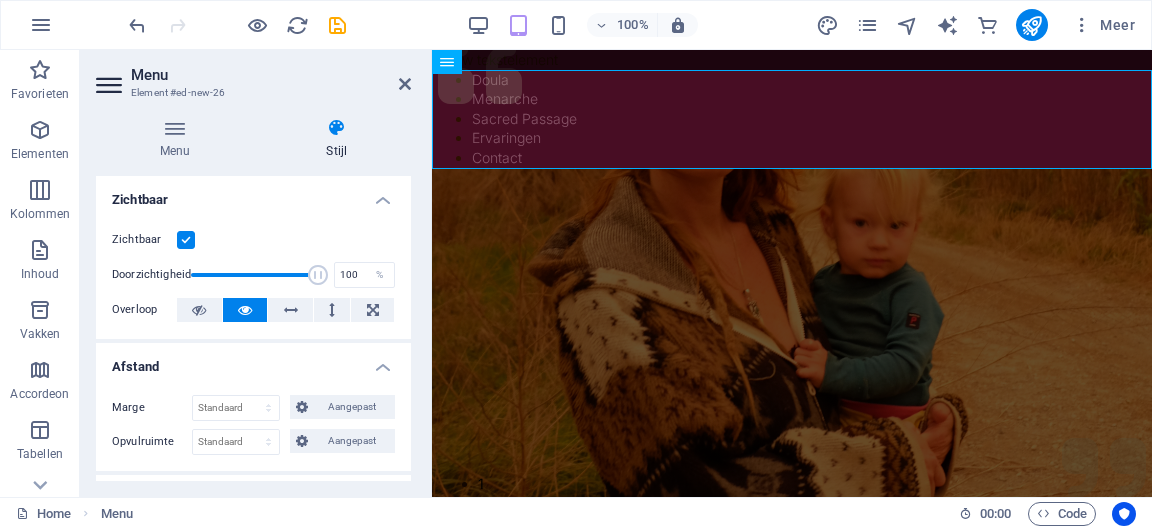 click on "Stijl" at bounding box center [336, 139] 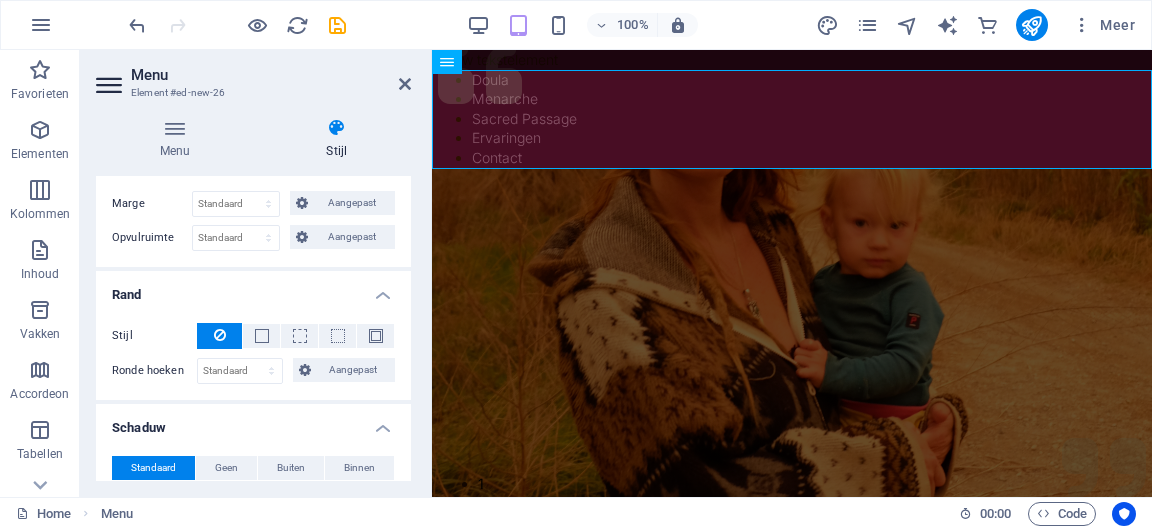 scroll, scrollTop: 0, scrollLeft: 0, axis: both 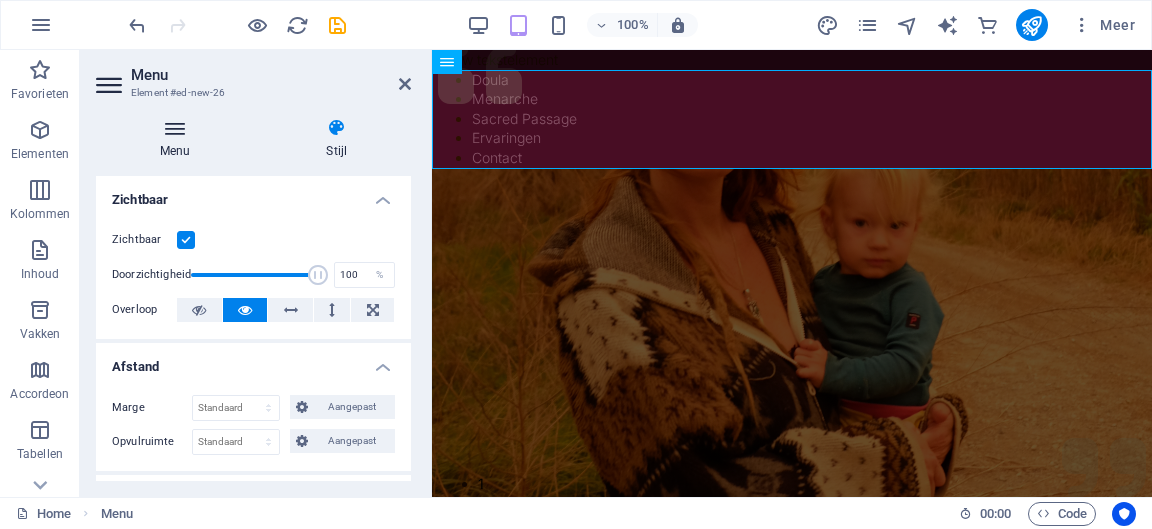 click at bounding box center [175, 128] 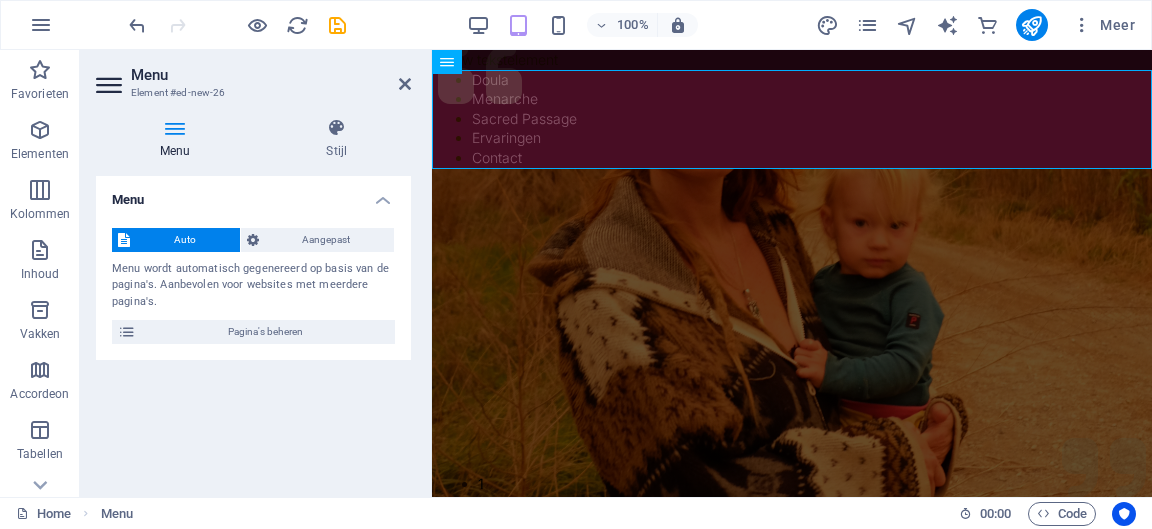 click on "Auto Aangepast Menu wordt automatisch gegenereerd op basis van de pagina's. Aanbevolen voor websites met meerdere pagina's. Pagina's beheren" at bounding box center (253, 286) 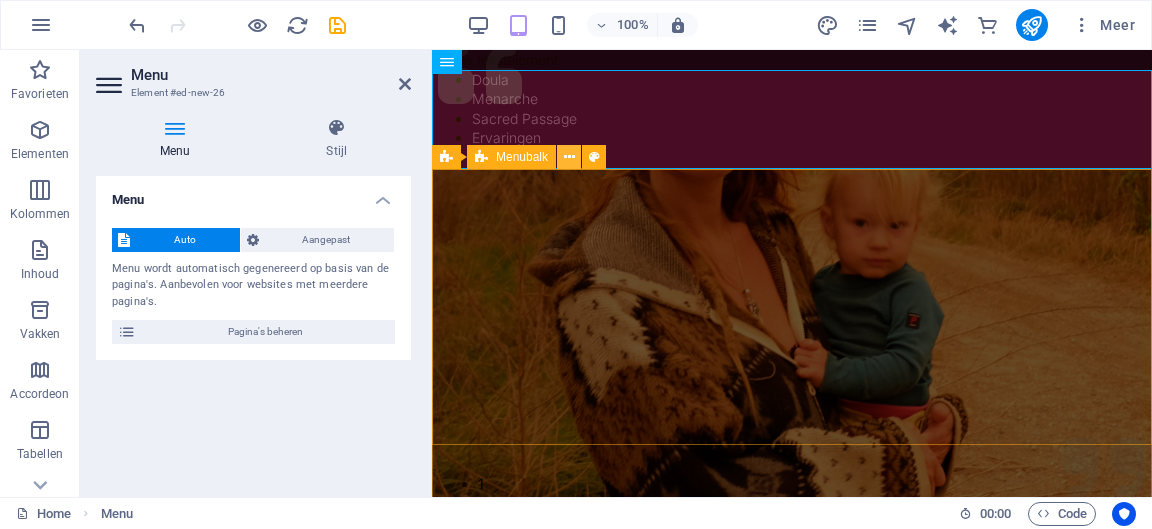 click at bounding box center (569, 157) 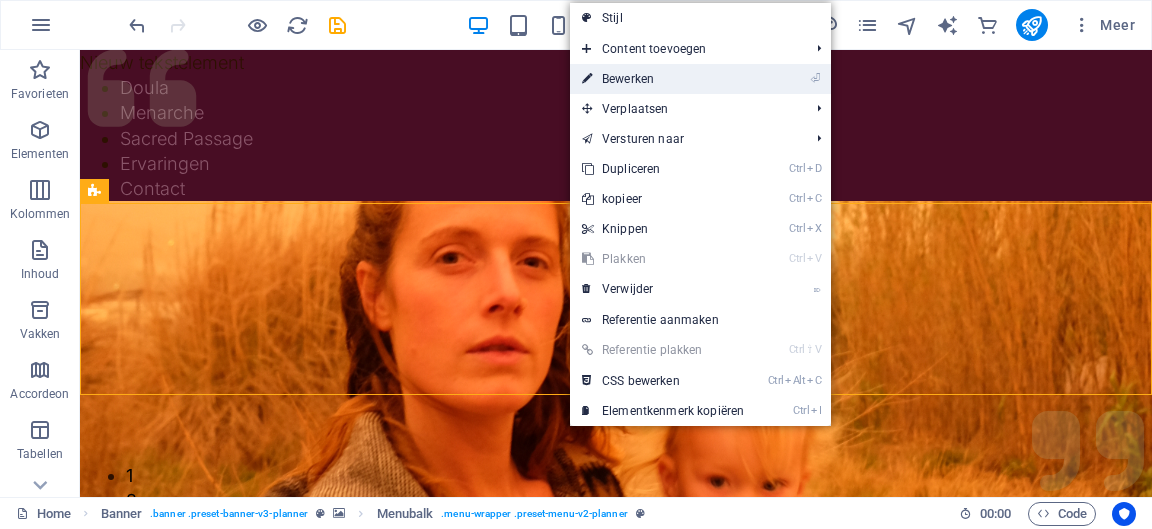 click on "⏎  Bewerken" at bounding box center (663, 79) 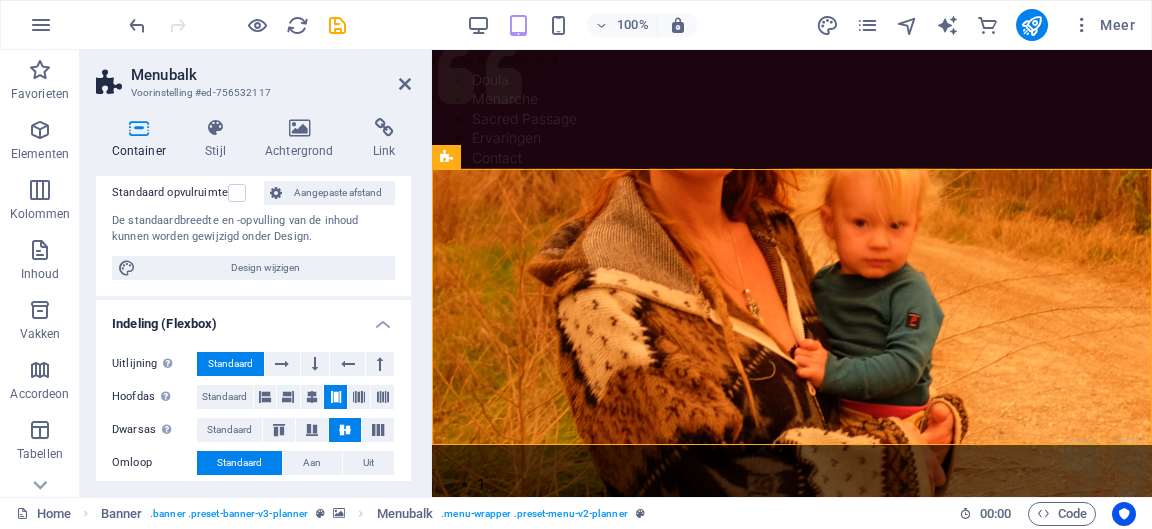 scroll, scrollTop: 147, scrollLeft: 0, axis: vertical 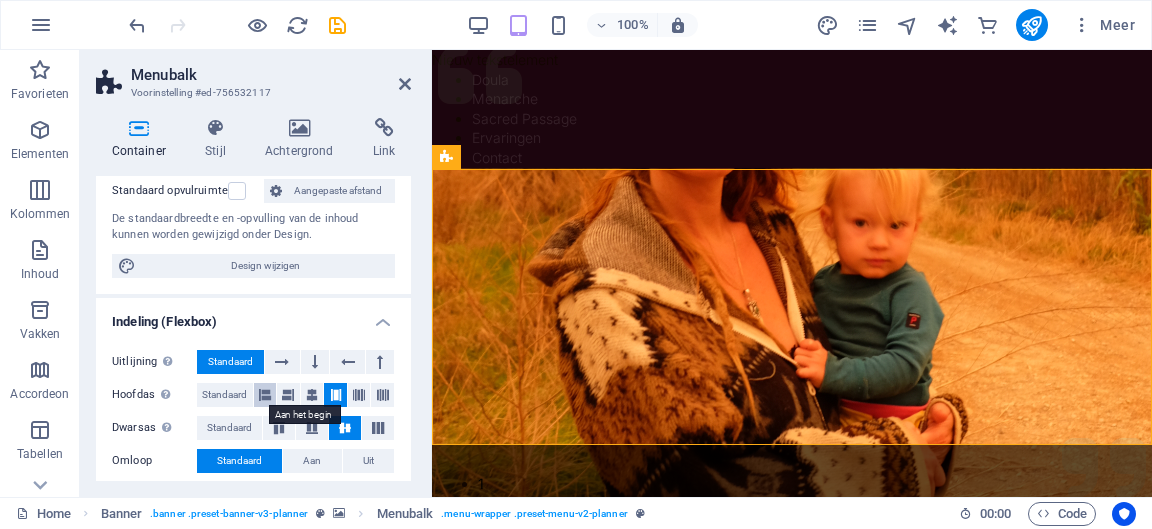 click at bounding box center (265, 395) 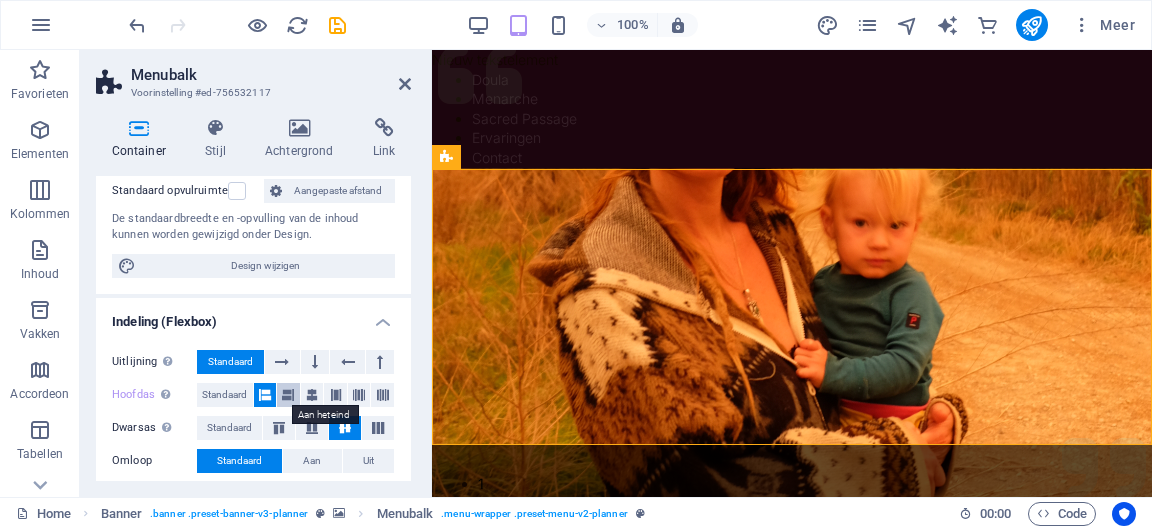 click at bounding box center [288, 395] 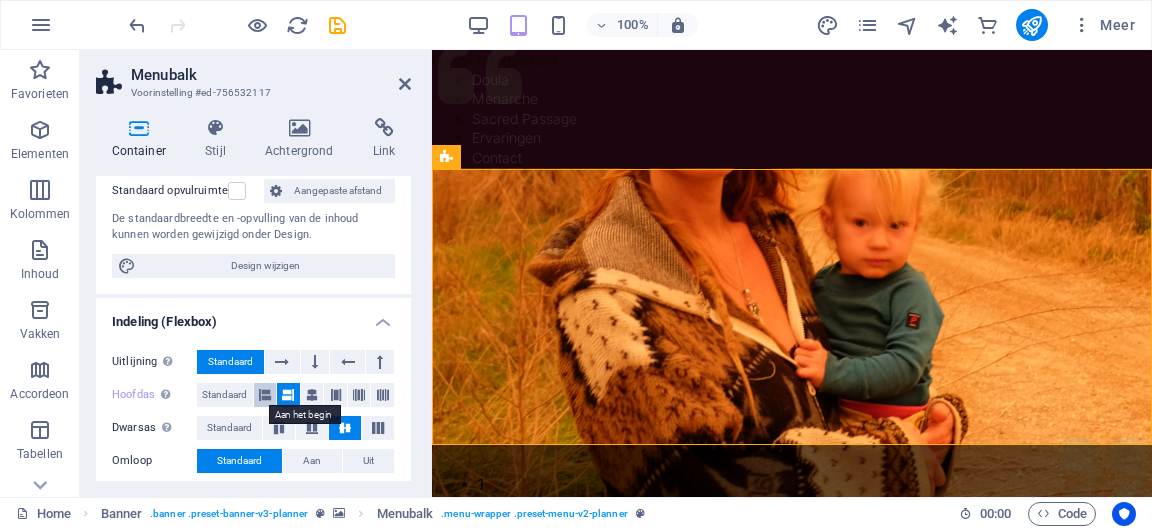 click at bounding box center (265, 395) 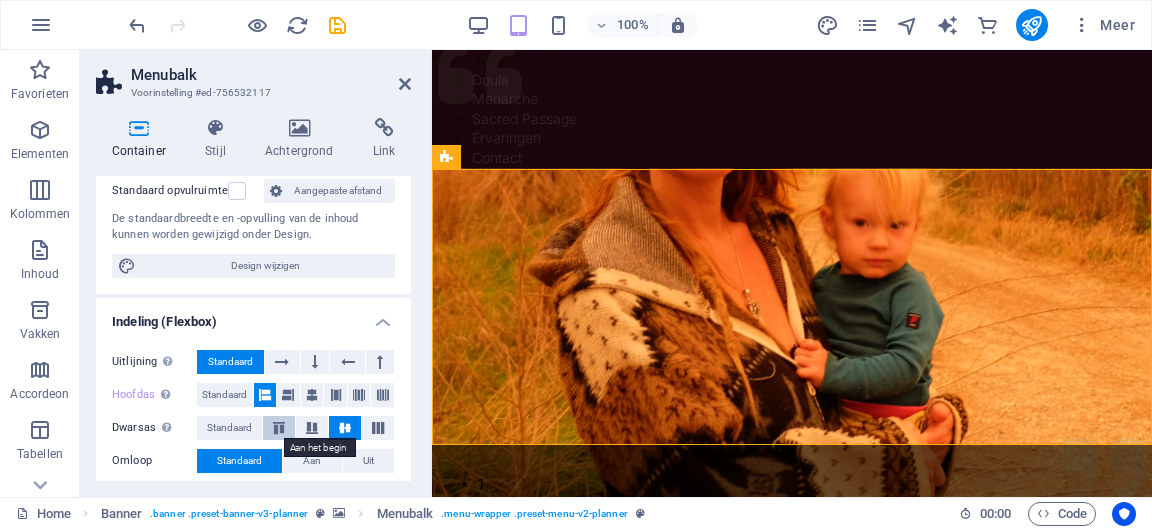 click at bounding box center (279, 428) 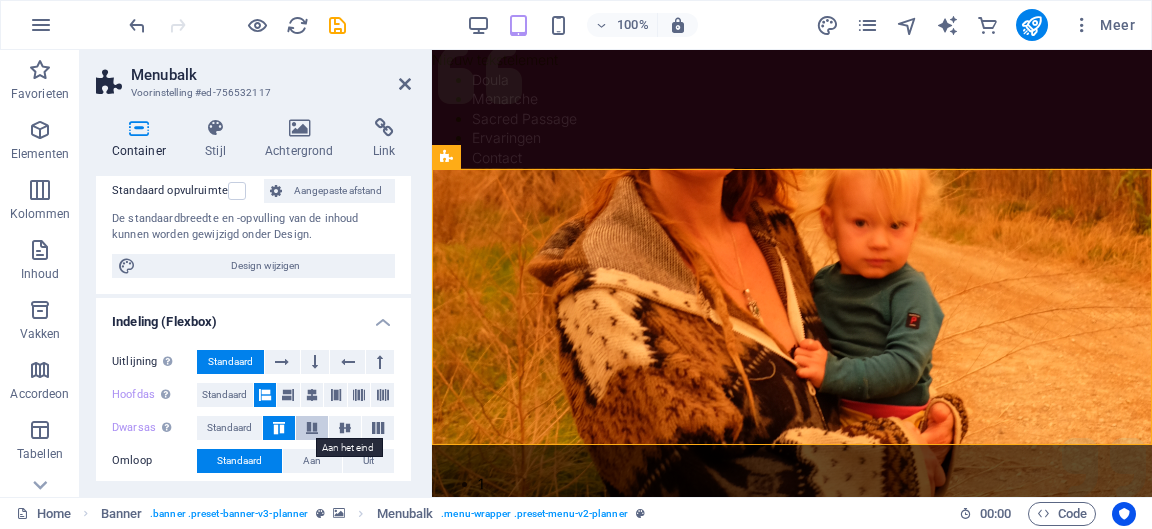 click at bounding box center [312, 428] 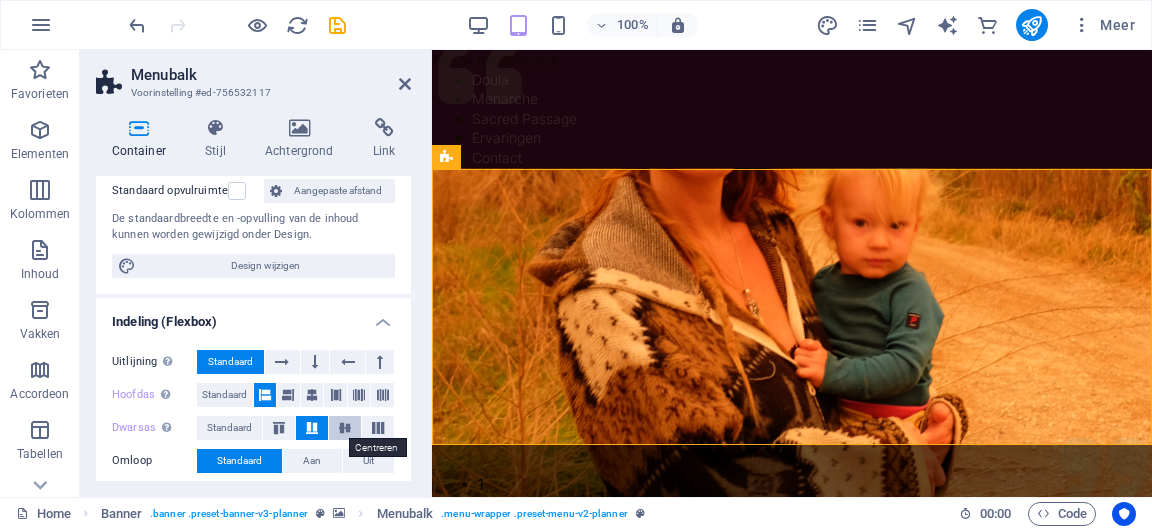 click at bounding box center (345, 428) 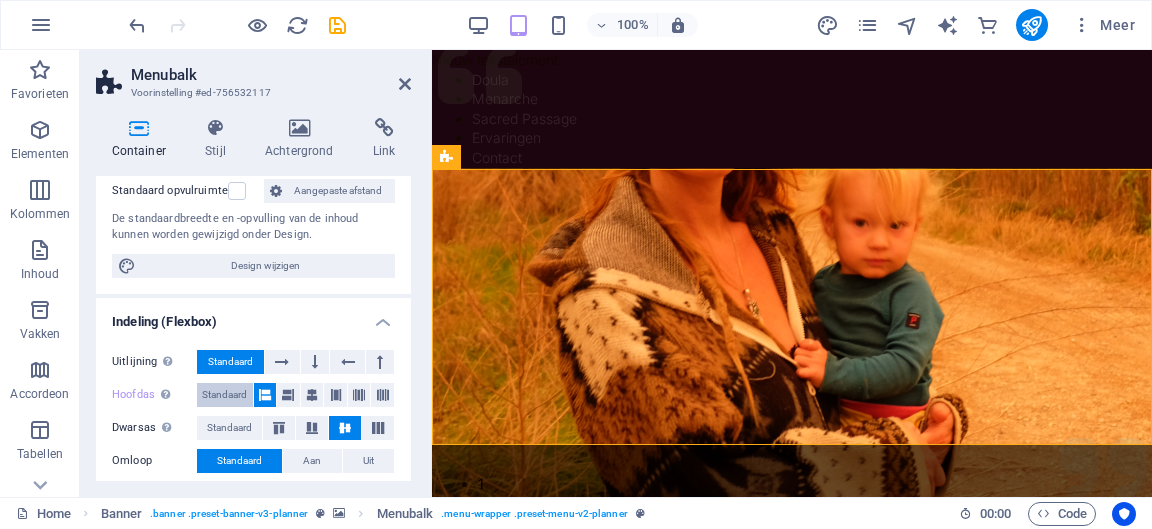 click on "Standaard" at bounding box center (224, 395) 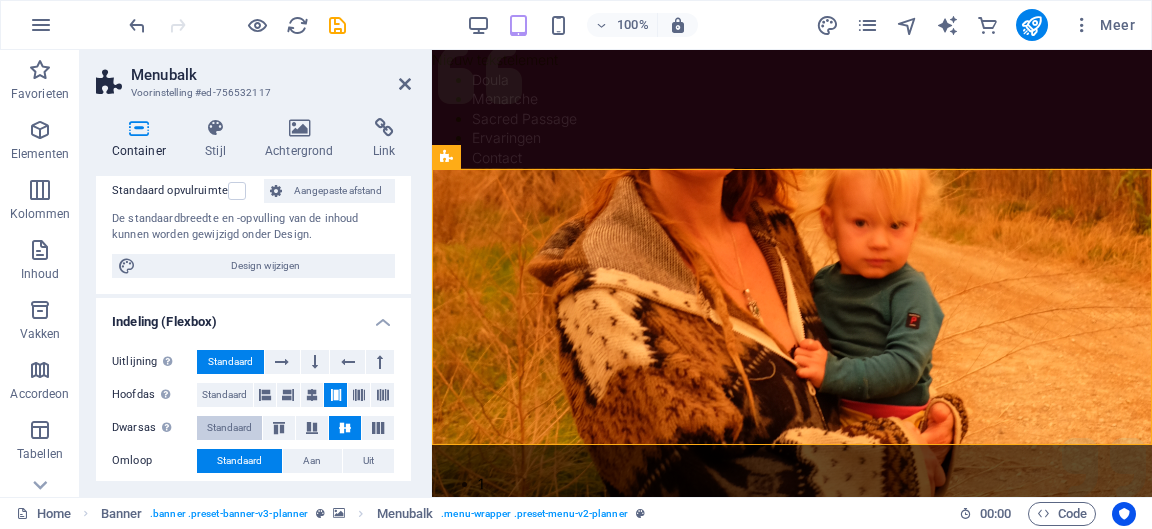 click on "Standaard" at bounding box center (229, 428) 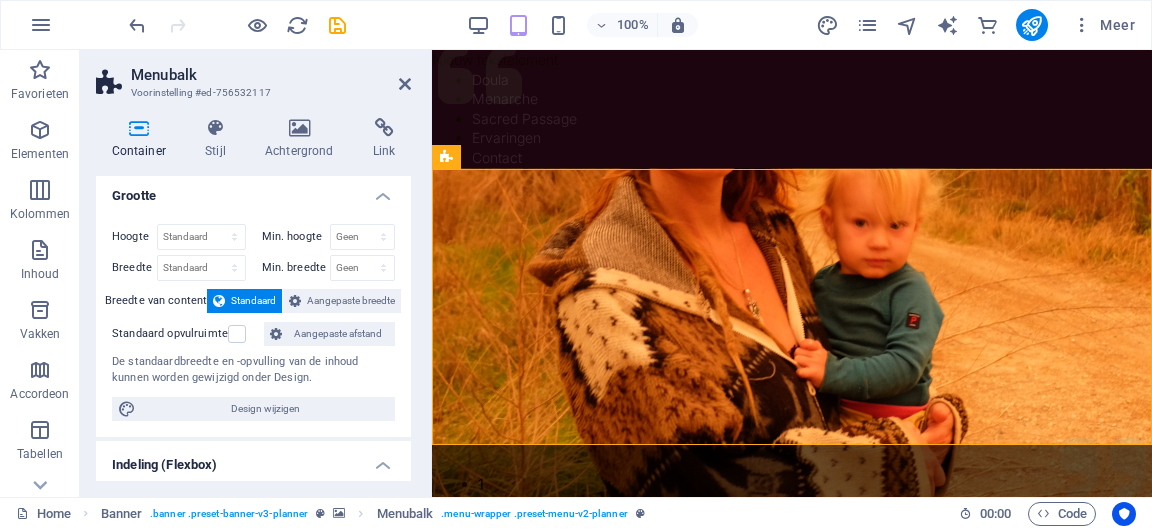 scroll, scrollTop: 0, scrollLeft: 0, axis: both 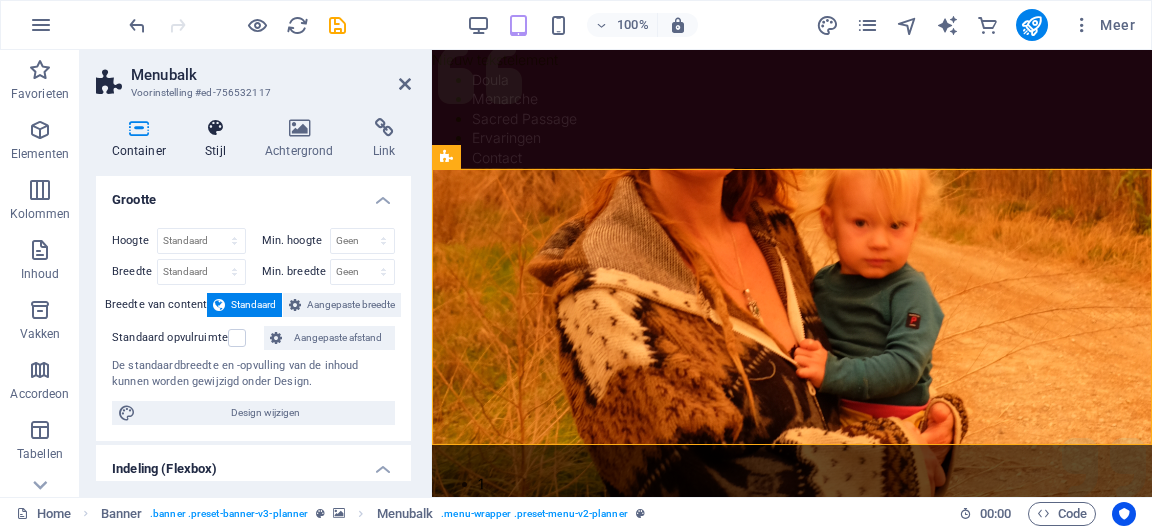 click on "Stijl" at bounding box center (220, 139) 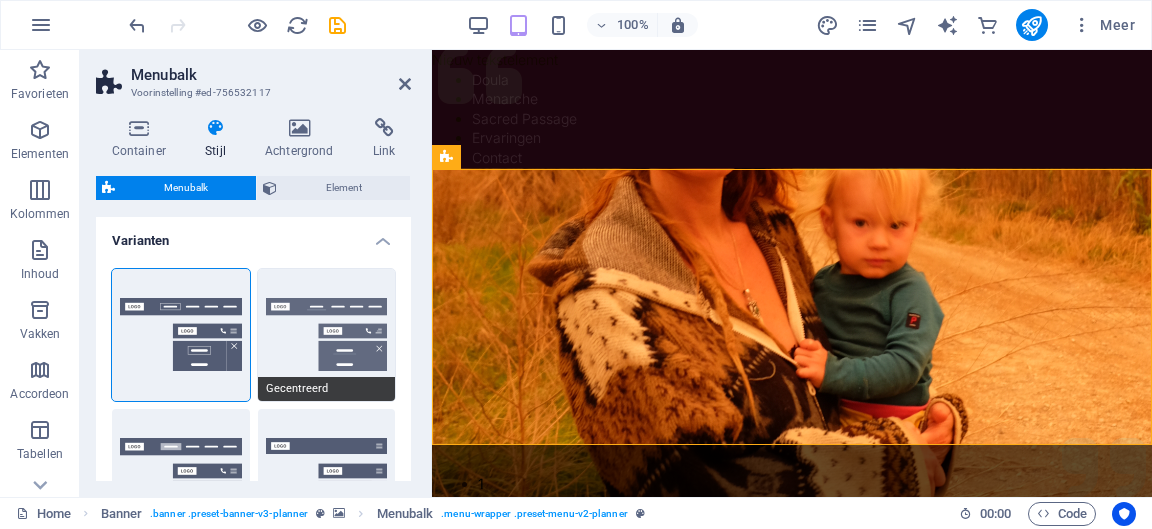 click on "Gecentreerd" at bounding box center (327, 335) 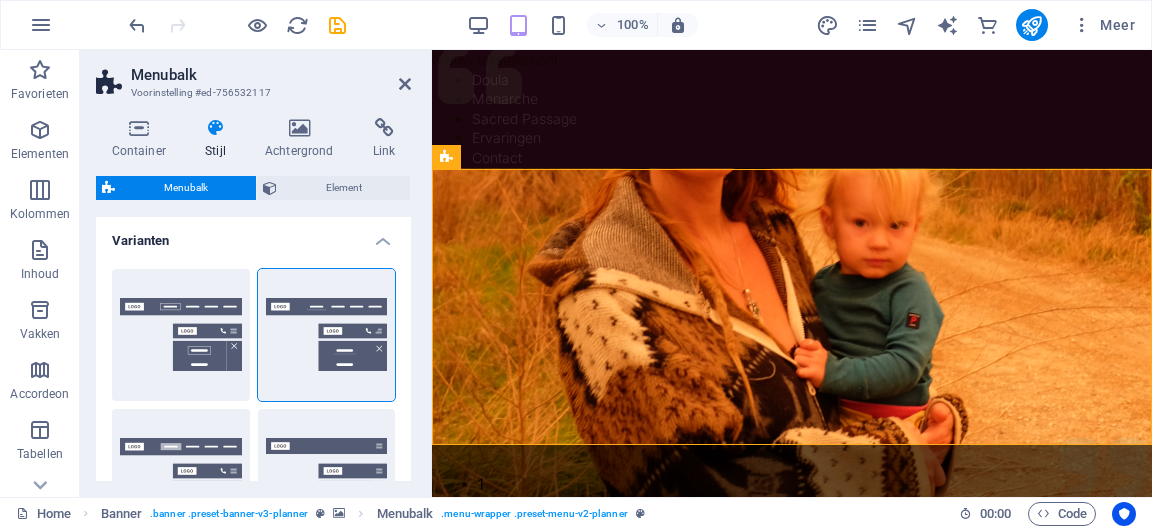 click on "Varianten" at bounding box center [253, 235] 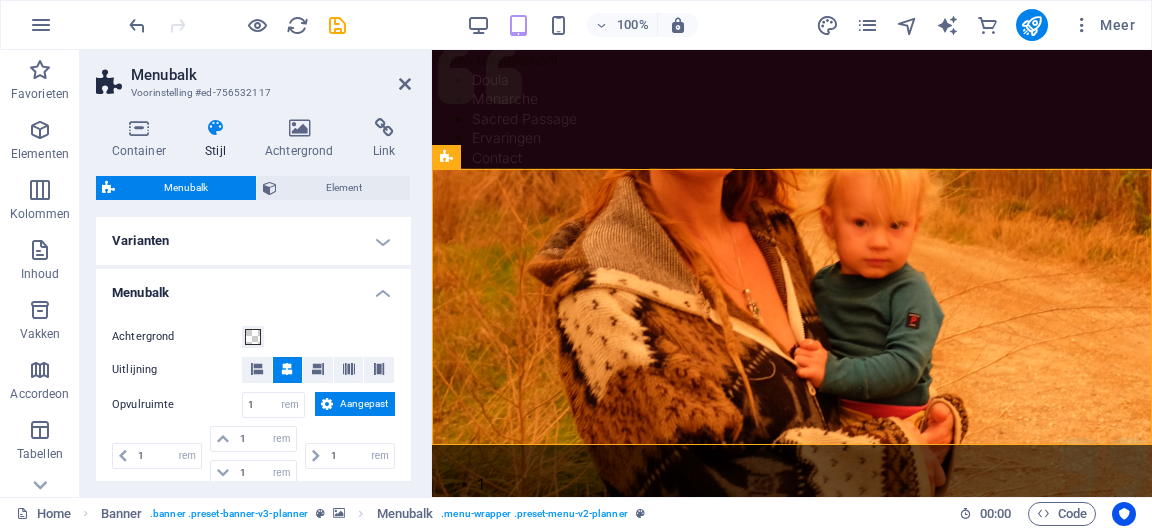click on "Varianten" at bounding box center [253, 241] 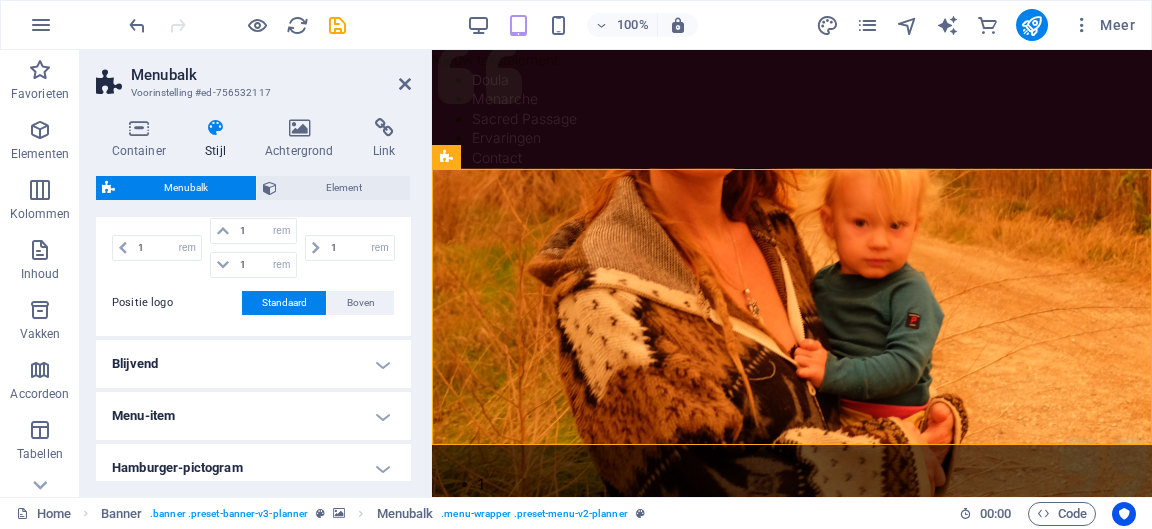 scroll, scrollTop: 878, scrollLeft: 0, axis: vertical 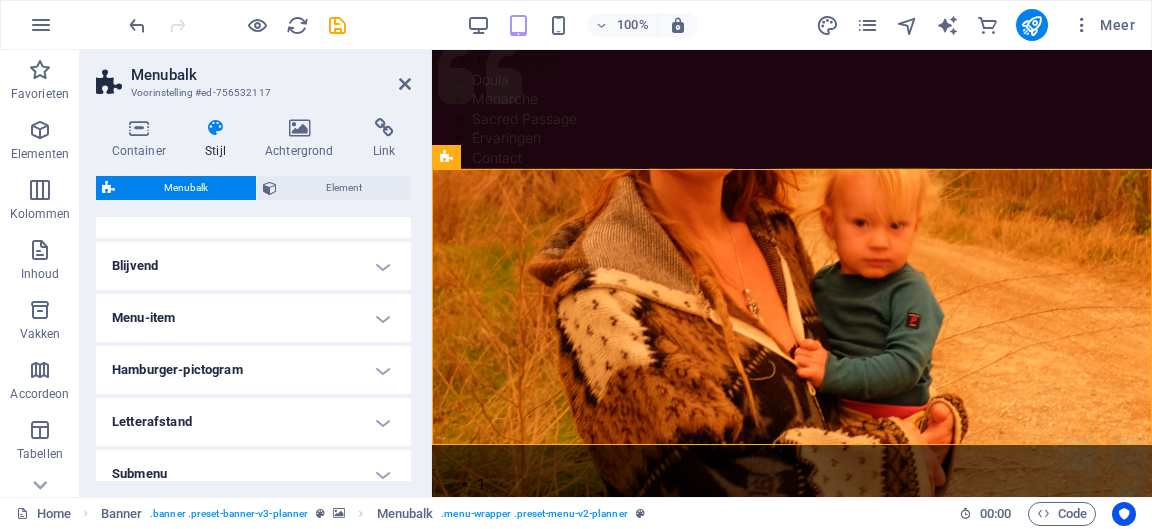 click on "Hamburger-pictogram" at bounding box center [253, 370] 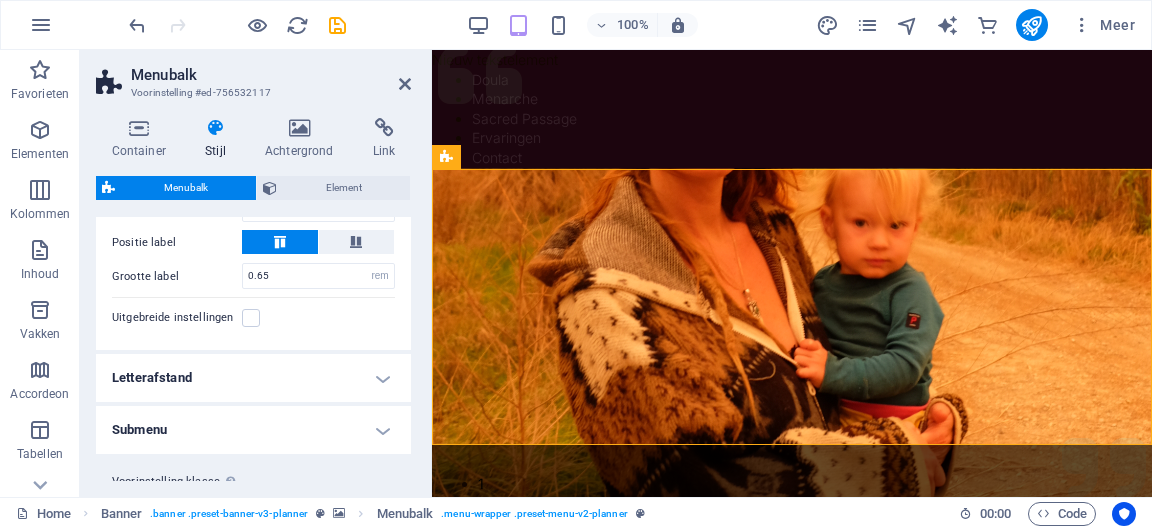 scroll, scrollTop: 1430, scrollLeft: 0, axis: vertical 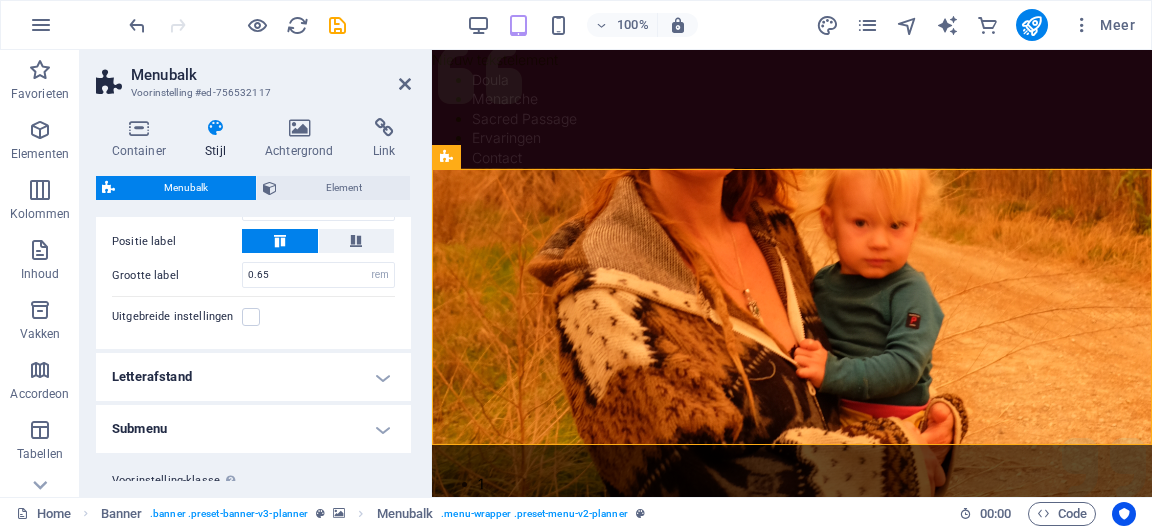 click on "Letterafstand" at bounding box center [253, 377] 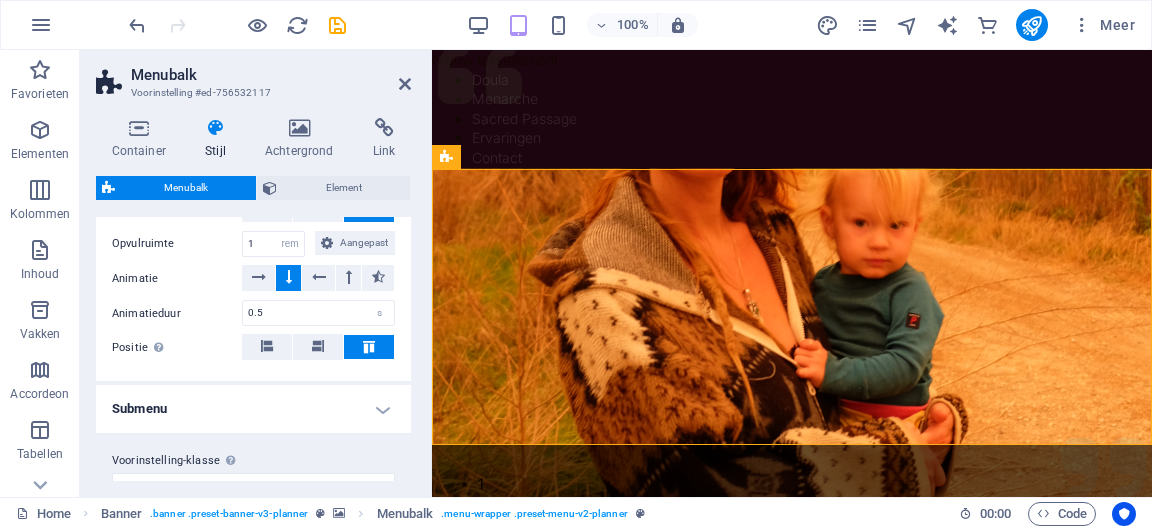 scroll, scrollTop: 1774, scrollLeft: 0, axis: vertical 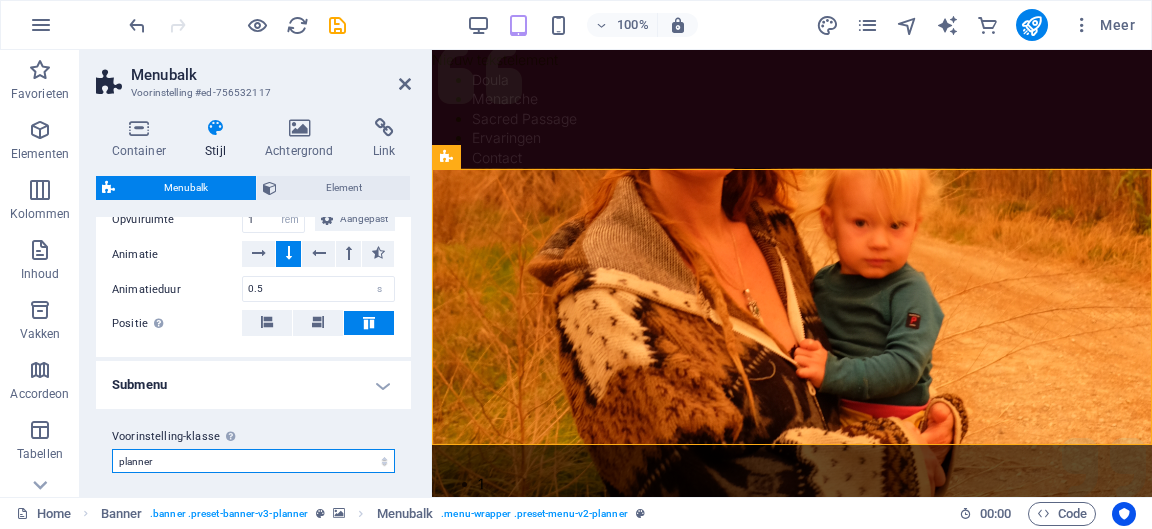 click on "planner Voorinstelling-klasse toevoegen" at bounding box center (253, 461) 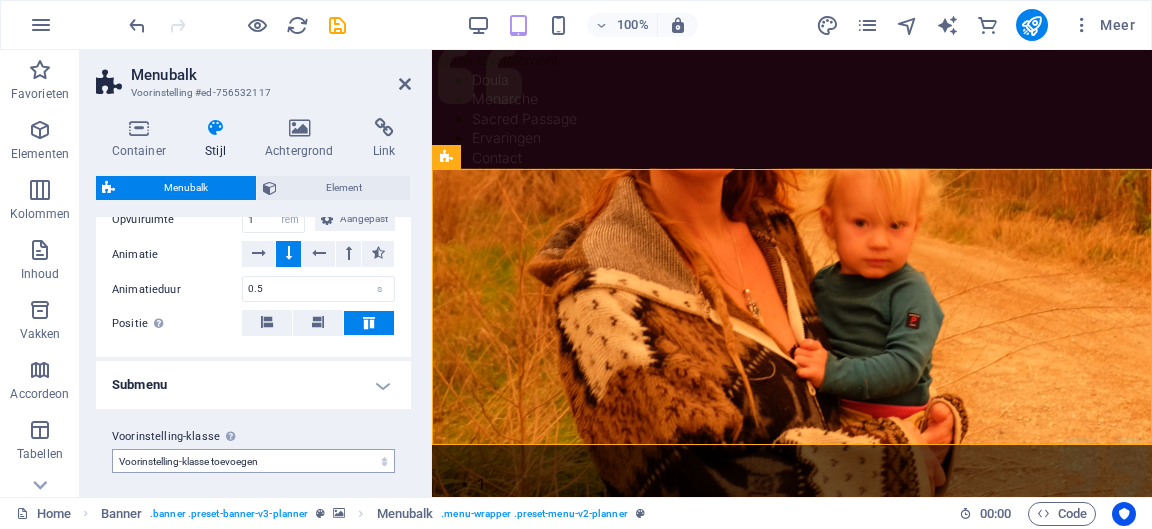 click on "Voorinstelling-klasse toevoegen" at bounding box center (0, 0) 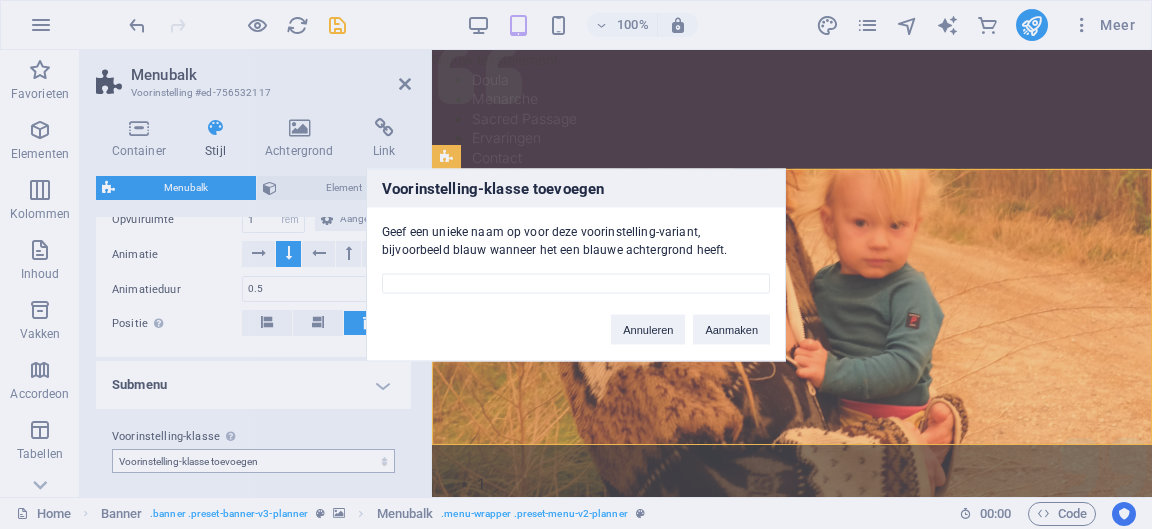 select on "preset-menu-v2-planner" 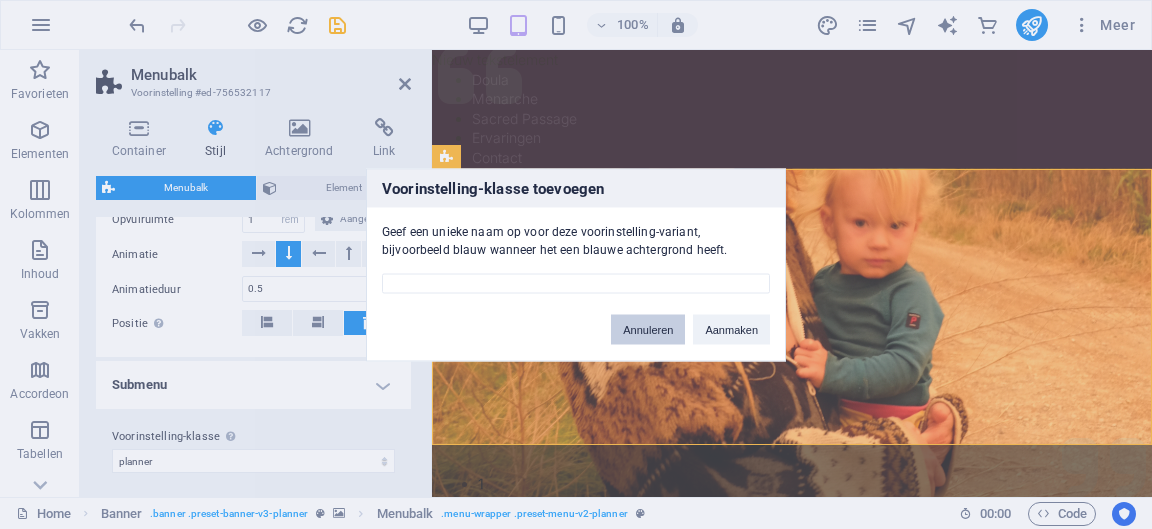 click on "Annuleren" at bounding box center [648, 329] 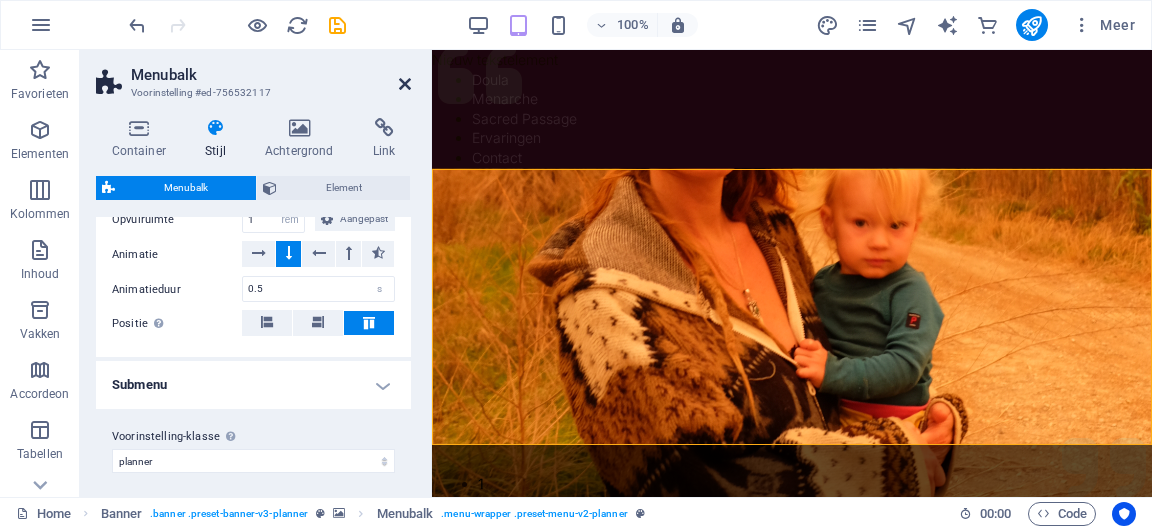 click at bounding box center [405, 84] 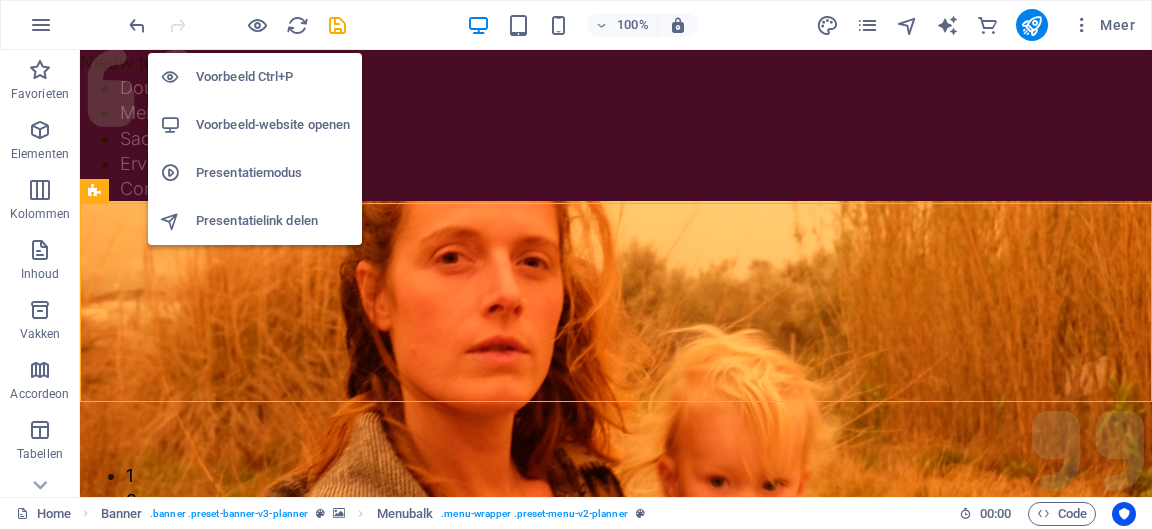 click on "Voorbeeld-website openen" at bounding box center [273, 125] 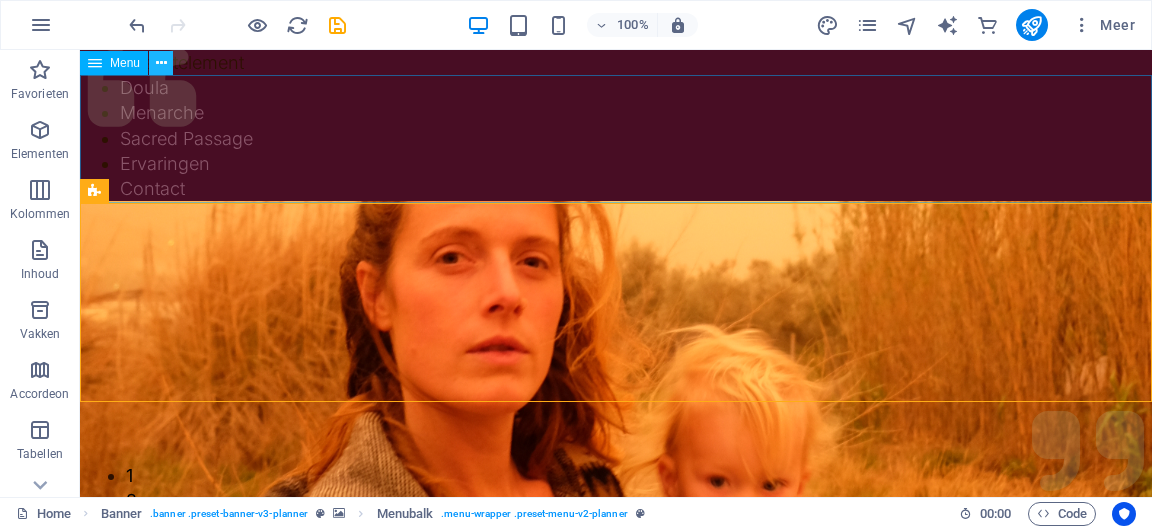 click at bounding box center [161, 63] 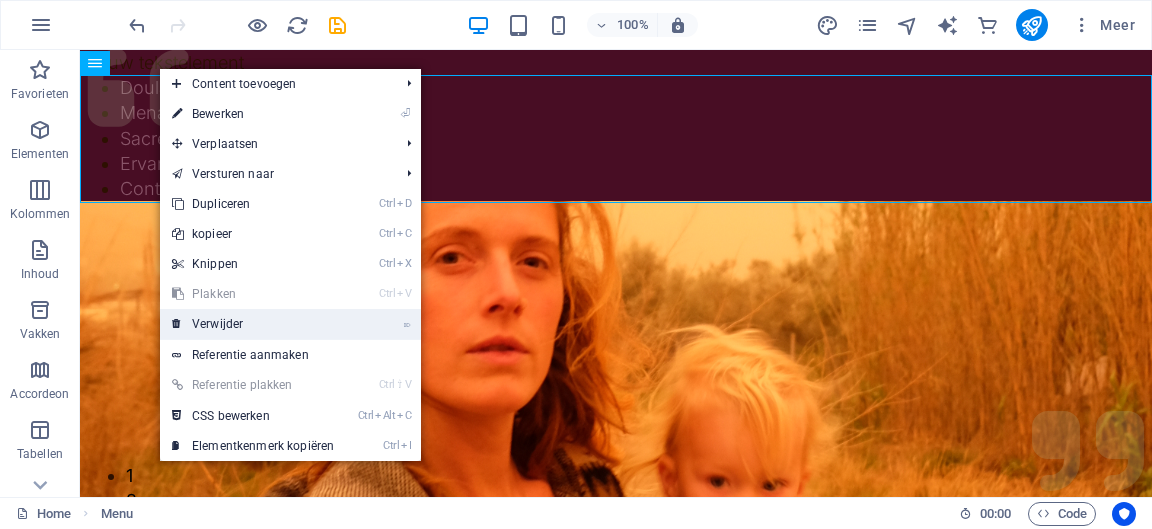 click on "⌦  Verwijder" at bounding box center (253, 324) 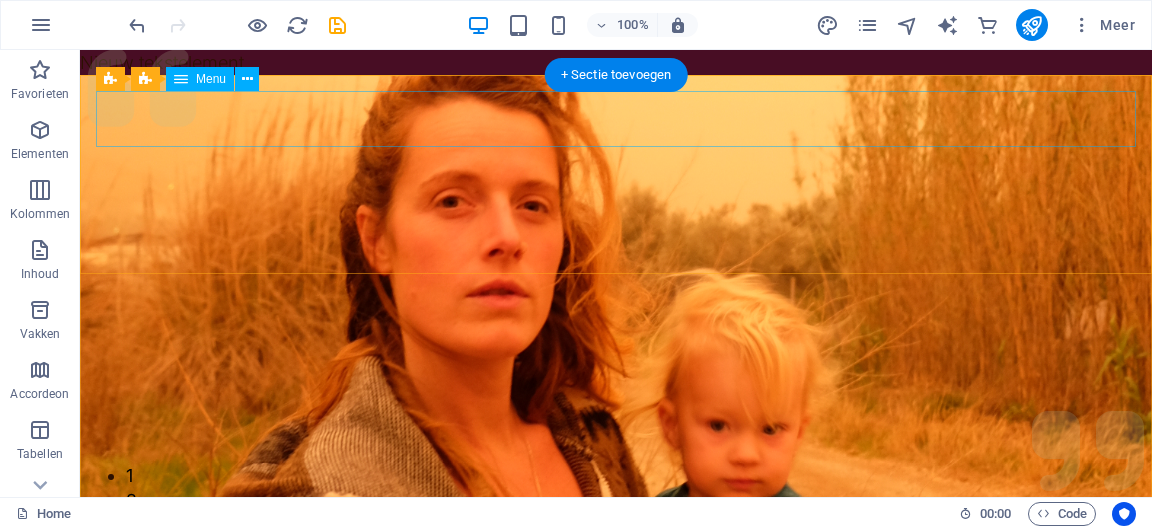 click on "Doula Menarche Sacred Passage Ervaringen Contact" at bounding box center [616, 1019] 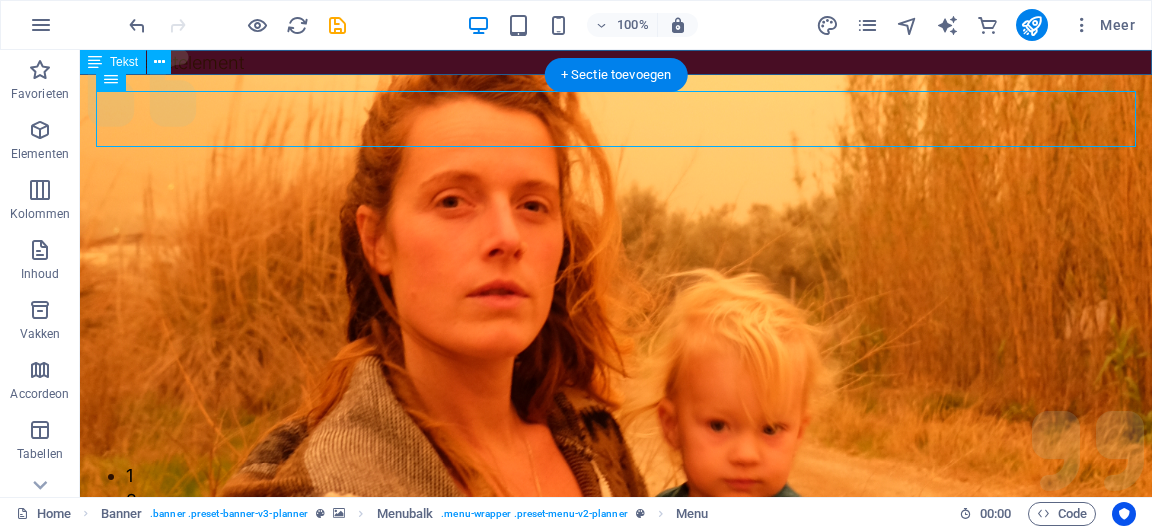 click on "Nieuw tekstelement" at bounding box center [616, 62] 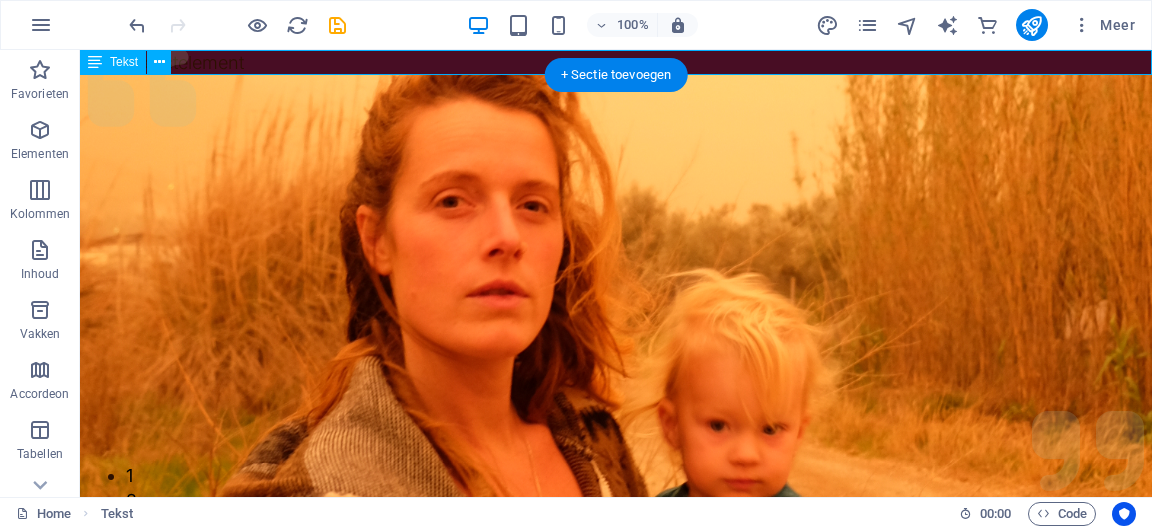 click on "Nieuw tekstelement" at bounding box center [616, 62] 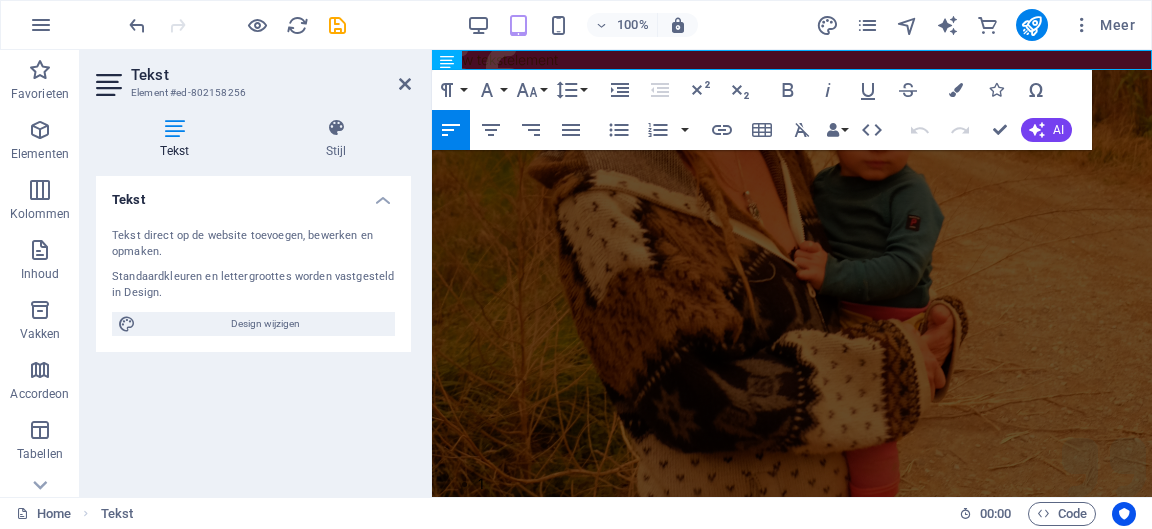type 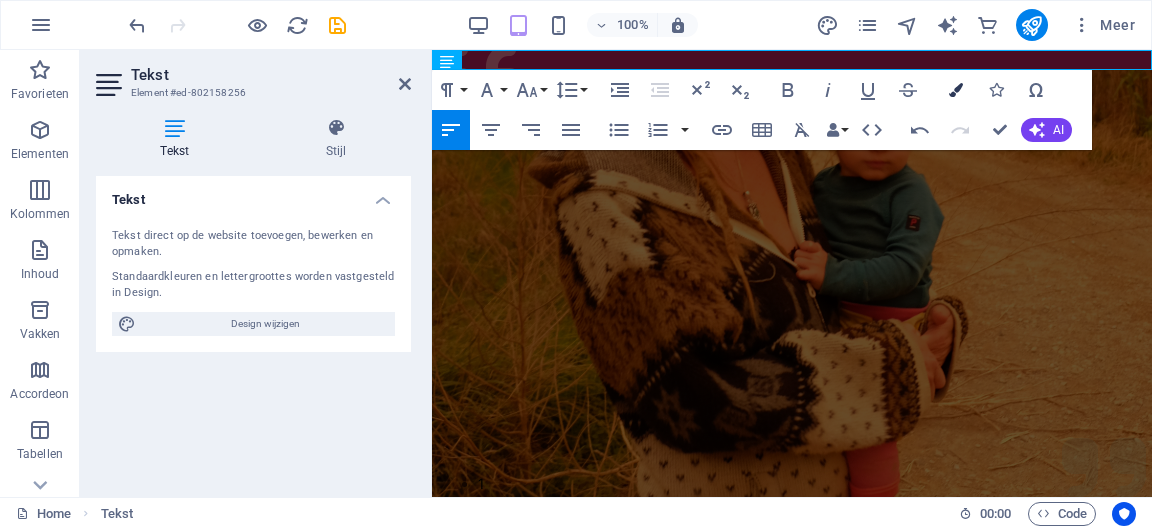 click on "Colors" at bounding box center (956, 90) 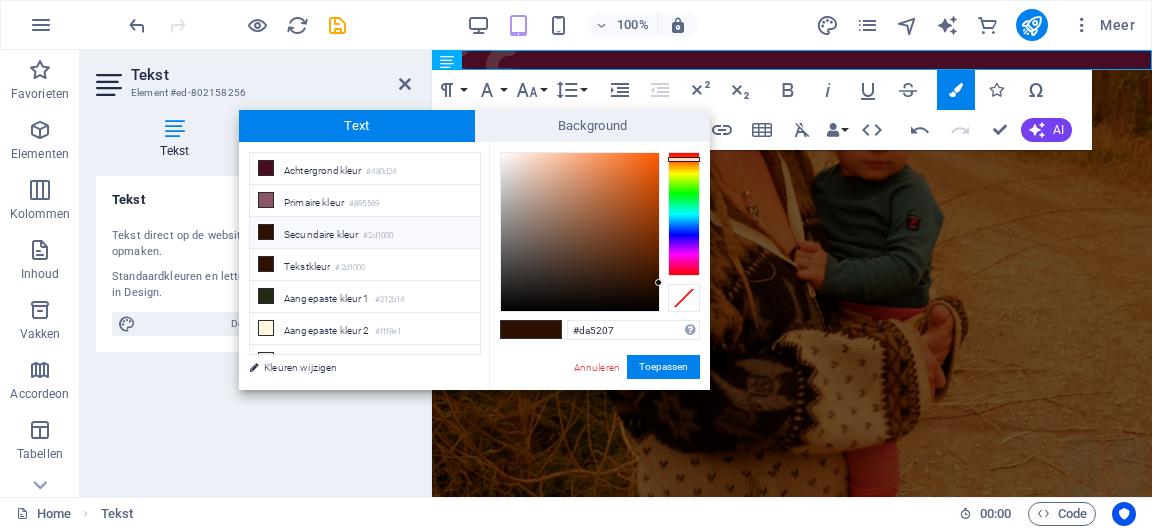 click at bounding box center [580, 232] 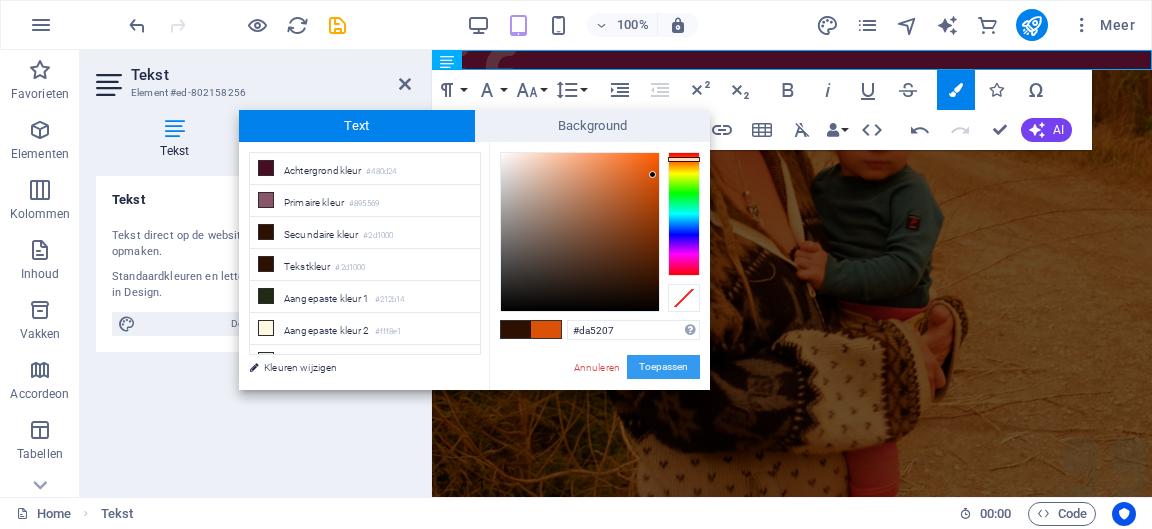 click on "Toepassen" at bounding box center (663, 367) 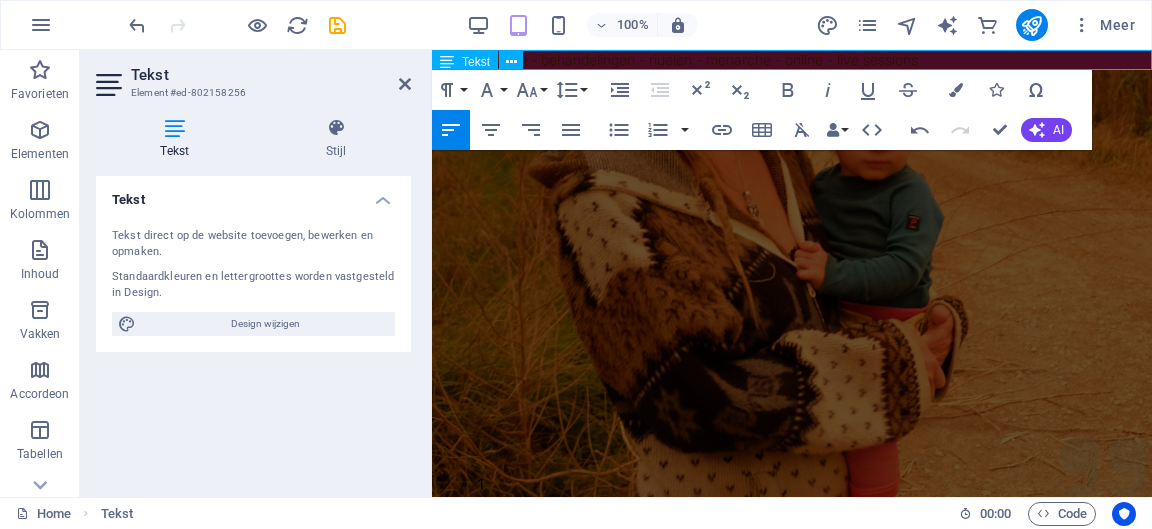 click on "Doula - initiatie - behandelingen - riuelen - menarche - online - live sessions" at bounding box center [792, 60] 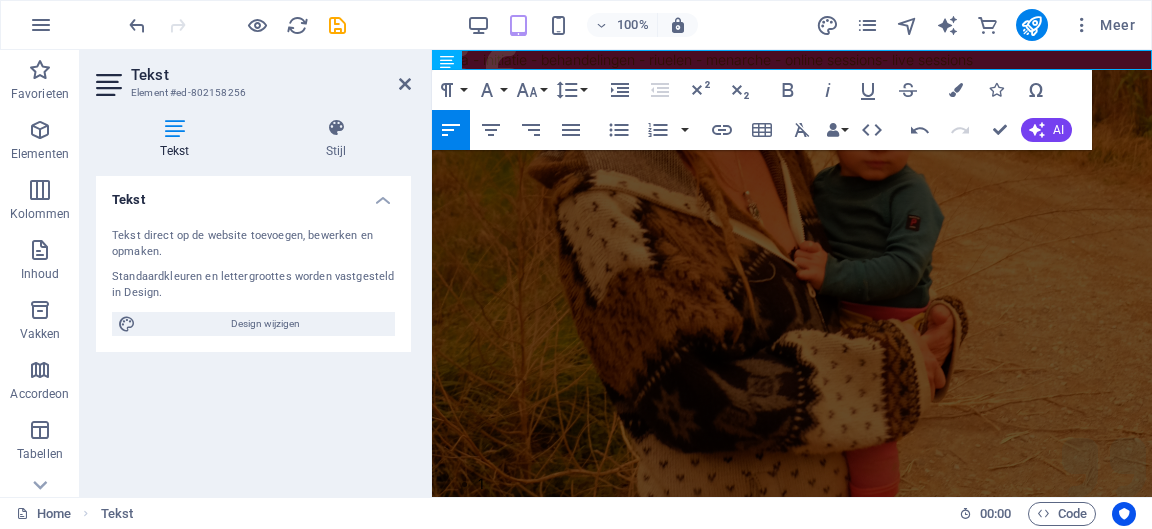 drag, startPoint x: 1022, startPoint y: 58, endPoint x: 439, endPoint y: 56, distance: 583.0034 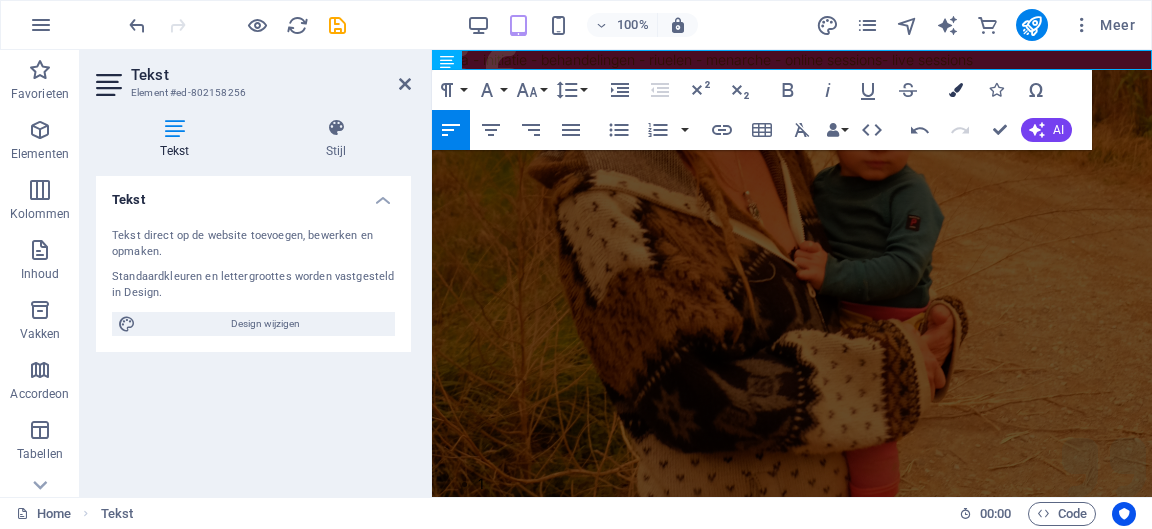 click at bounding box center [956, 90] 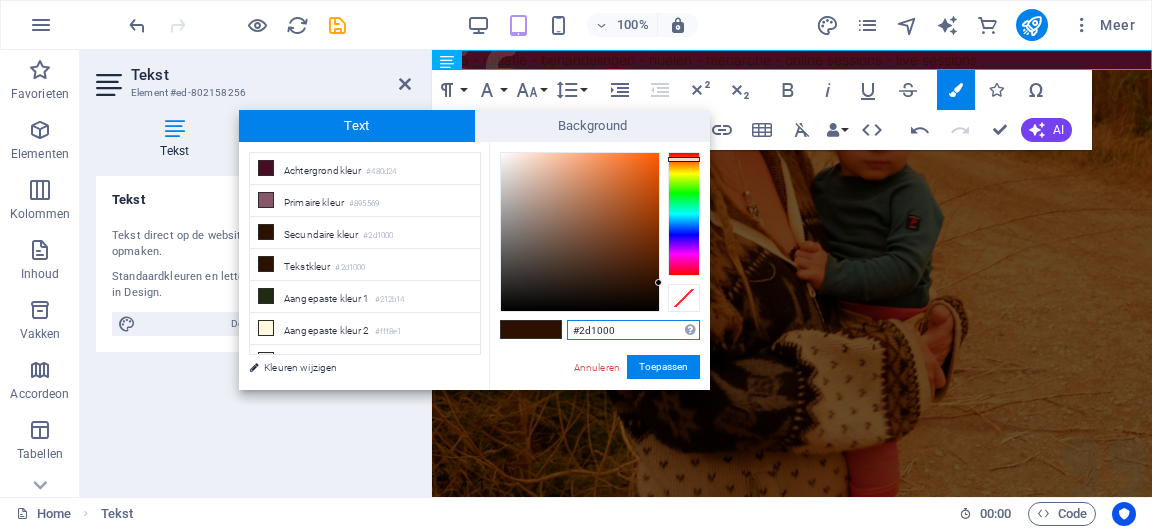 type on "#e05305" 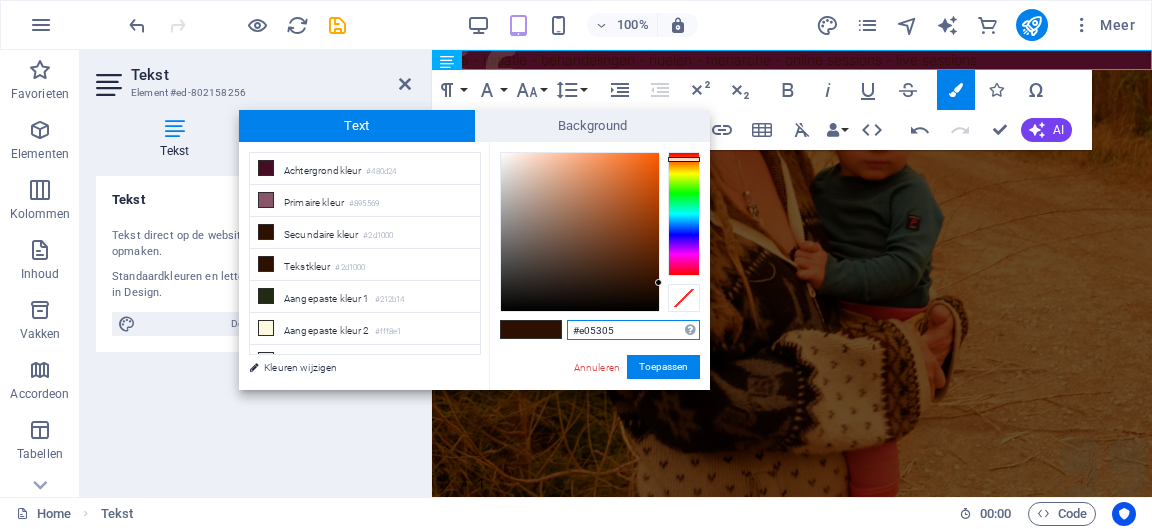 click at bounding box center (580, 232) 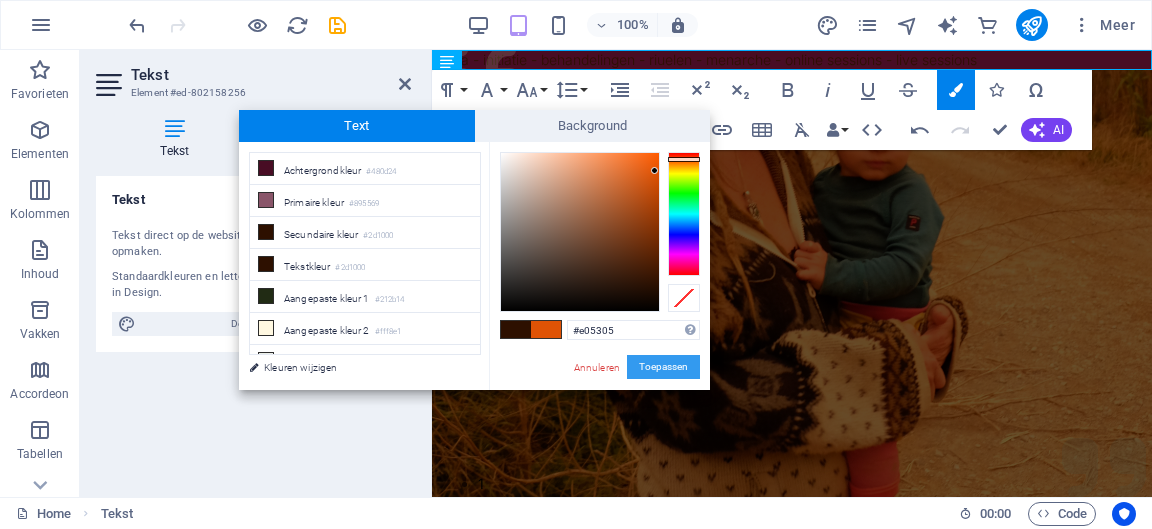 click on "Toepassen" at bounding box center [663, 367] 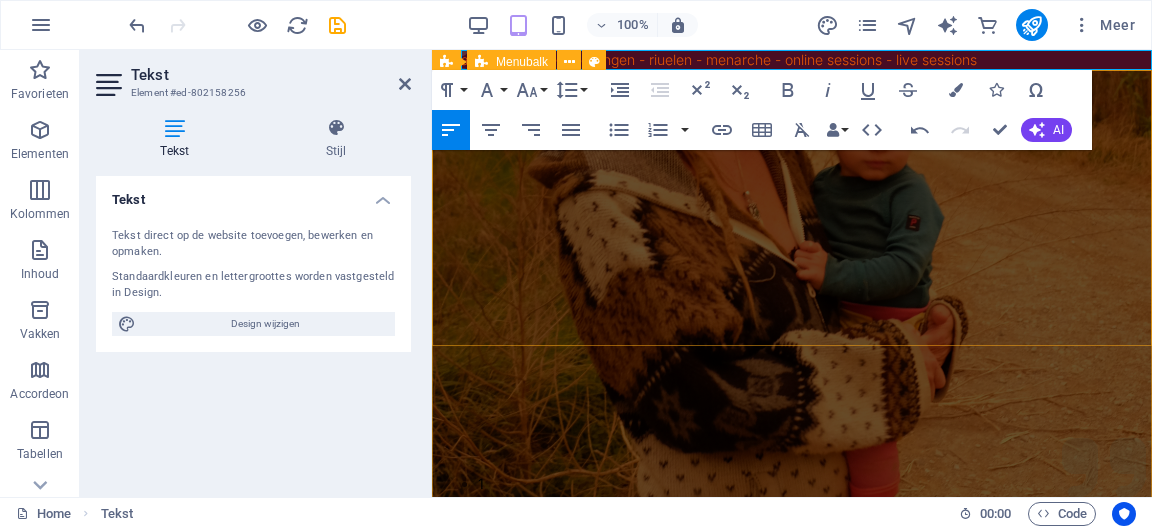 click on "Doula Menarche Sacred Passage Ervaringen Contact" at bounding box center (792, 968) 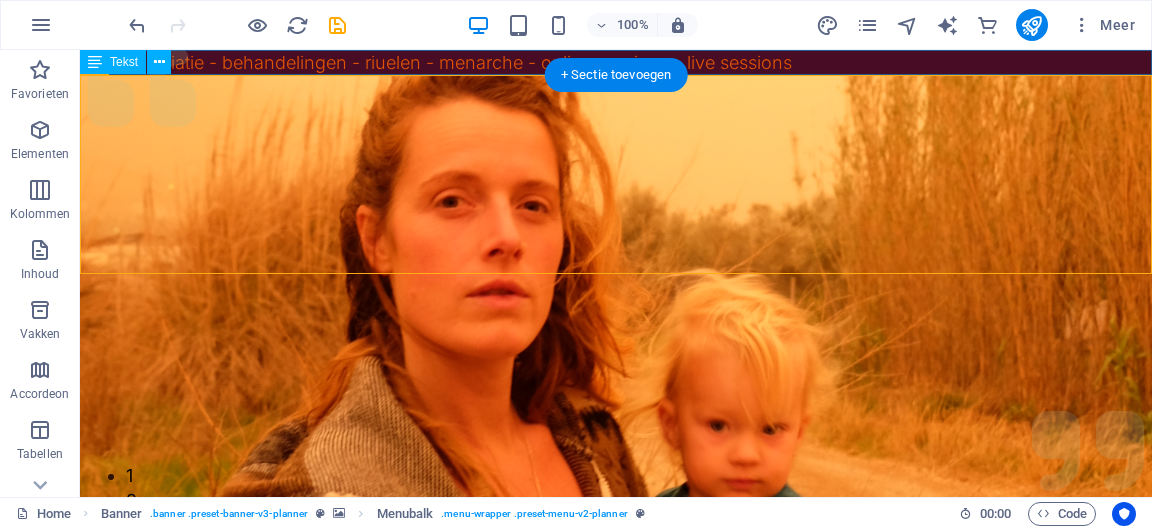 click on "Doula - initiatie - behandelingen - riuelen - menarche - online sessions   - live sessions" at bounding box center [616, 62] 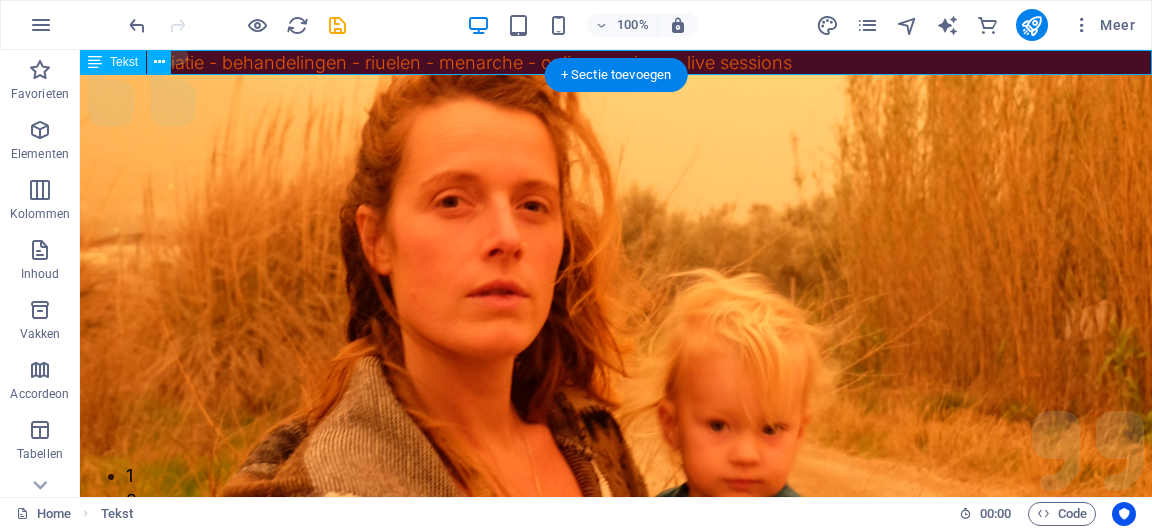 click on "Doula - initiatie - behandelingen - riuelen - menarche - online sessions   - live sessions" at bounding box center [616, 62] 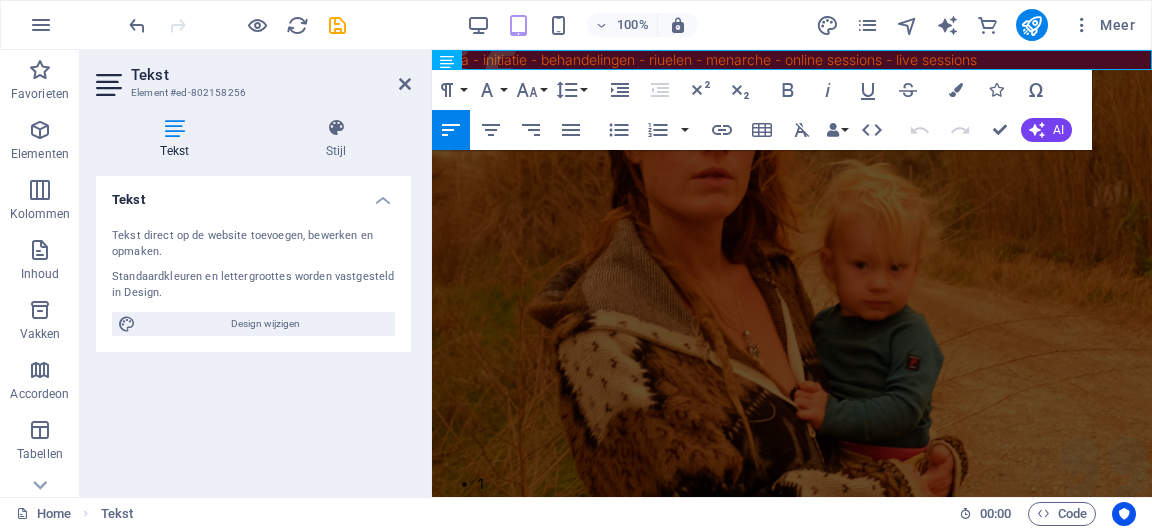 drag, startPoint x: 1026, startPoint y: 56, endPoint x: 275, endPoint y: 50, distance: 751.024 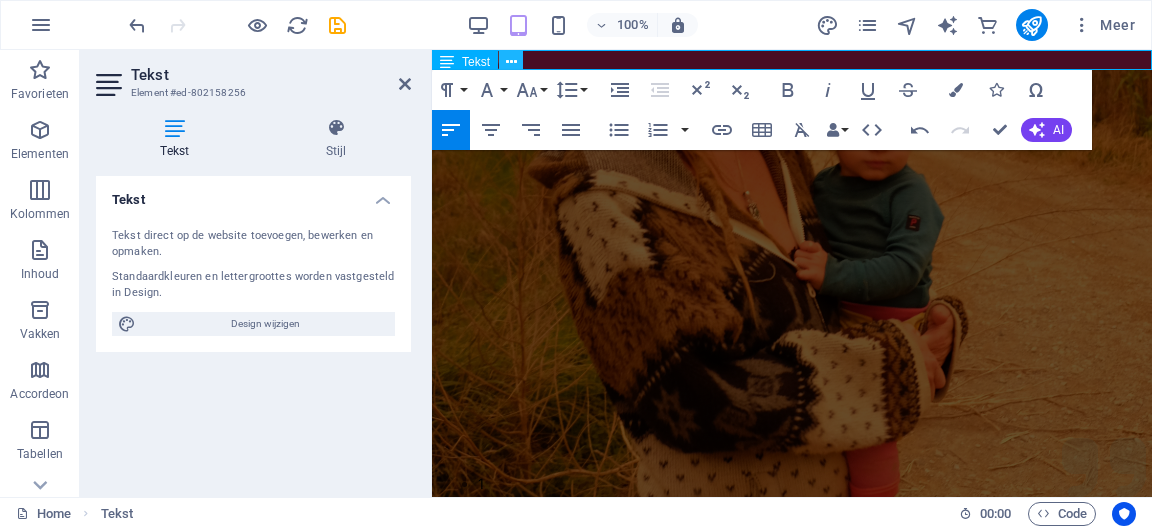 click at bounding box center (511, 62) 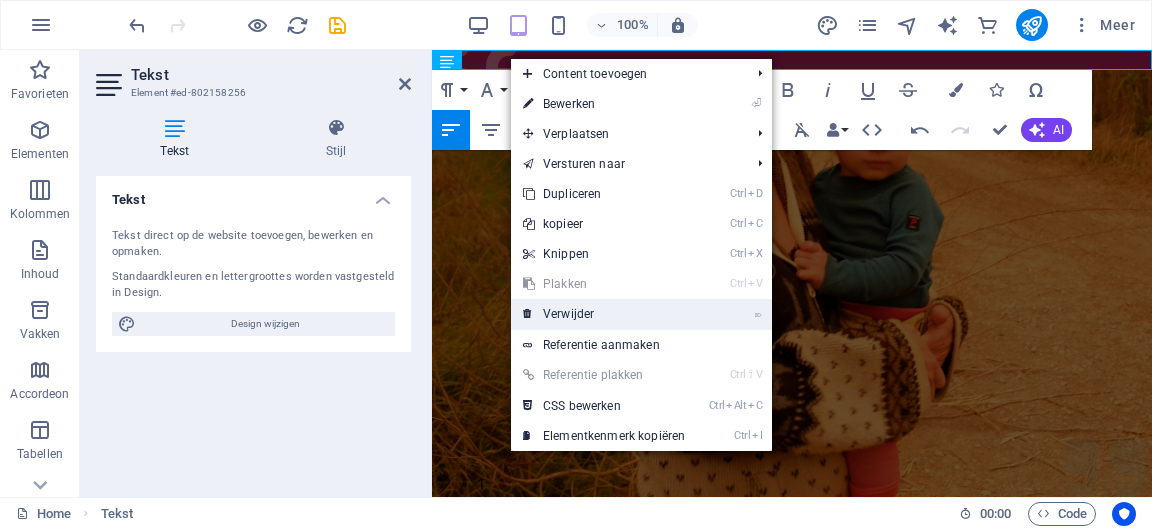 click on "⌦  Verwijder" at bounding box center (604, 314) 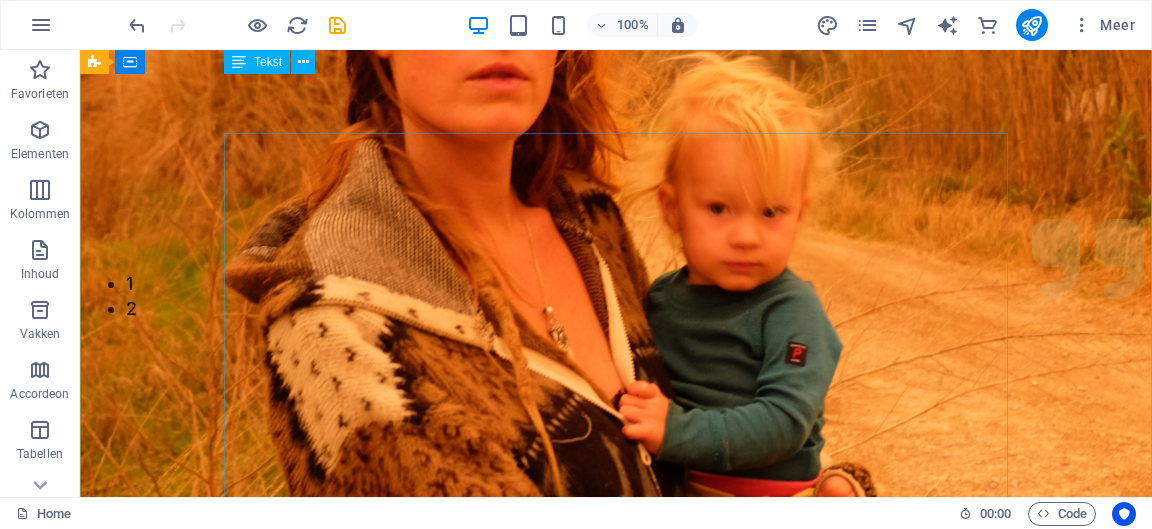 scroll, scrollTop: 0, scrollLeft: 0, axis: both 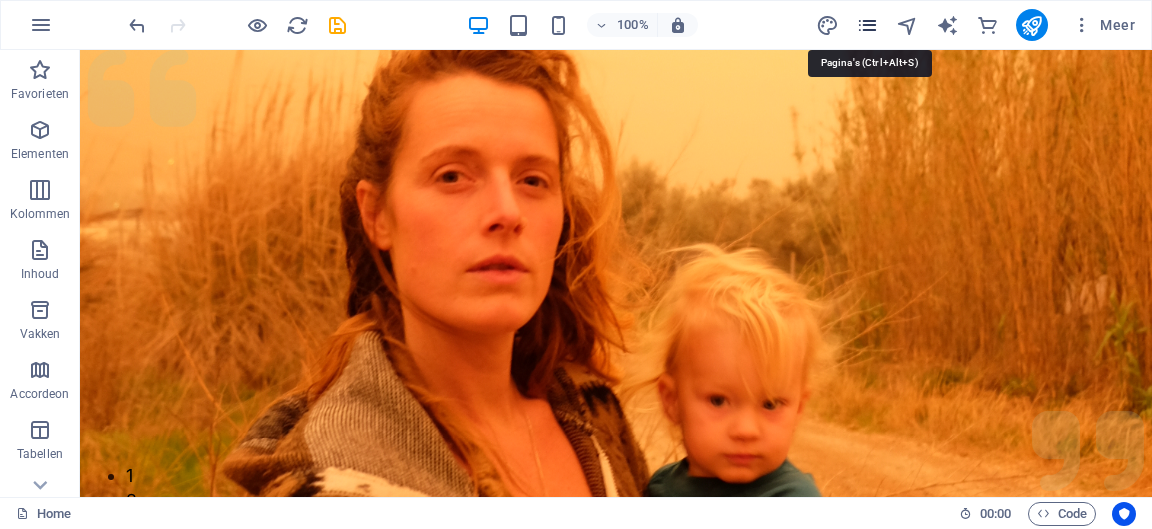 click at bounding box center (867, 25) 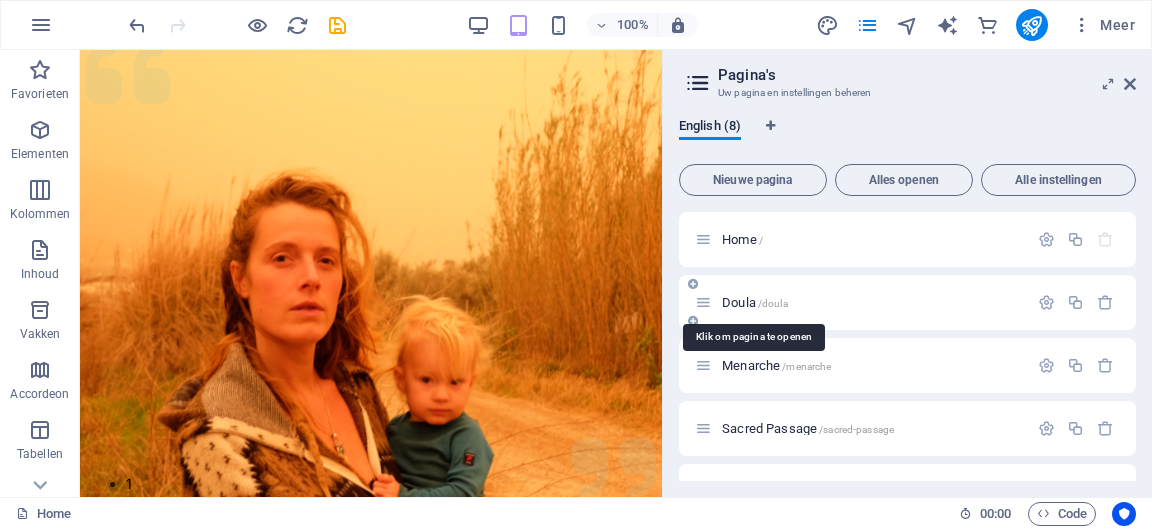 click on "Doula /doula" at bounding box center [755, 302] 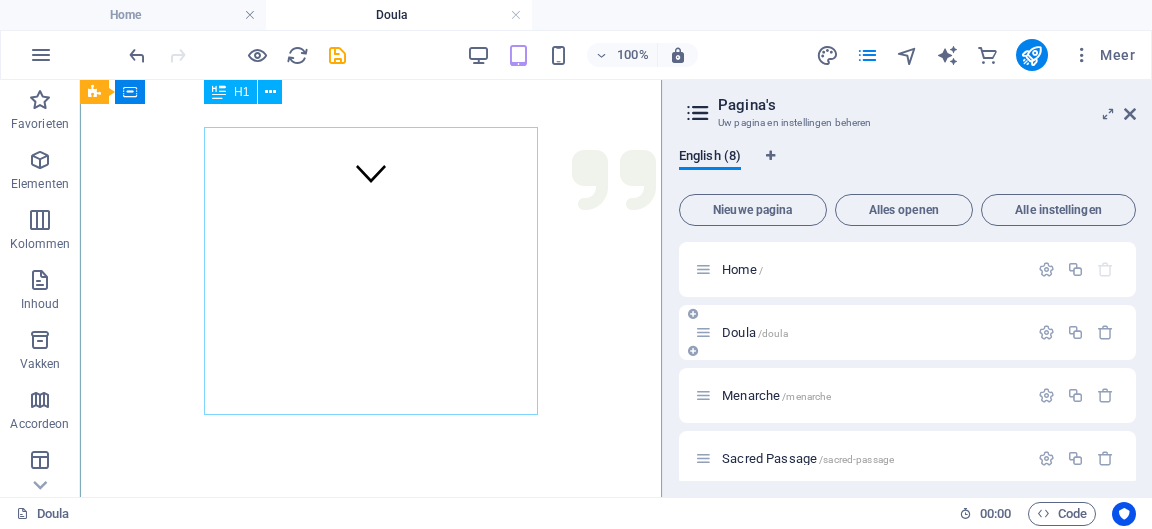 scroll, scrollTop: 288, scrollLeft: 0, axis: vertical 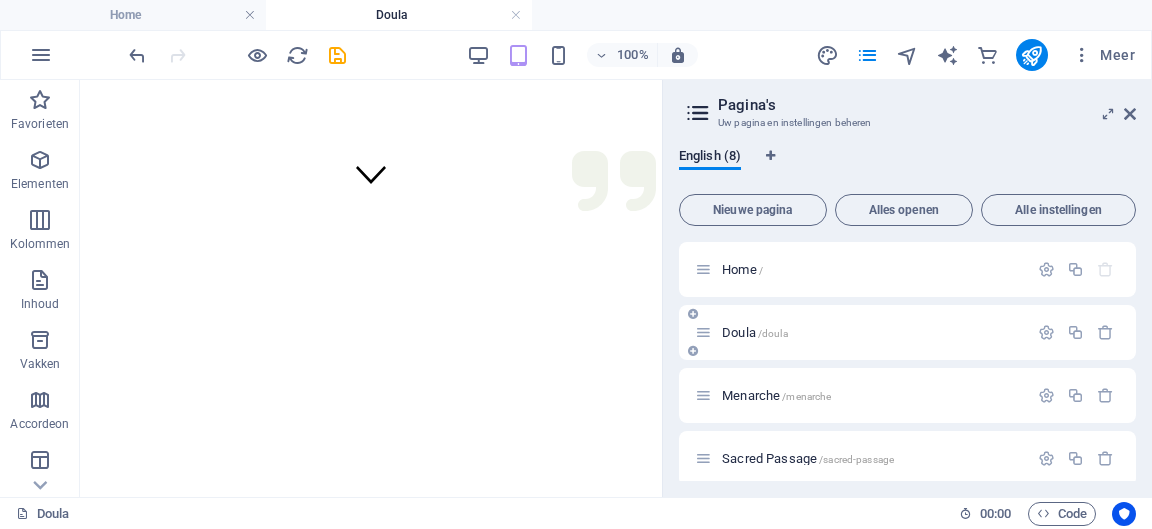 click at bounding box center (703, 332) 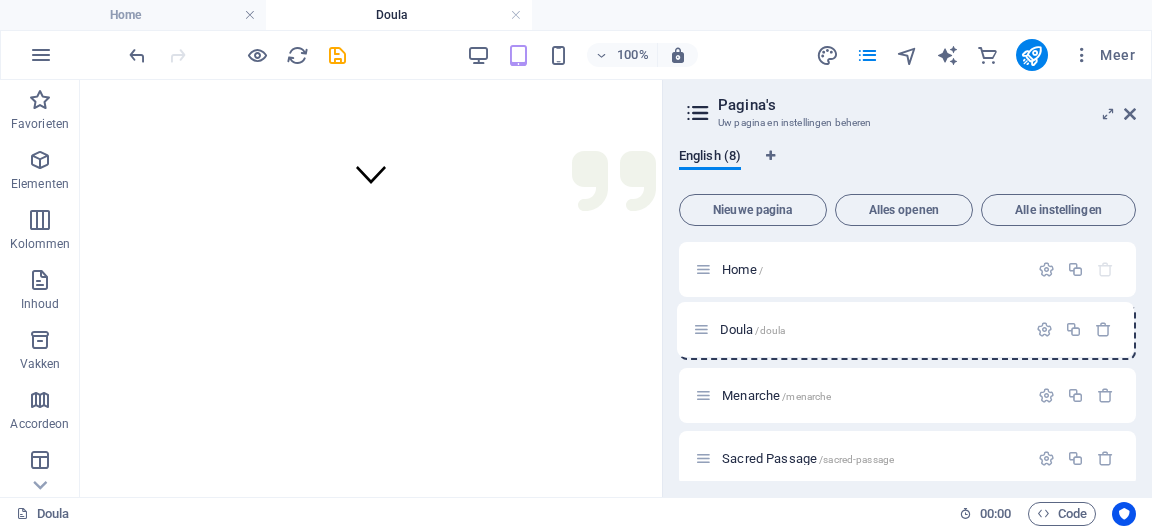 click on "Home / Doula /doula Menarche /menarche Sacred Passage /sacred-passage Ervaringen /ervaringen Contact /contact Diensten en tarieven /diensten-en-tarieven Privacy /privacy" at bounding box center (907, 490) 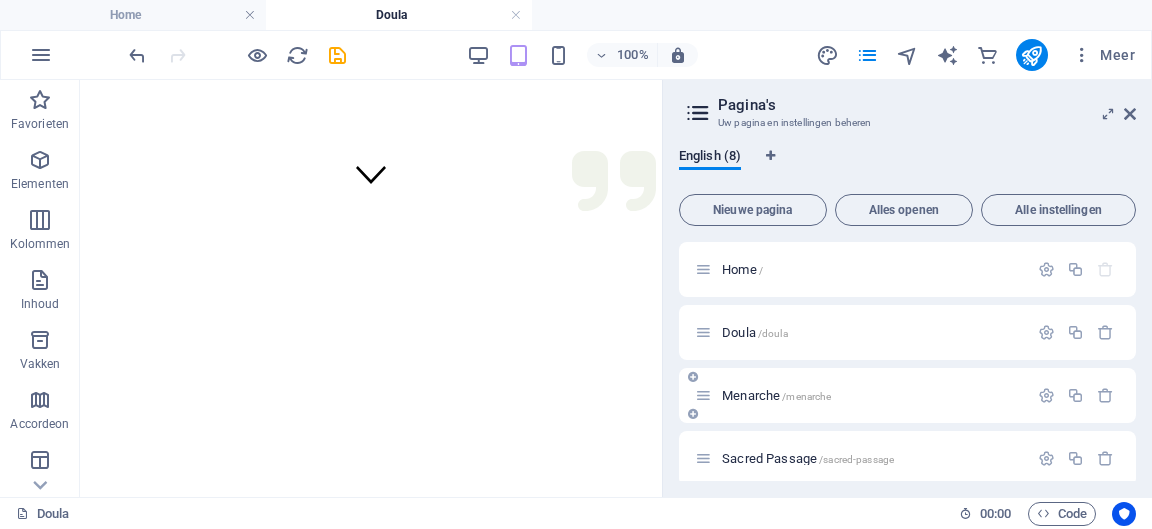 click on "Menarche /menarche" at bounding box center [776, 395] 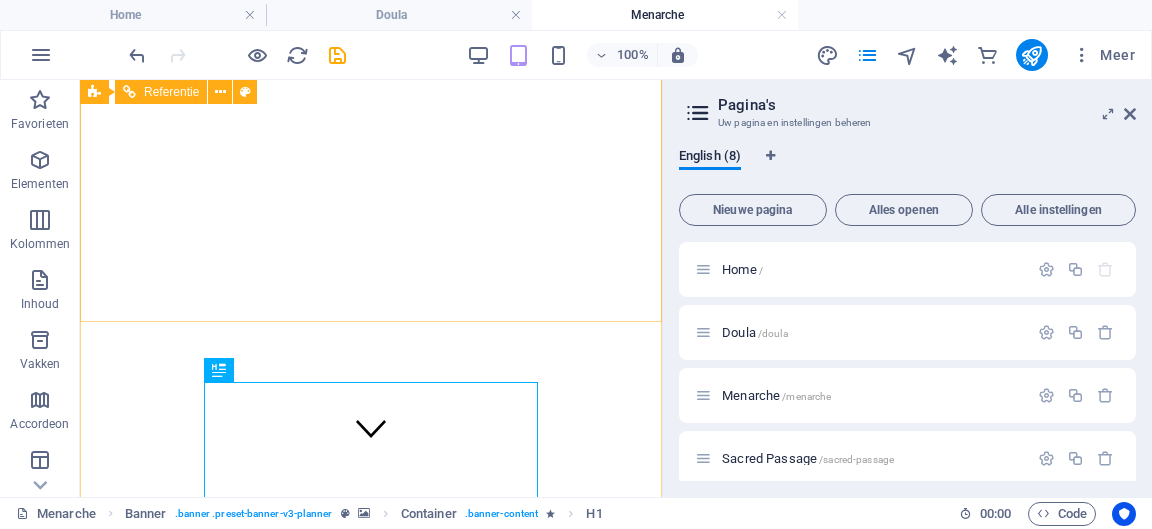 scroll, scrollTop: 0, scrollLeft: 0, axis: both 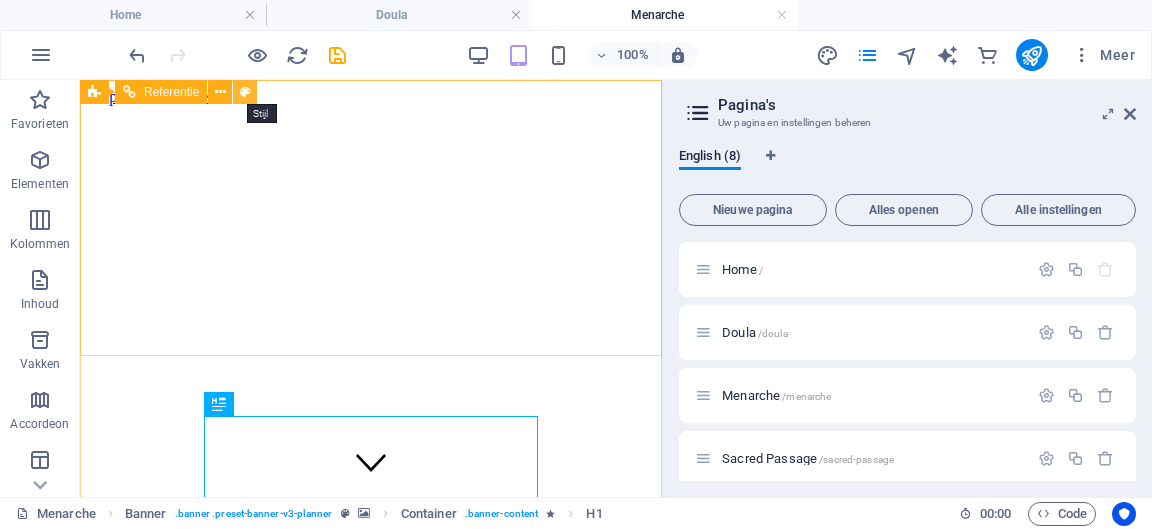 click at bounding box center [245, 92] 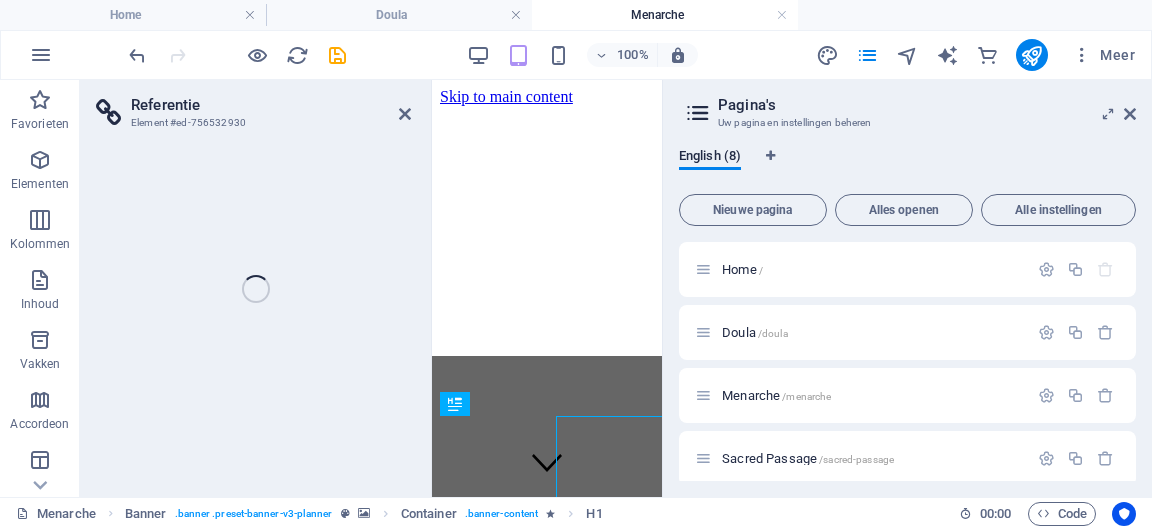 select on "rem" 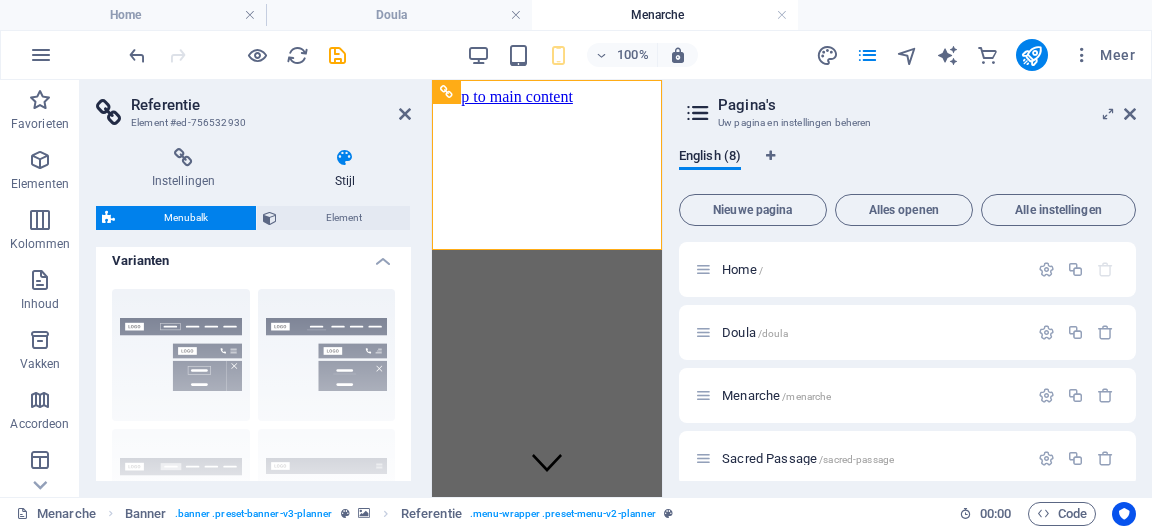 scroll, scrollTop: 0, scrollLeft: 0, axis: both 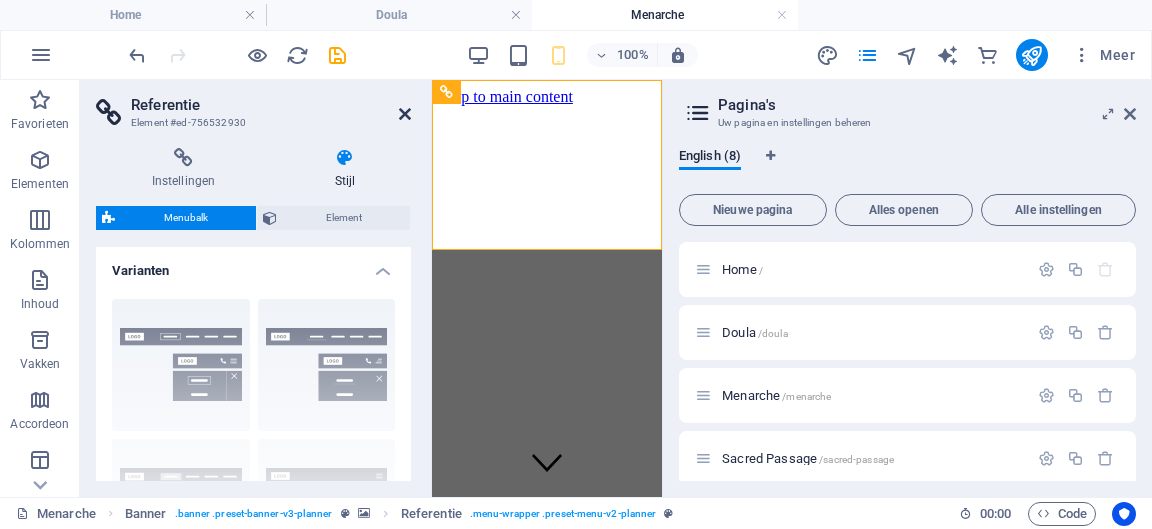 click at bounding box center [405, 114] 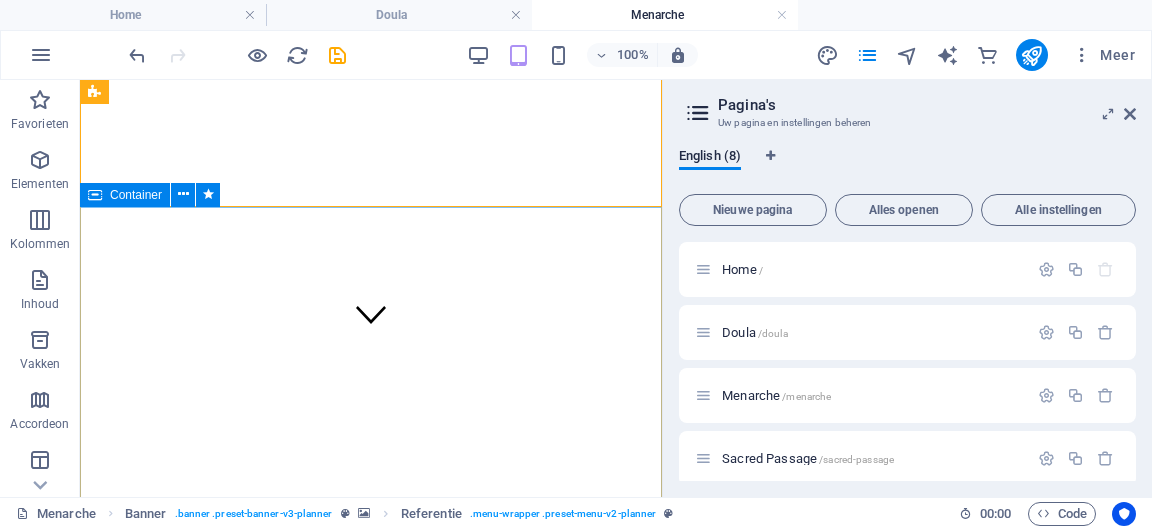 scroll, scrollTop: 150, scrollLeft: 0, axis: vertical 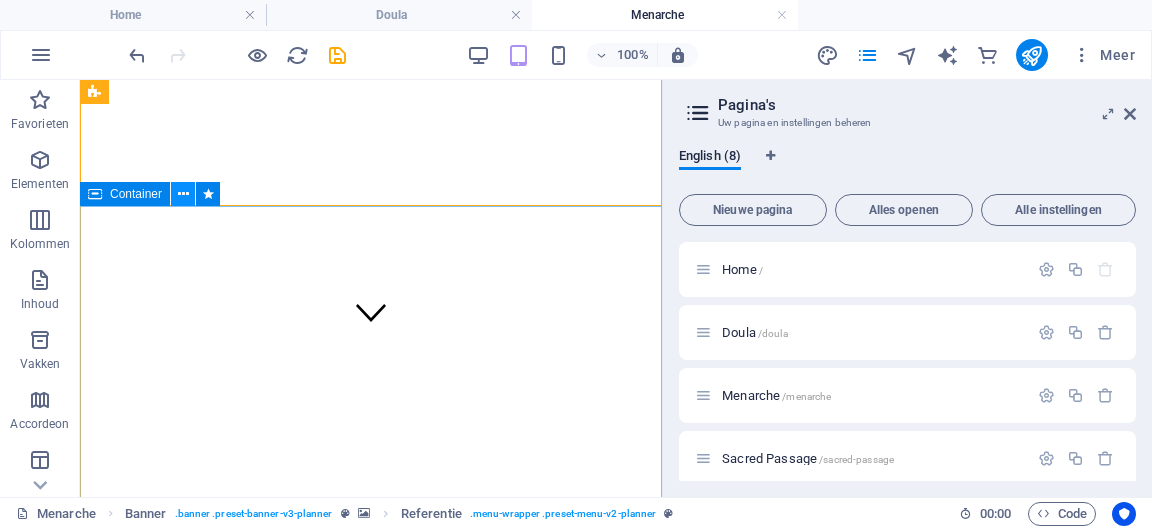 click at bounding box center (183, 194) 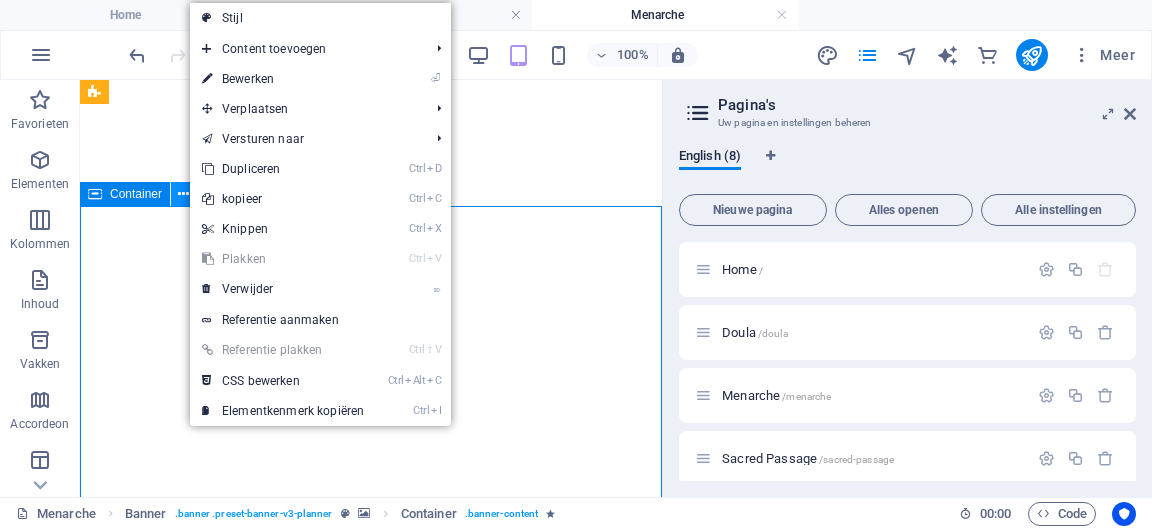 click at bounding box center [183, 194] 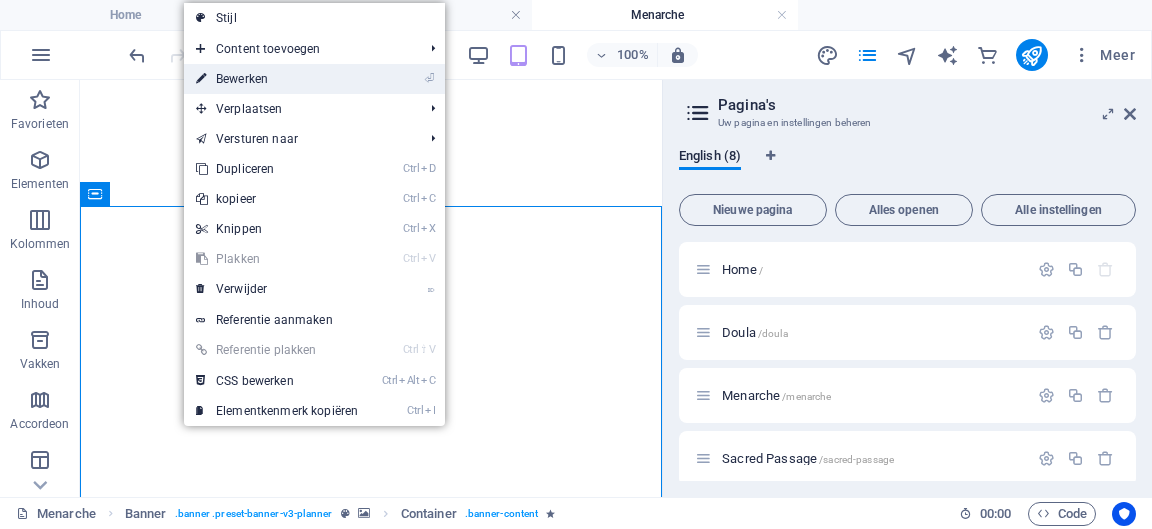 click on "⏎  Bewerken" at bounding box center (277, 79) 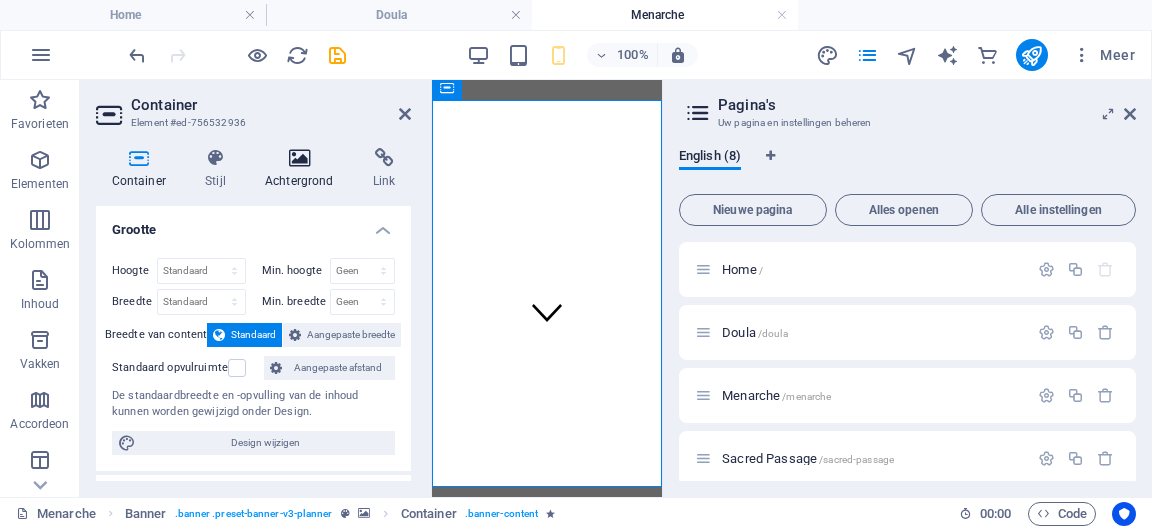 click at bounding box center [299, 158] 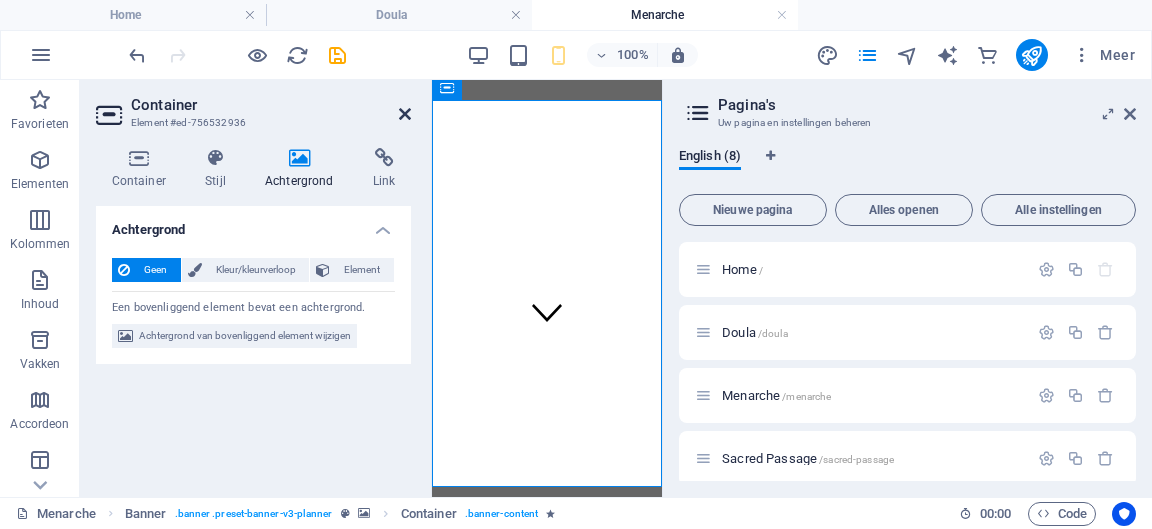 click at bounding box center [405, 114] 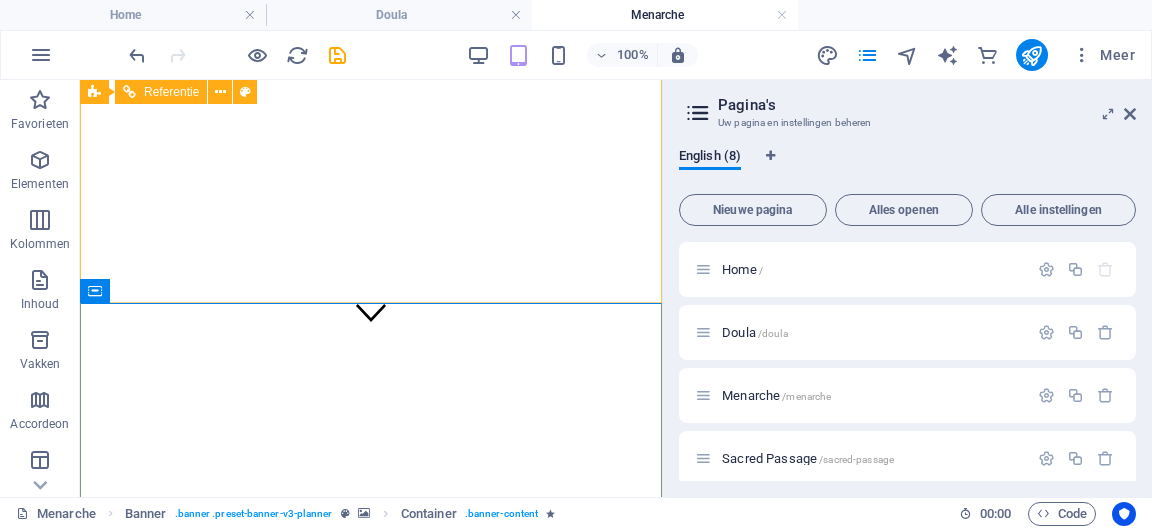 scroll, scrollTop: 0, scrollLeft: 0, axis: both 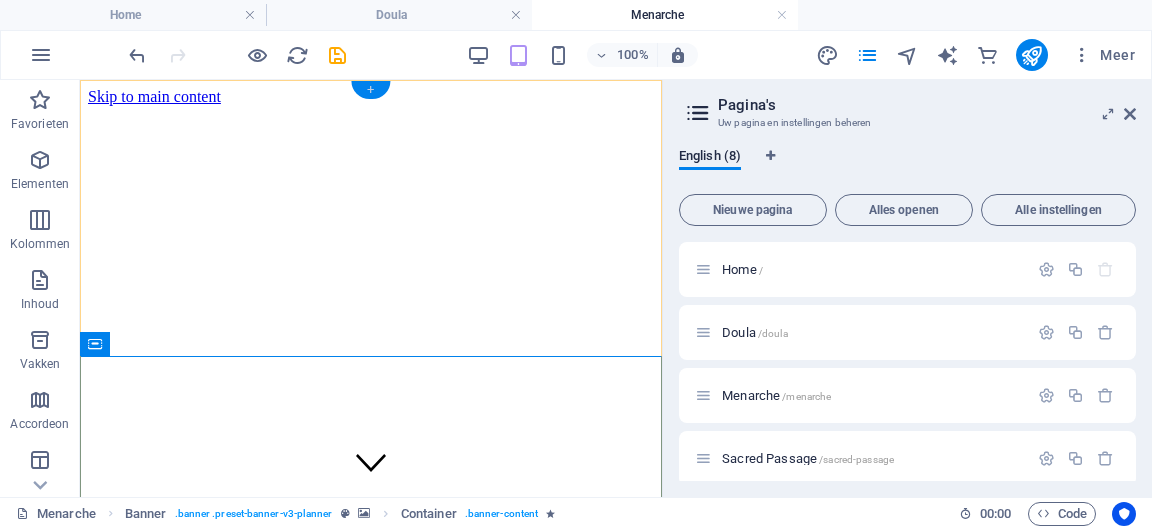 click on "+" at bounding box center (370, 90) 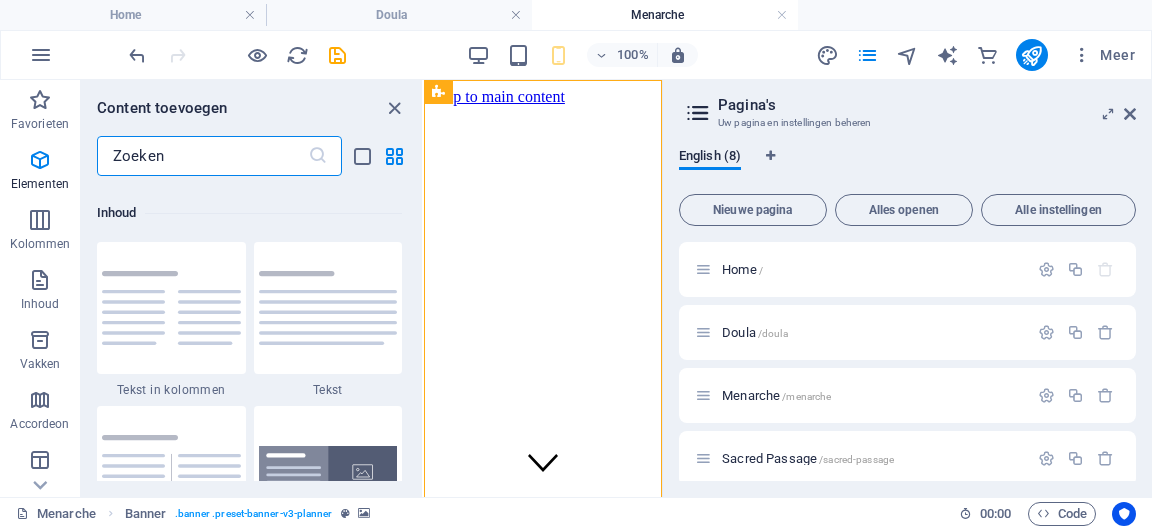 scroll, scrollTop: 3499, scrollLeft: 0, axis: vertical 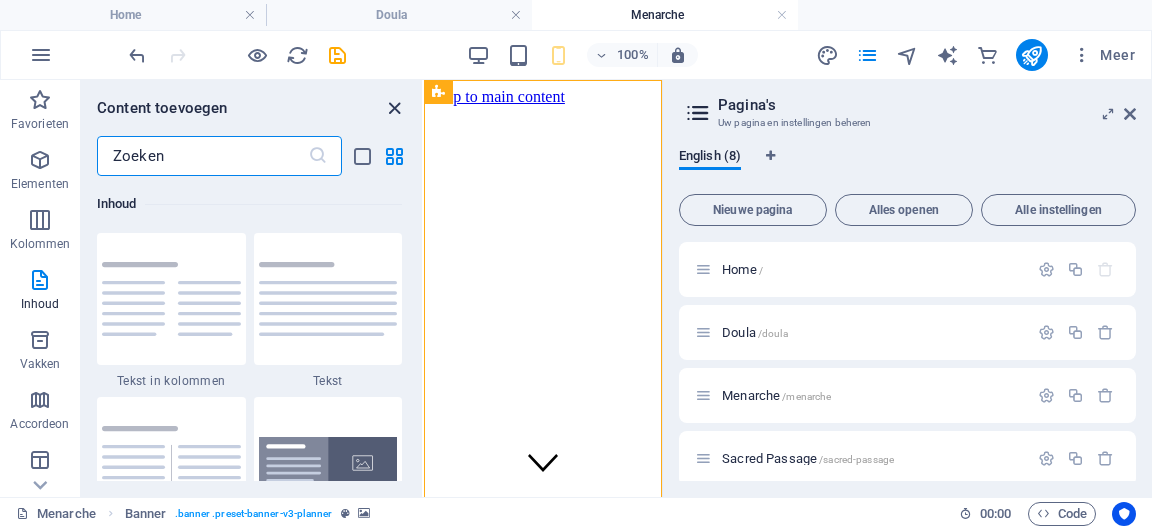 click at bounding box center [394, 108] 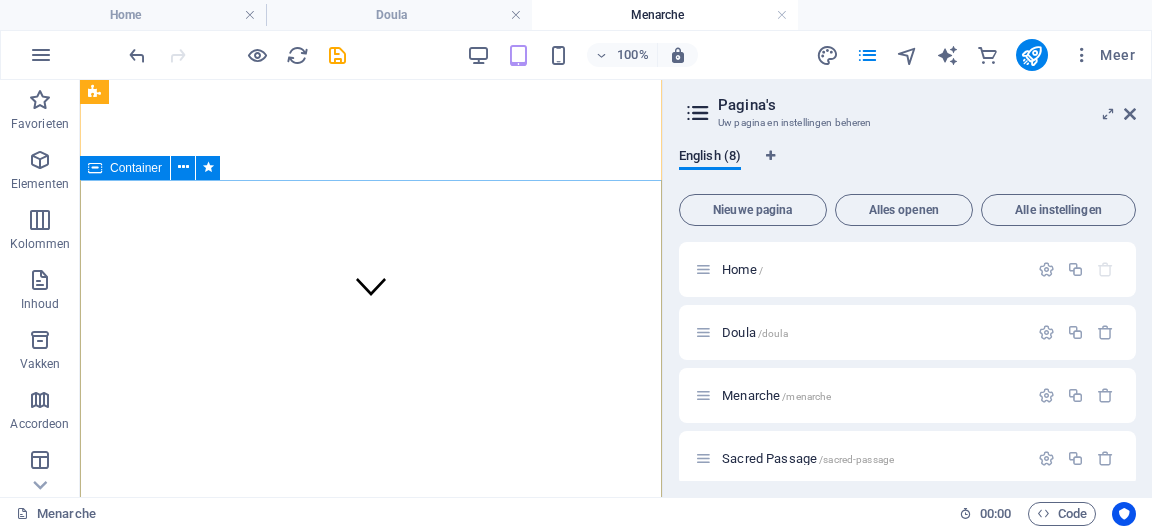 scroll, scrollTop: 0, scrollLeft: 0, axis: both 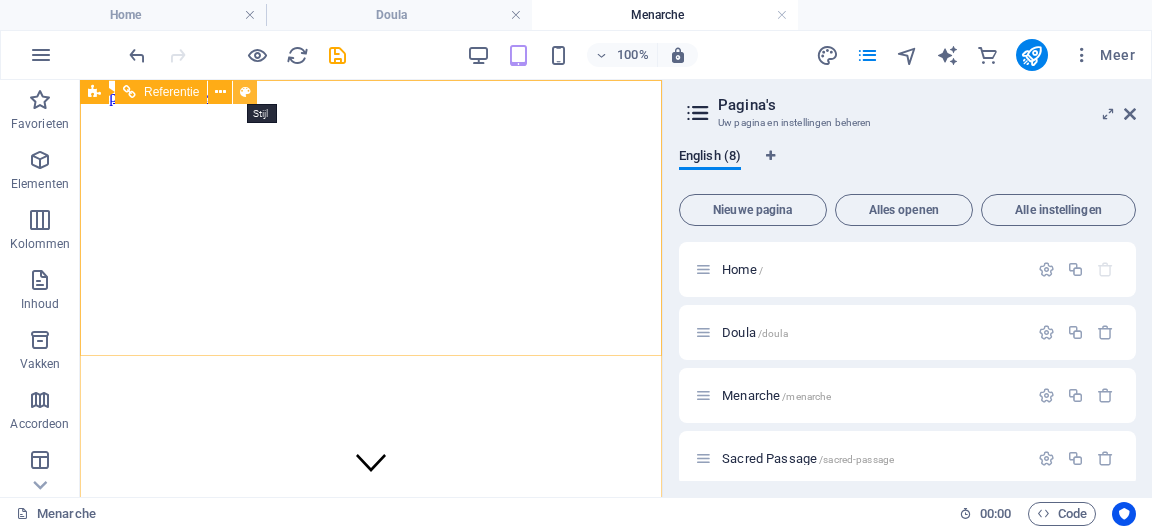 click at bounding box center [245, 92] 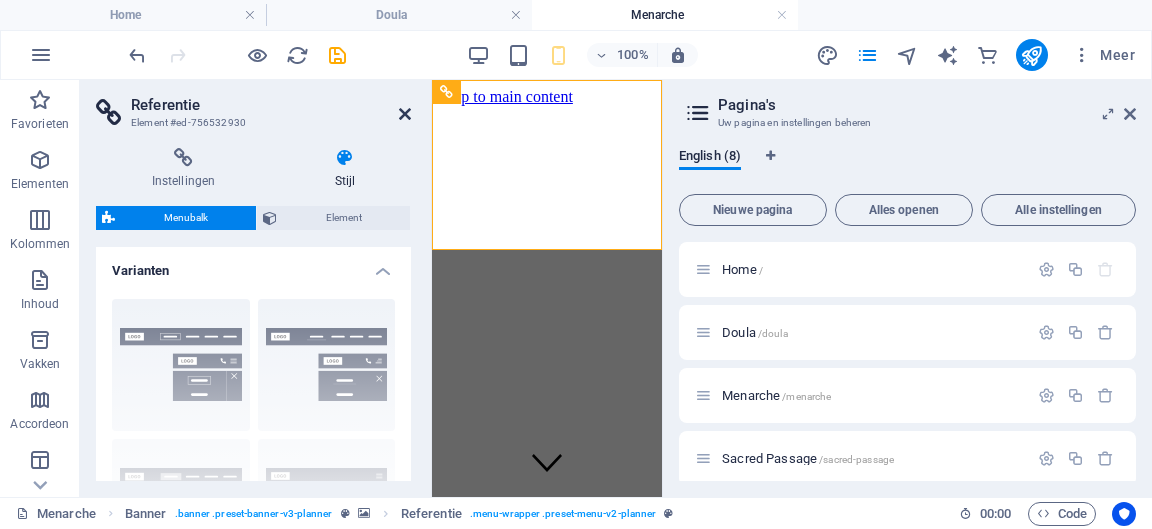 click at bounding box center [405, 114] 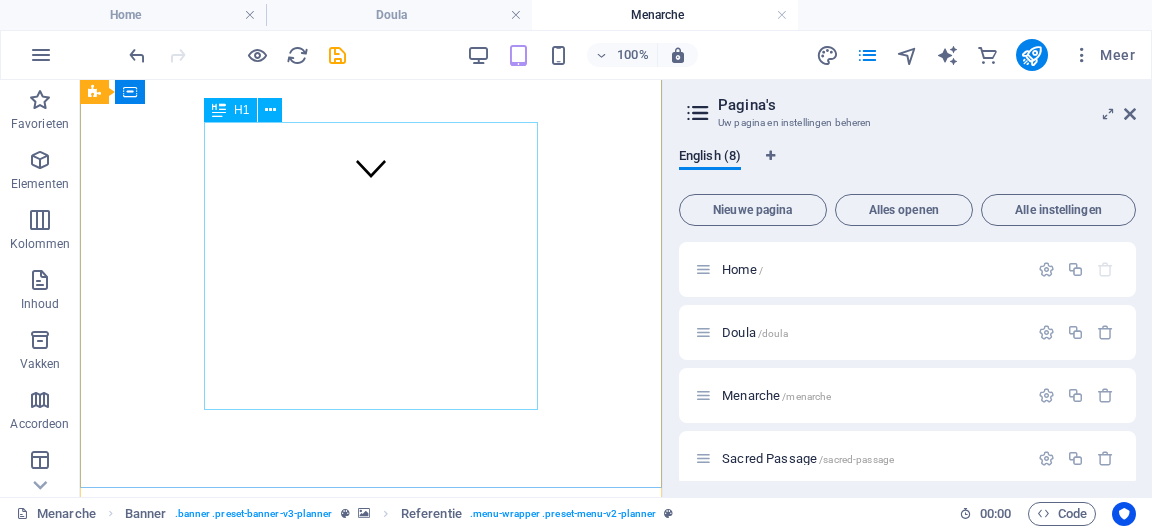 scroll, scrollTop: 607, scrollLeft: 0, axis: vertical 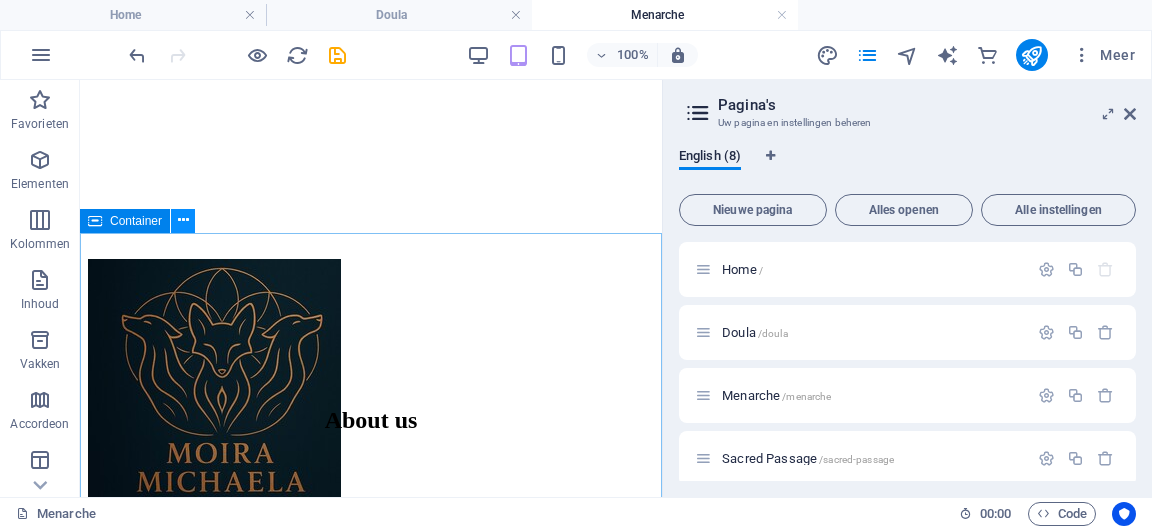 click at bounding box center [183, 220] 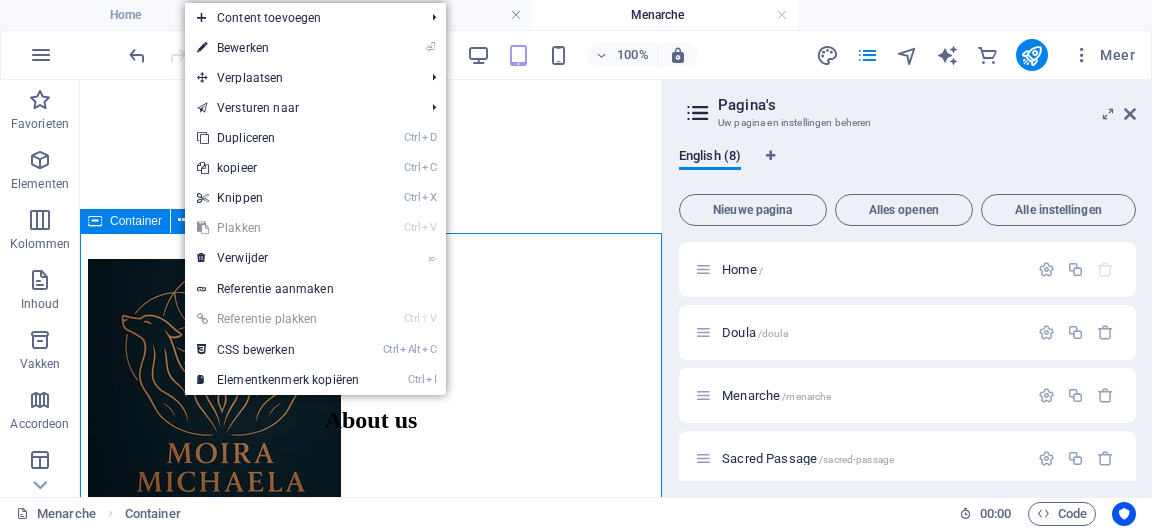 click on "Container" at bounding box center [136, 221] 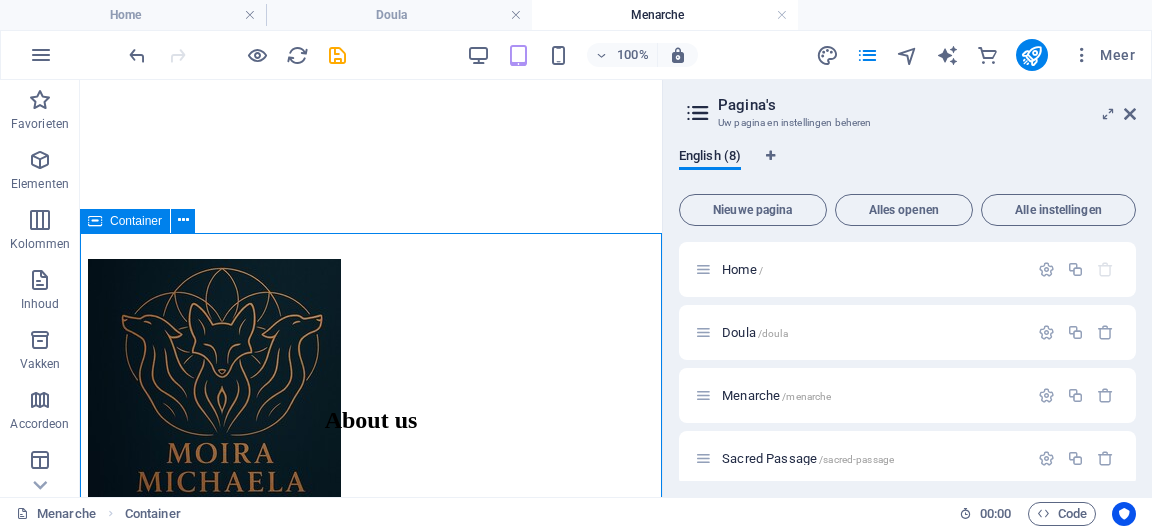 click on "Container" at bounding box center [136, 221] 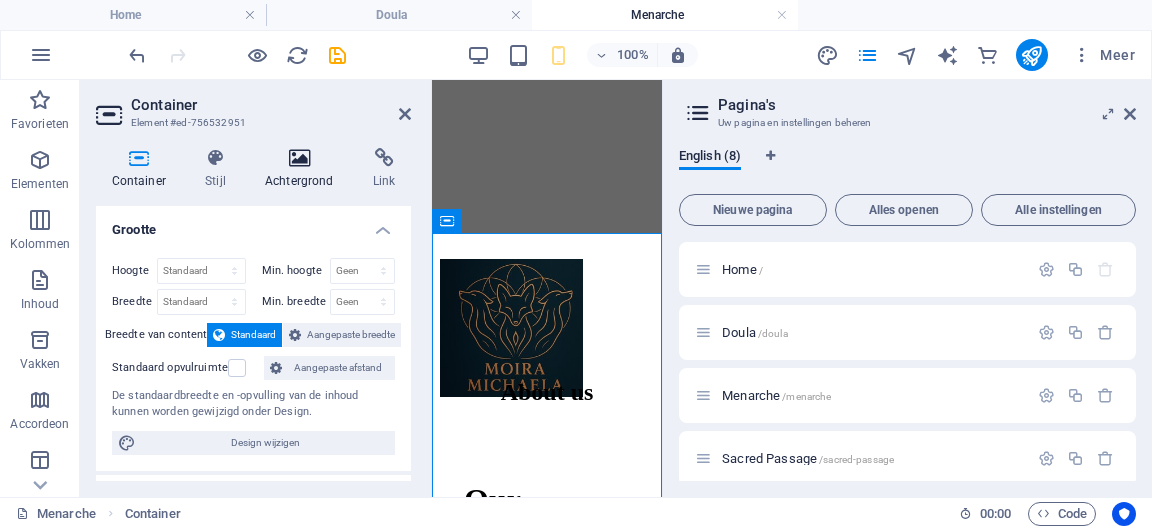 click on "Achtergrond" at bounding box center [303, 169] 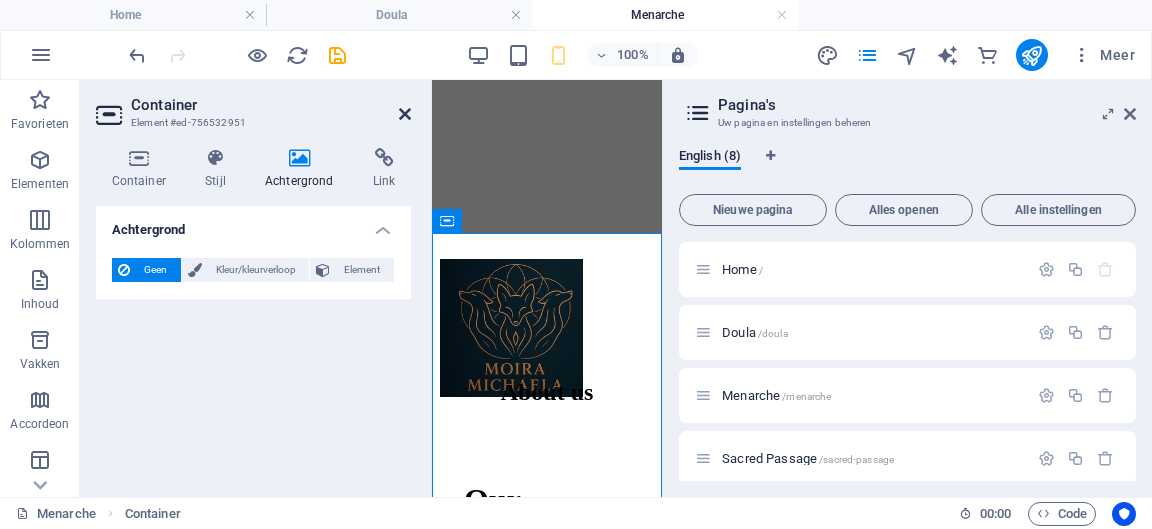 click at bounding box center [405, 114] 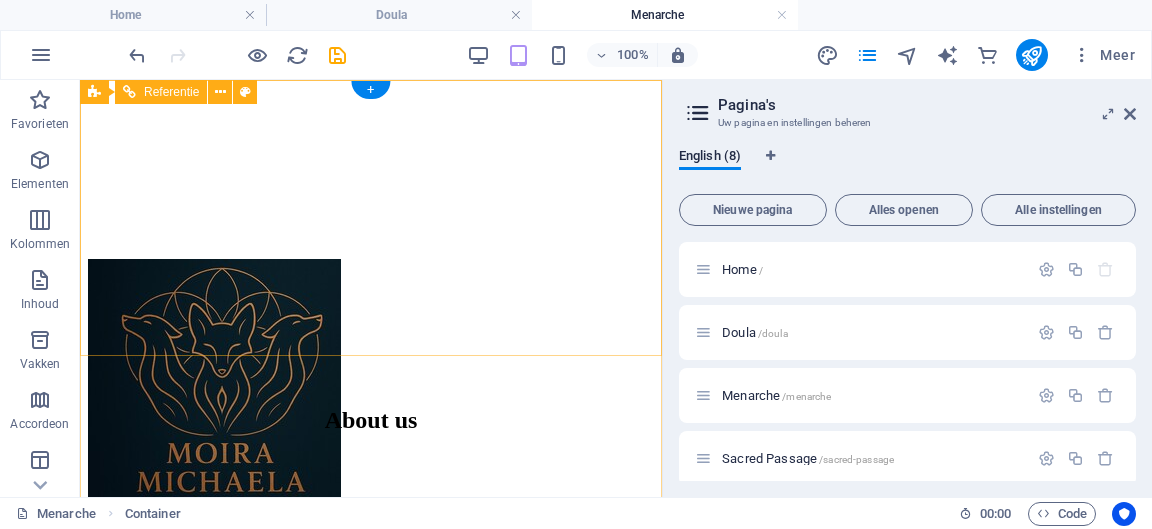 scroll, scrollTop: 0, scrollLeft: 0, axis: both 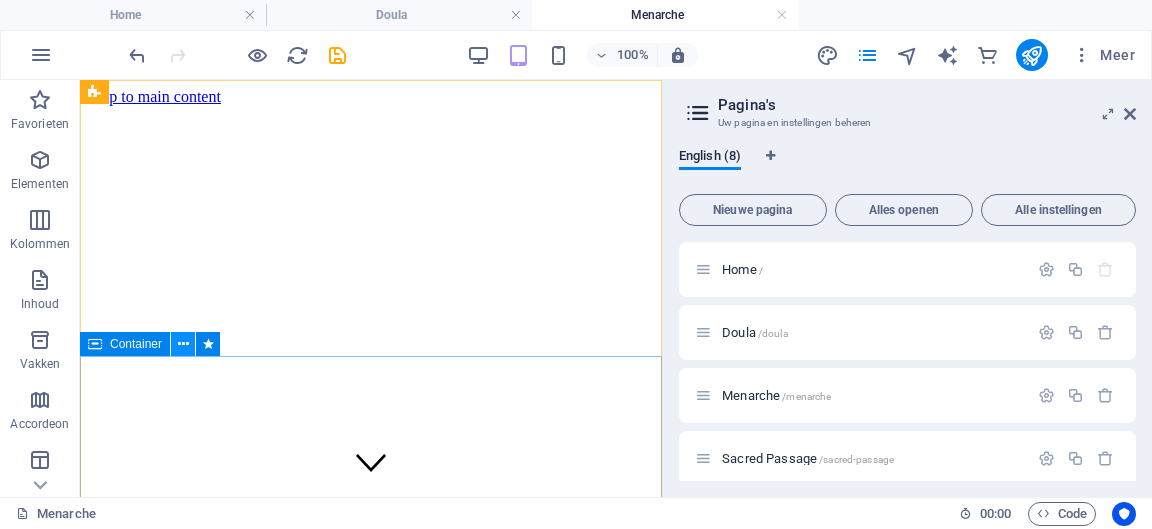 click at bounding box center (183, 344) 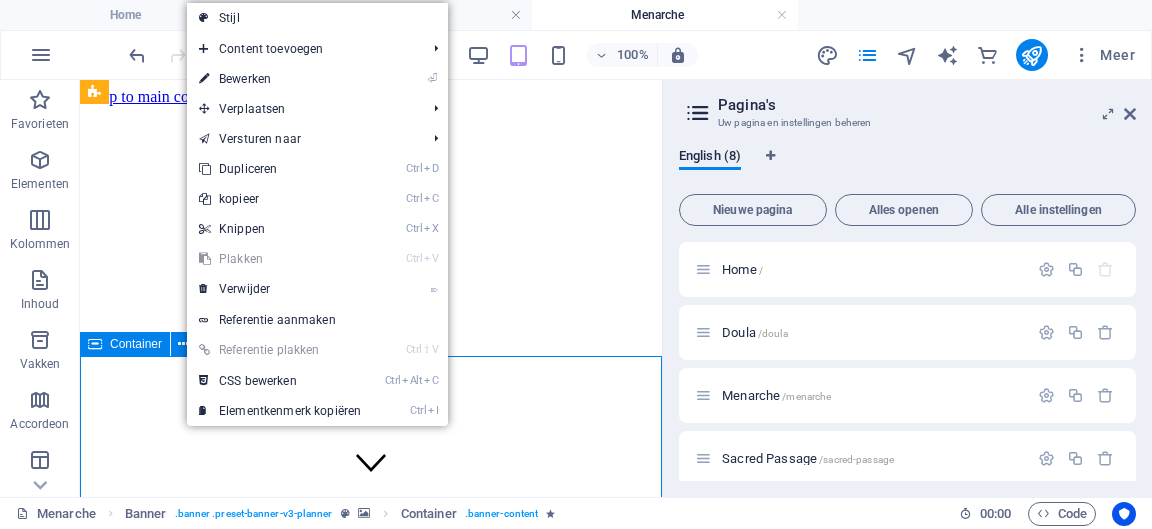 click on "Container" at bounding box center [136, 344] 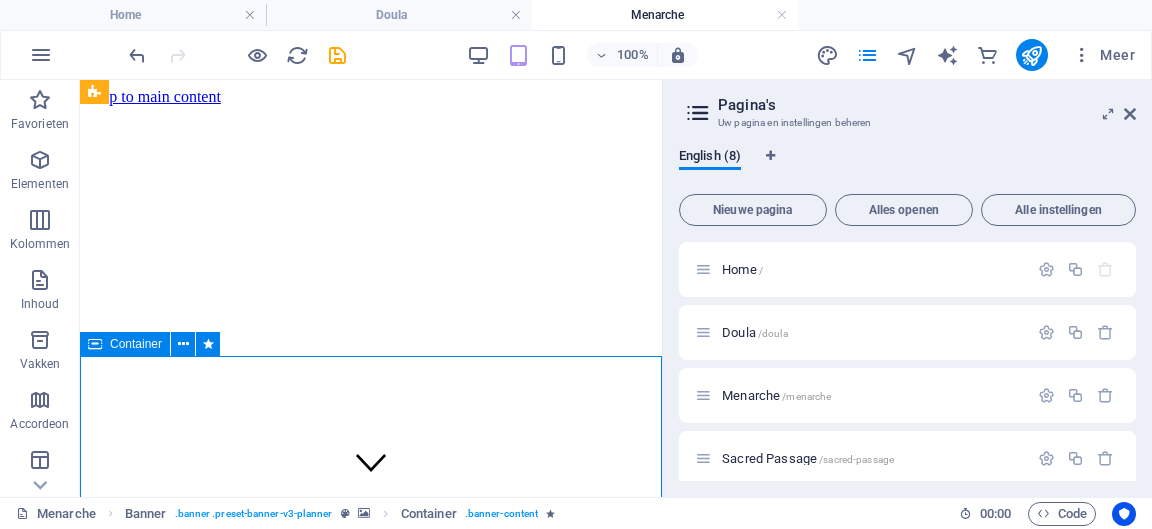 click on "Container" at bounding box center [136, 344] 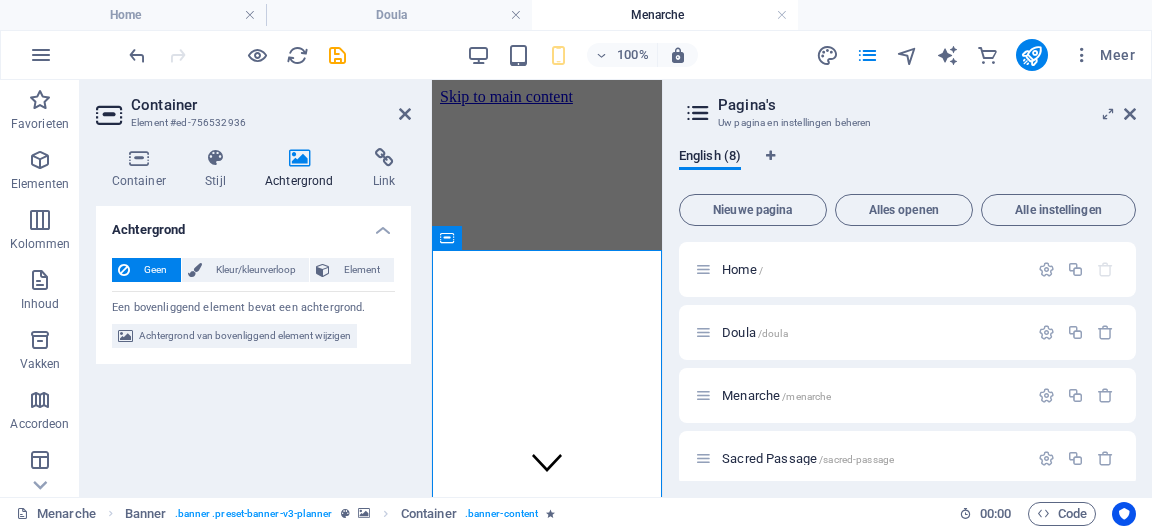 click on "Achtergrond" at bounding box center [303, 169] 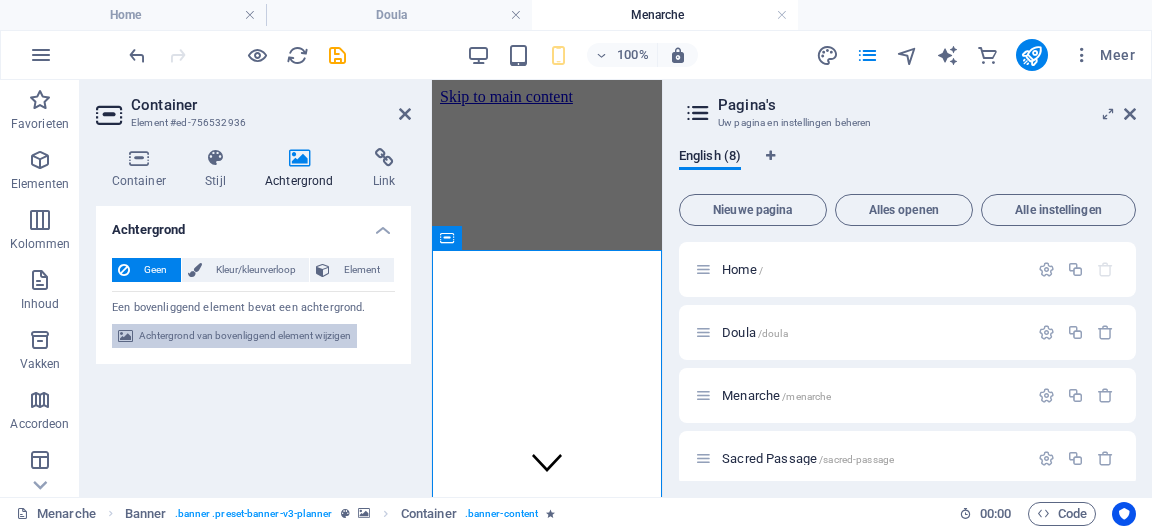 click on "Achtergrond van bovenliggend element wijzigen" at bounding box center [245, 336] 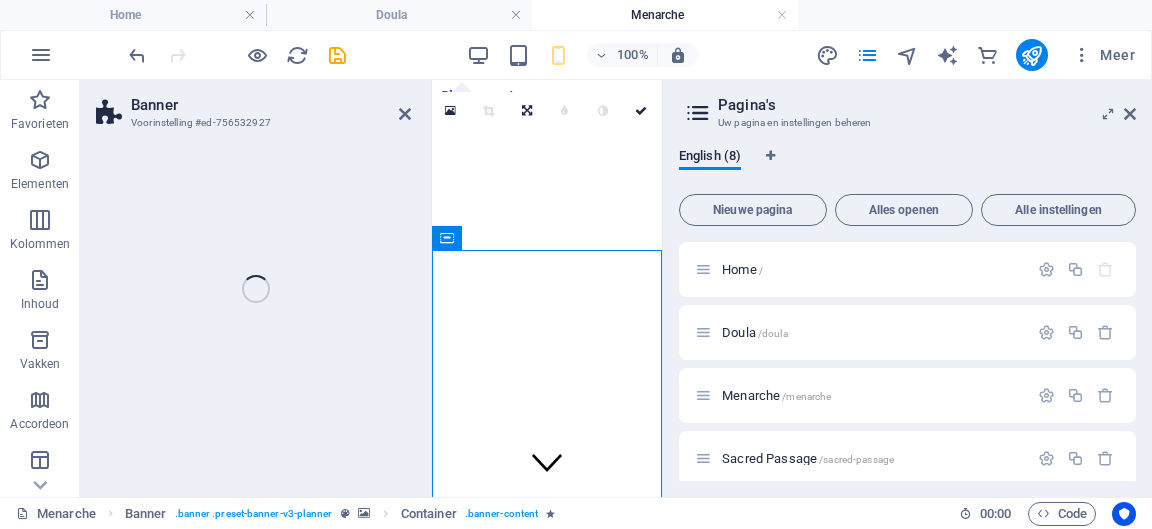 select on "%" 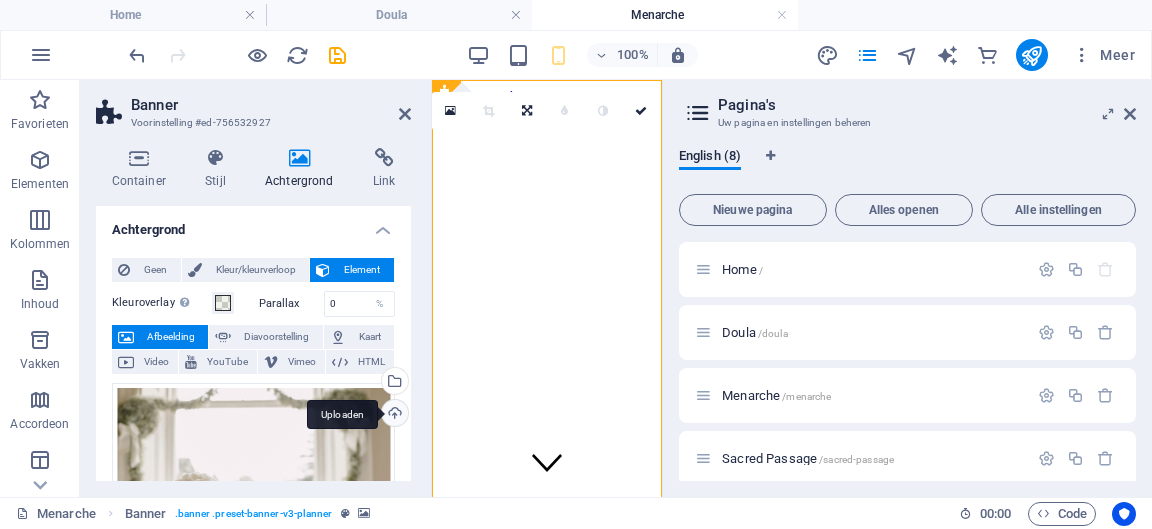 click on "Uploaden" at bounding box center [393, 415] 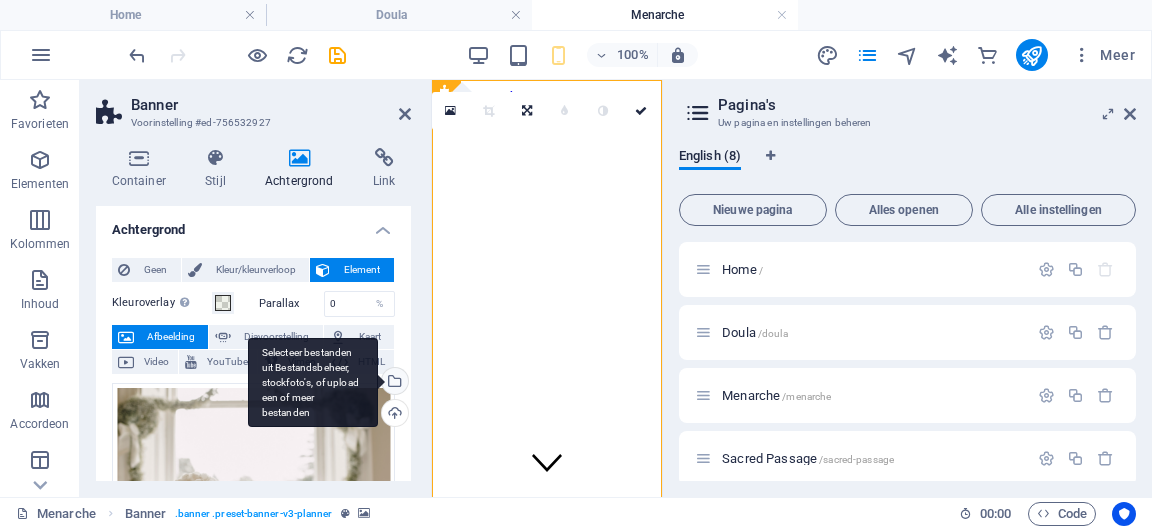 click on "Selecteer bestanden uit Bestandsbeheer, stockfoto's, of upload een of meer bestanden" at bounding box center (393, 383) 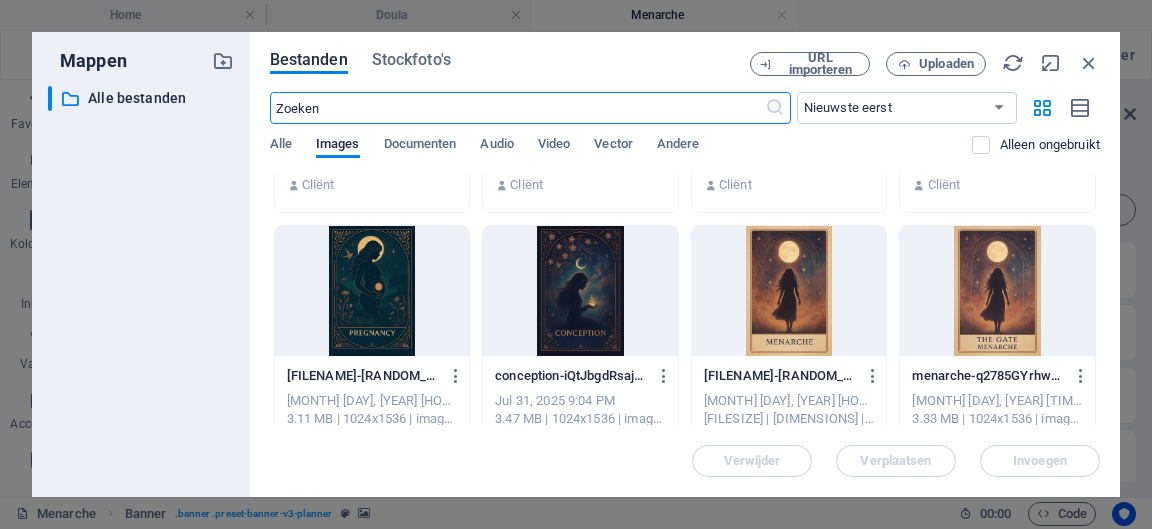 scroll, scrollTop: 969, scrollLeft: 0, axis: vertical 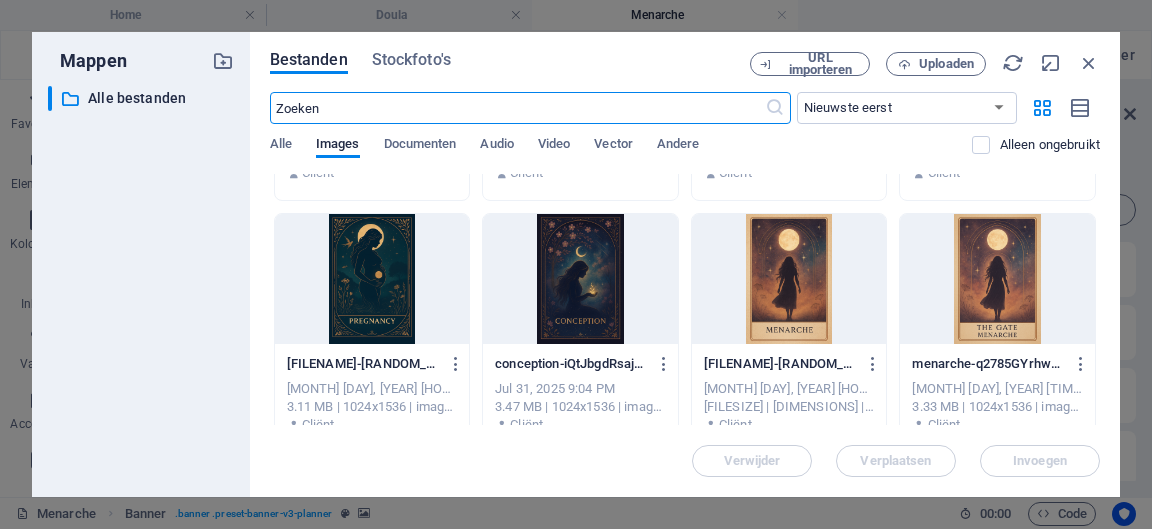 click at bounding box center [789, 279] 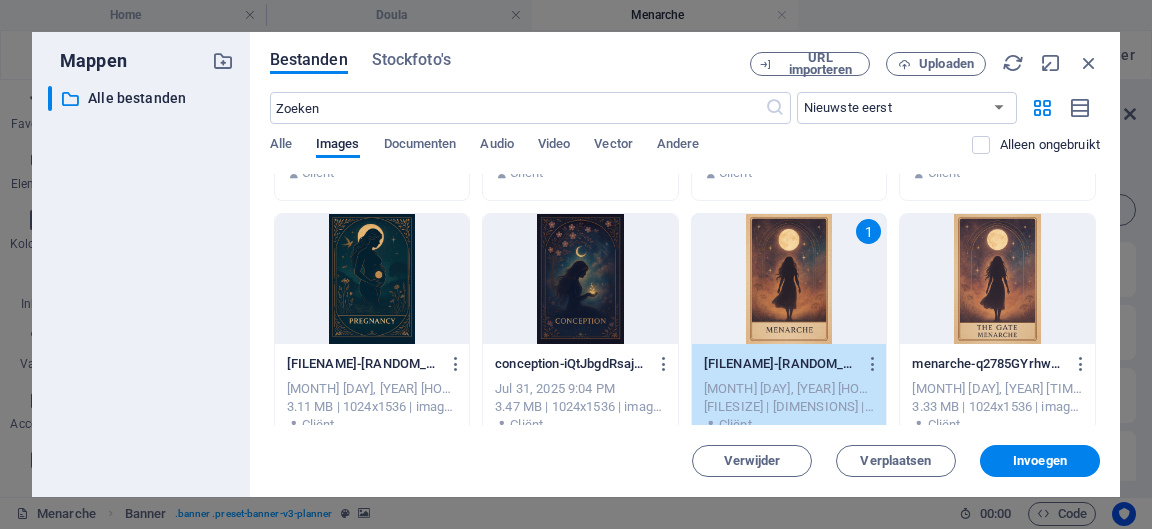 click on "1" at bounding box center (789, 279) 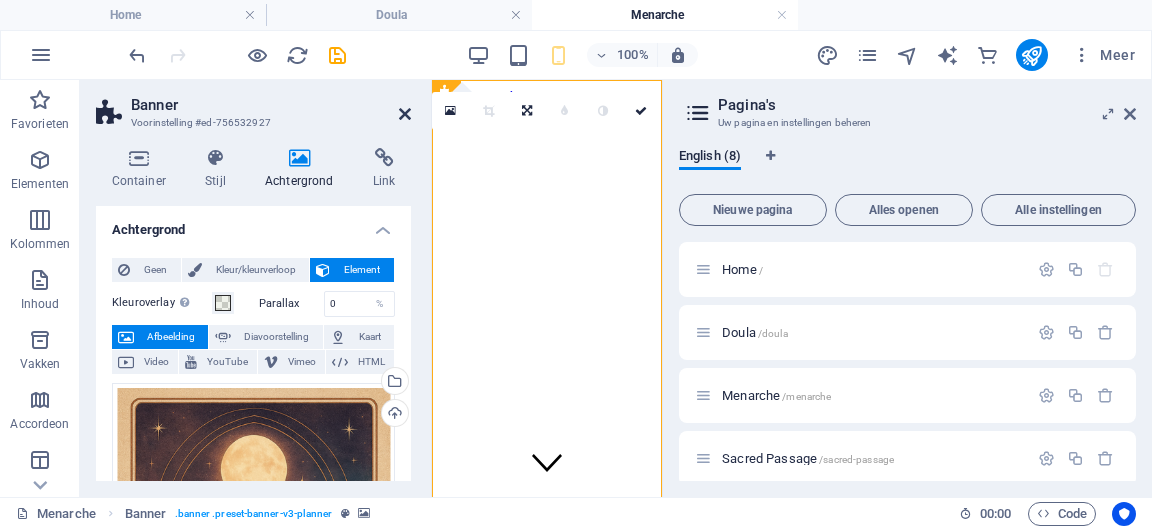 click at bounding box center [405, 114] 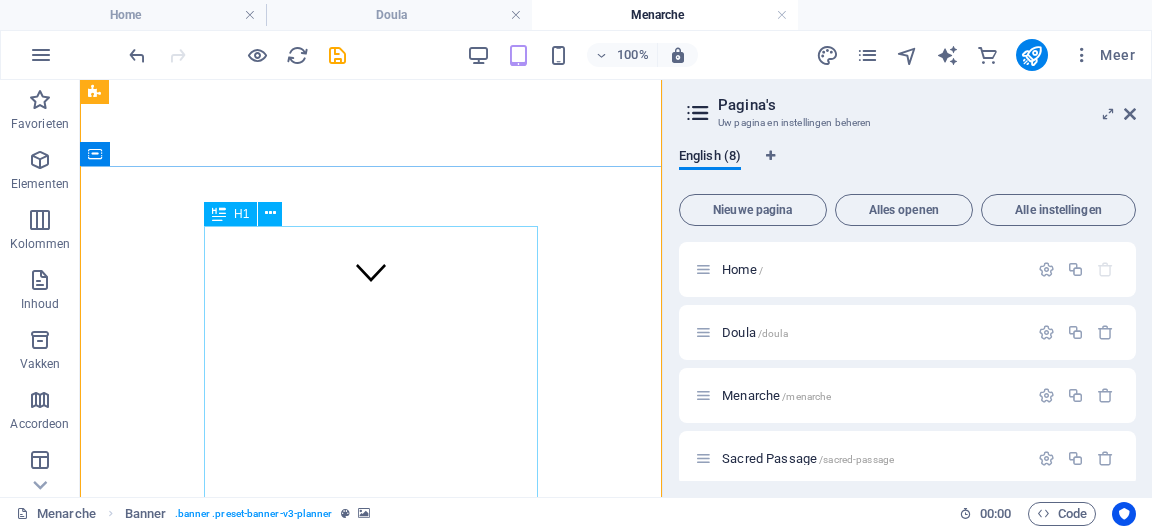 scroll, scrollTop: 190, scrollLeft: 0, axis: vertical 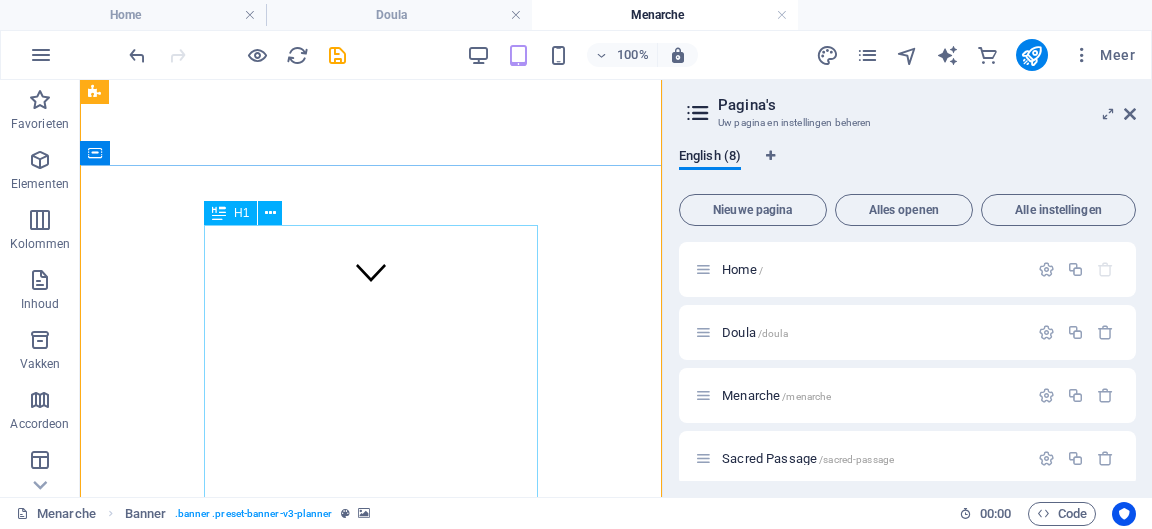 click on "Our company’s story" at bounding box center [371, 1023] 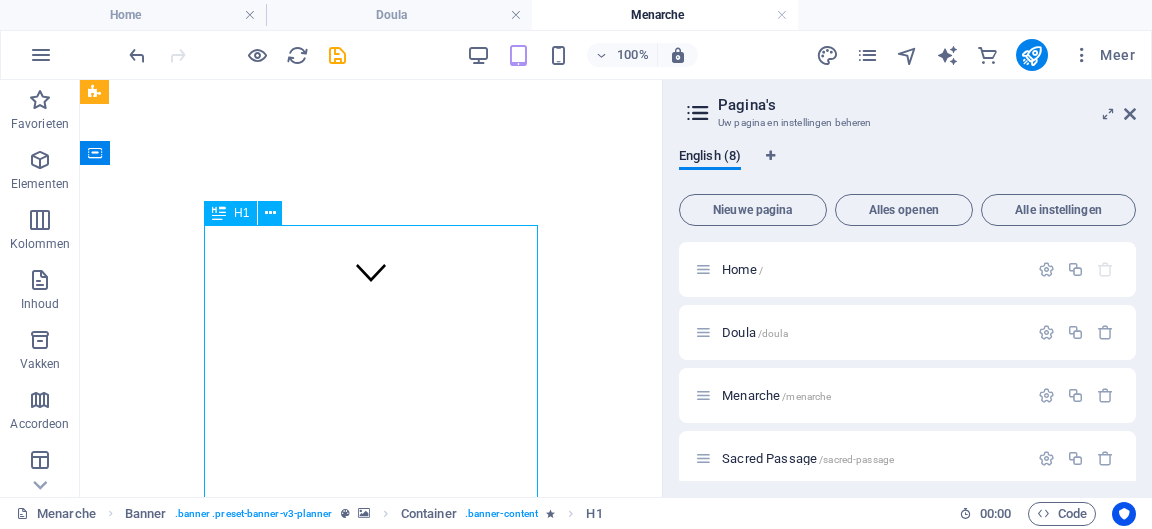 click on "Our company’s story" at bounding box center [371, 1023] 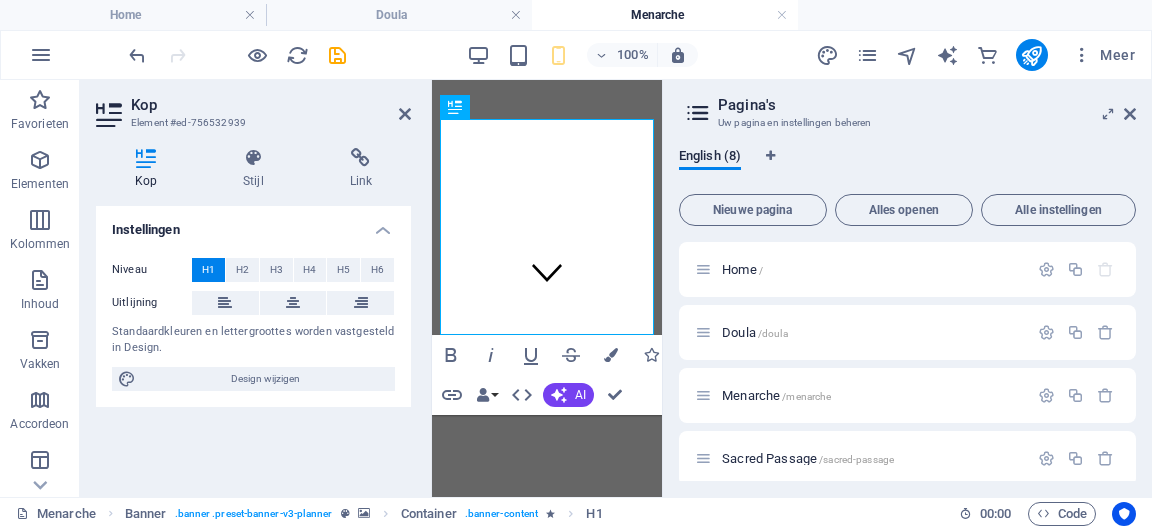 type 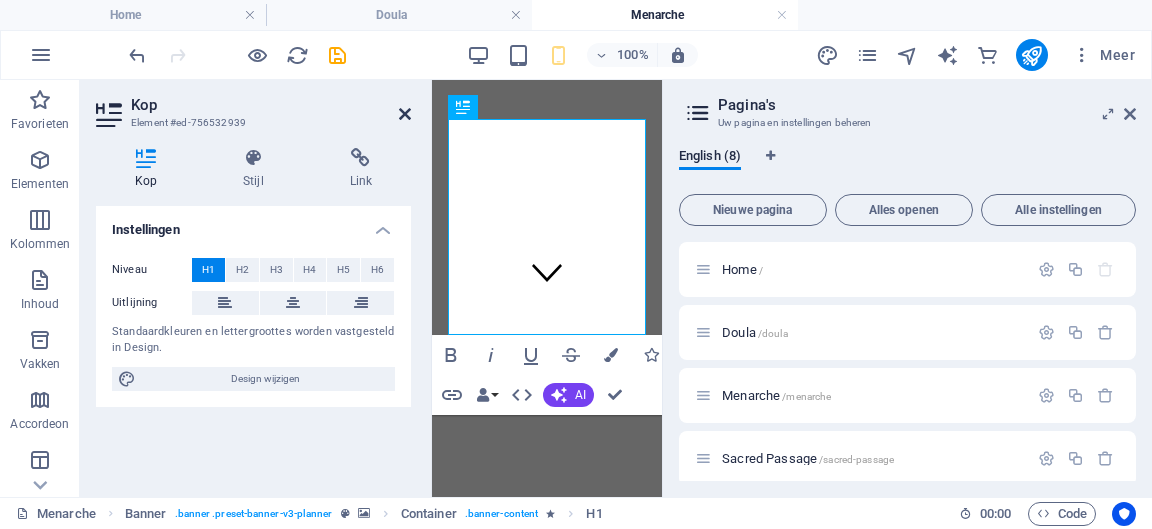 click at bounding box center (405, 114) 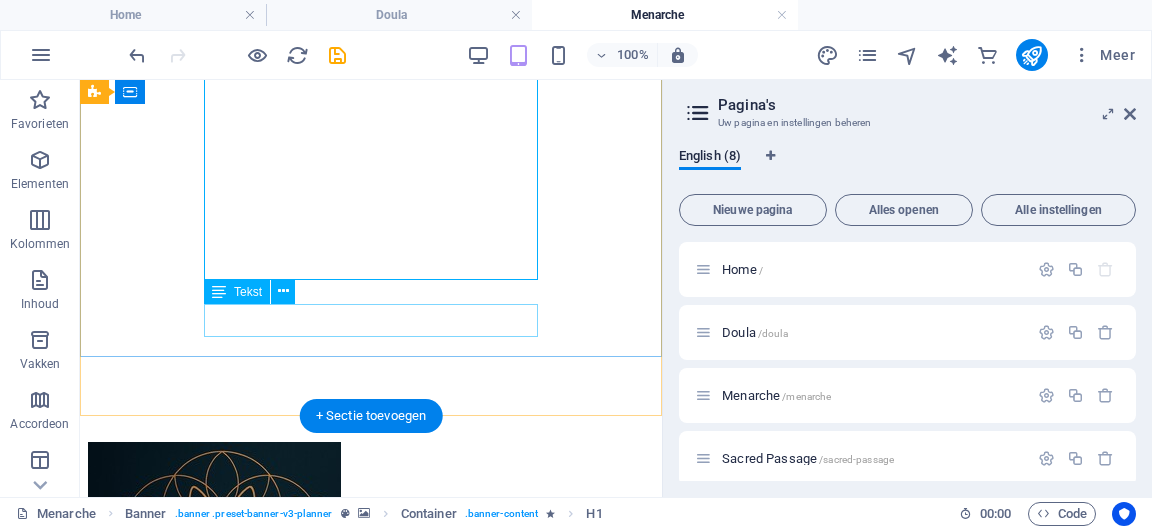 scroll, scrollTop: 424, scrollLeft: 0, axis: vertical 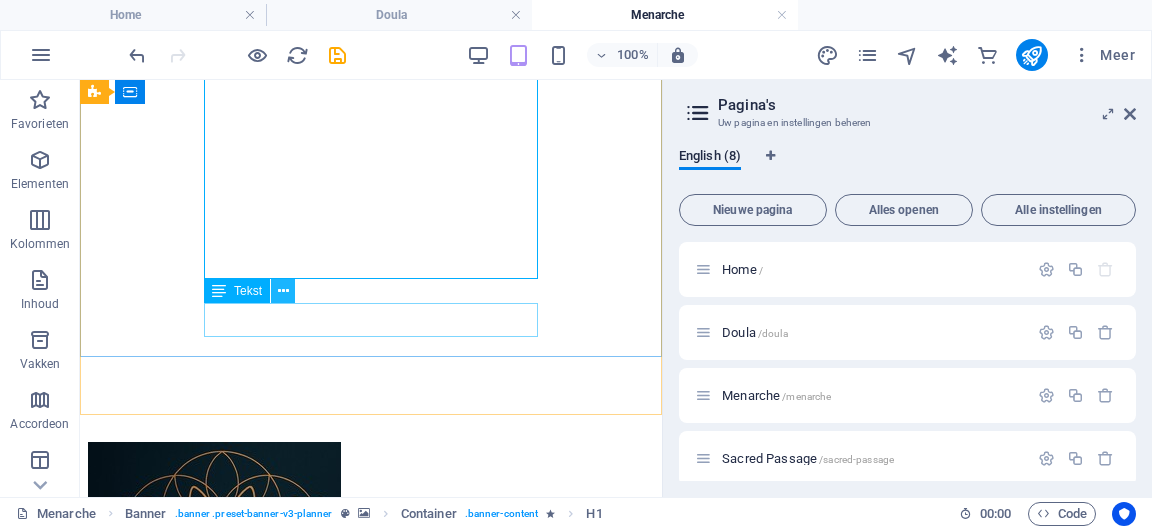 click at bounding box center (283, 291) 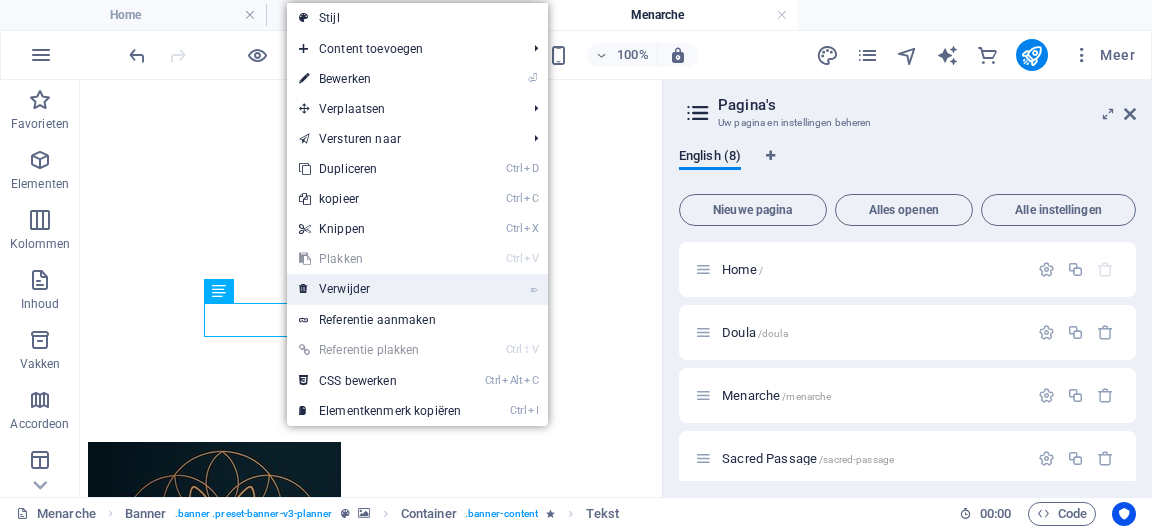click on "⌦  Verwijder" at bounding box center (380, 289) 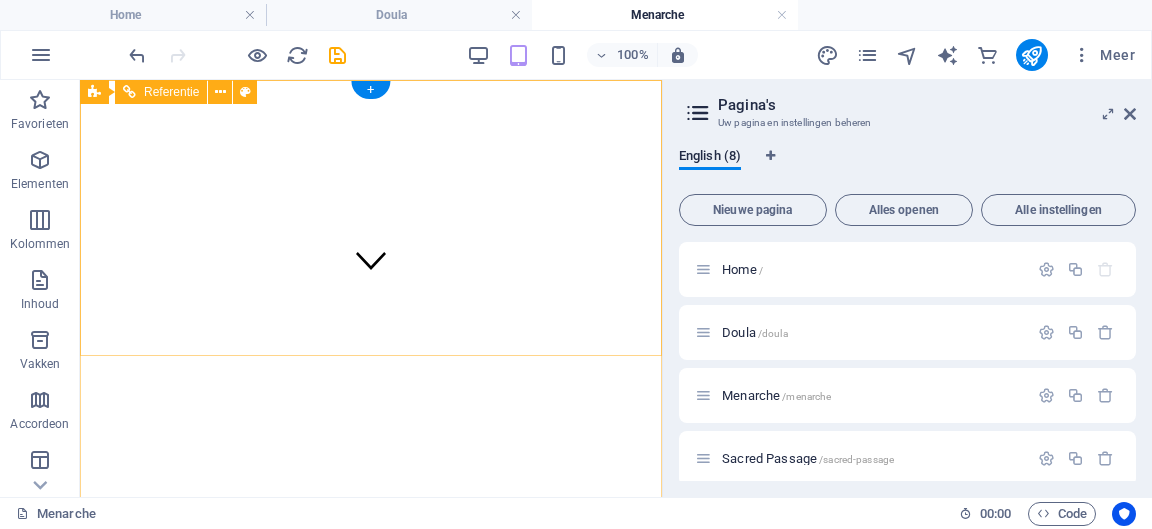 scroll, scrollTop: 0, scrollLeft: 0, axis: both 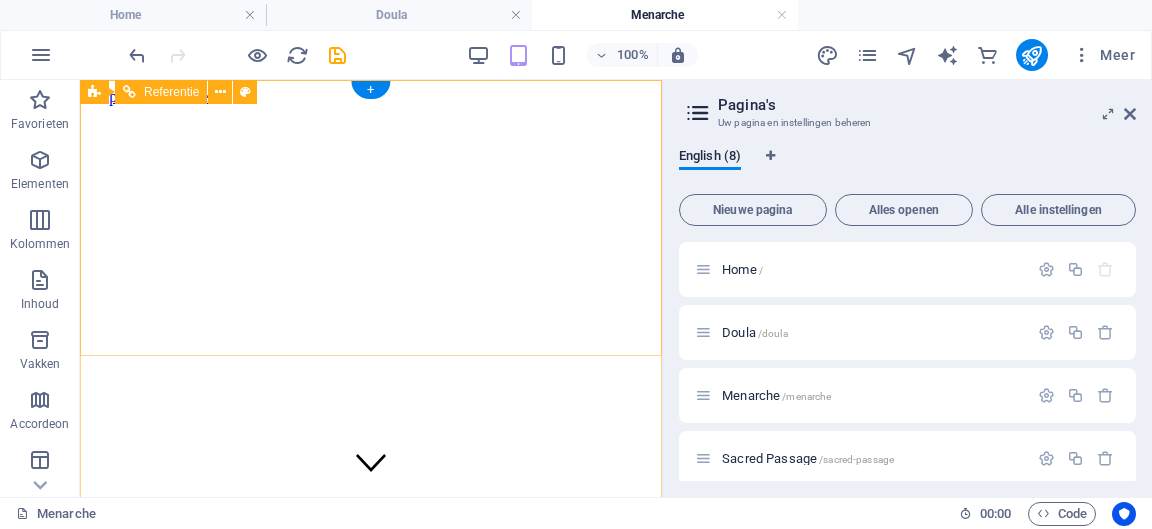 click at bounding box center [371, 990] 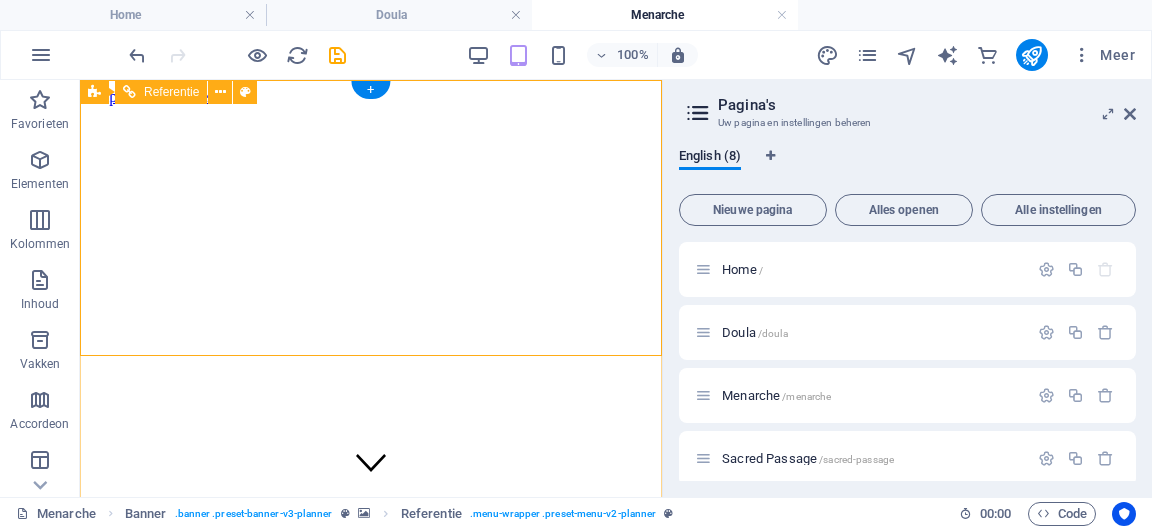 click at bounding box center [371, 990] 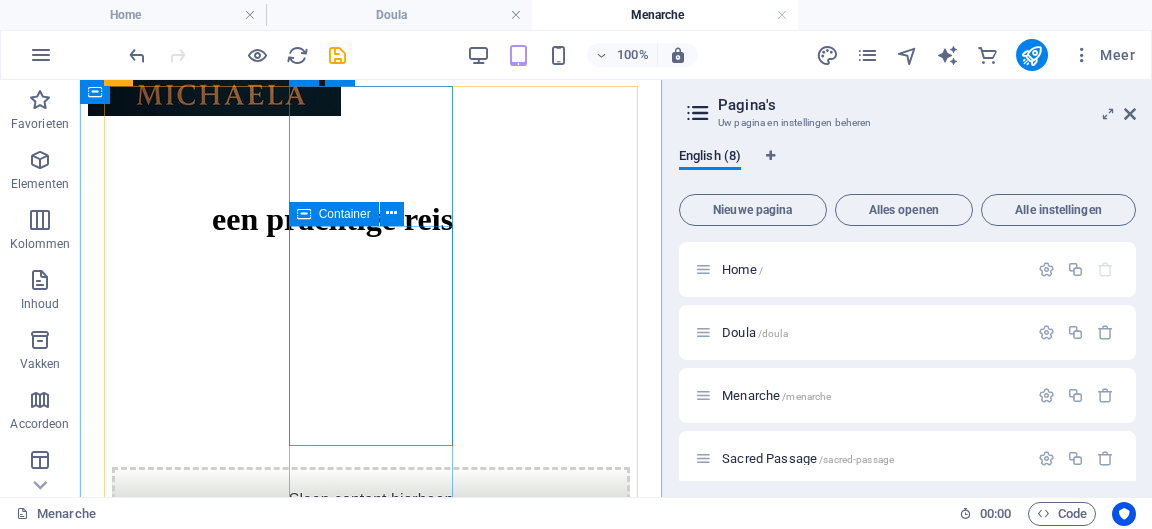 scroll, scrollTop: 994, scrollLeft: 0, axis: vertical 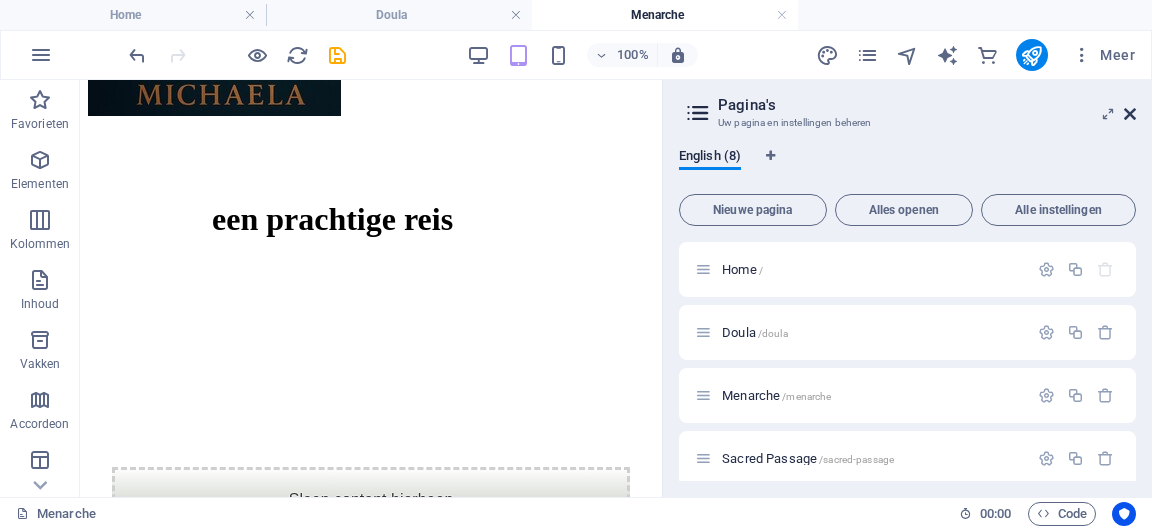 click at bounding box center [1130, 114] 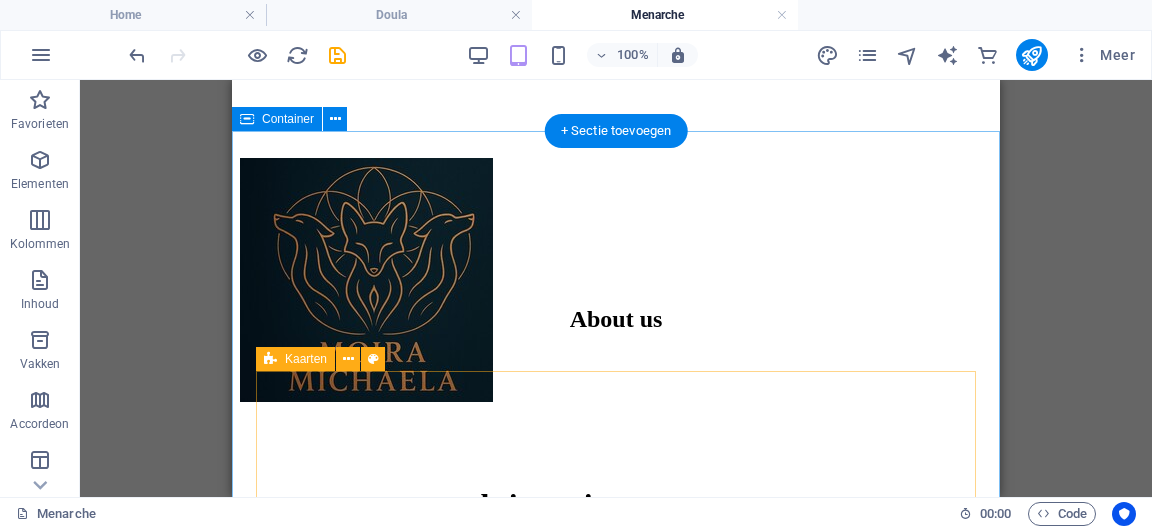 scroll, scrollTop: 709, scrollLeft: 0, axis: vertical 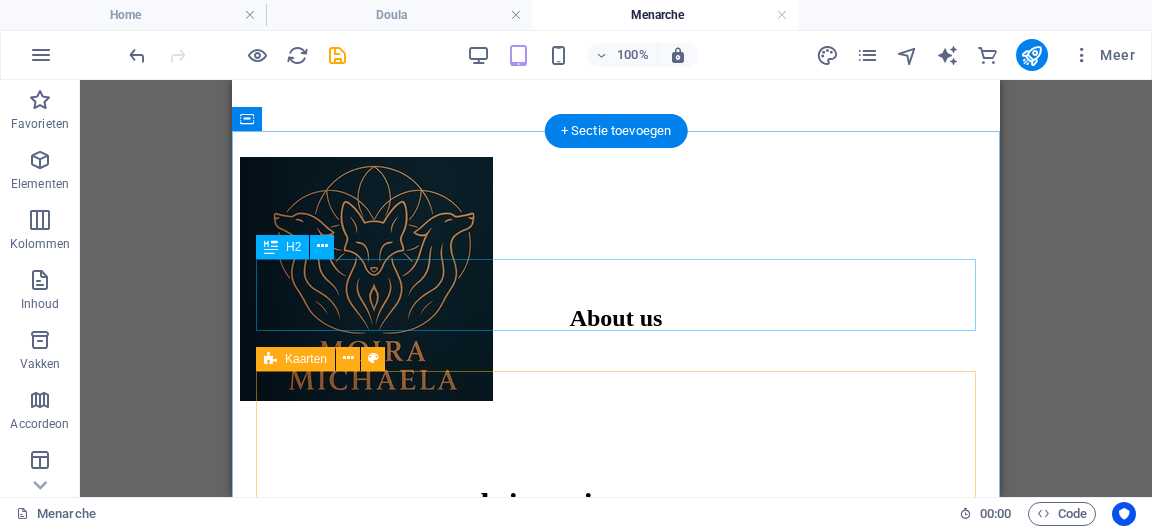 click on "About us" at bounding box center (616, 318) 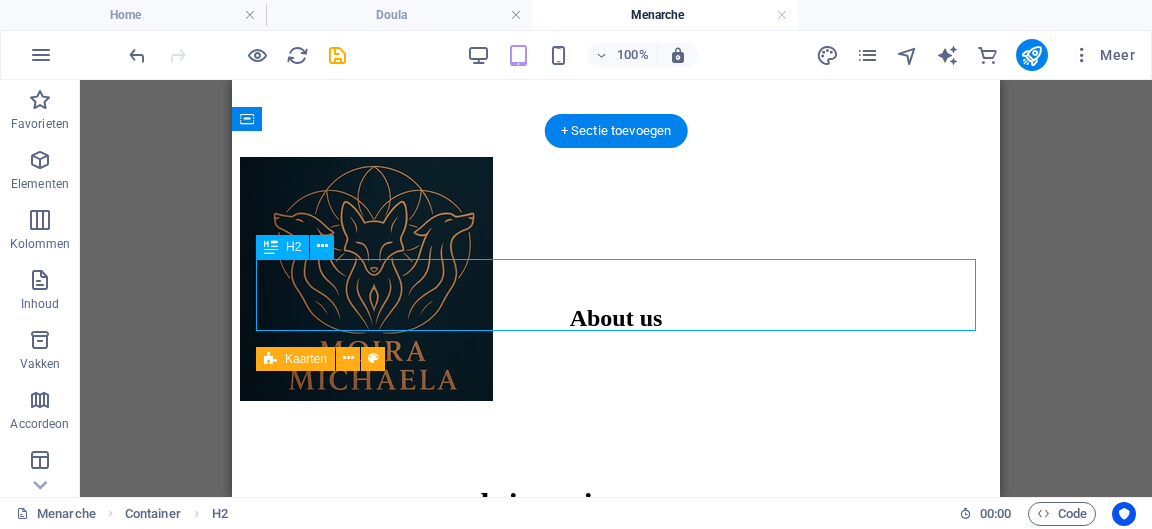 click on "About us" at bounding box center [616, 318] 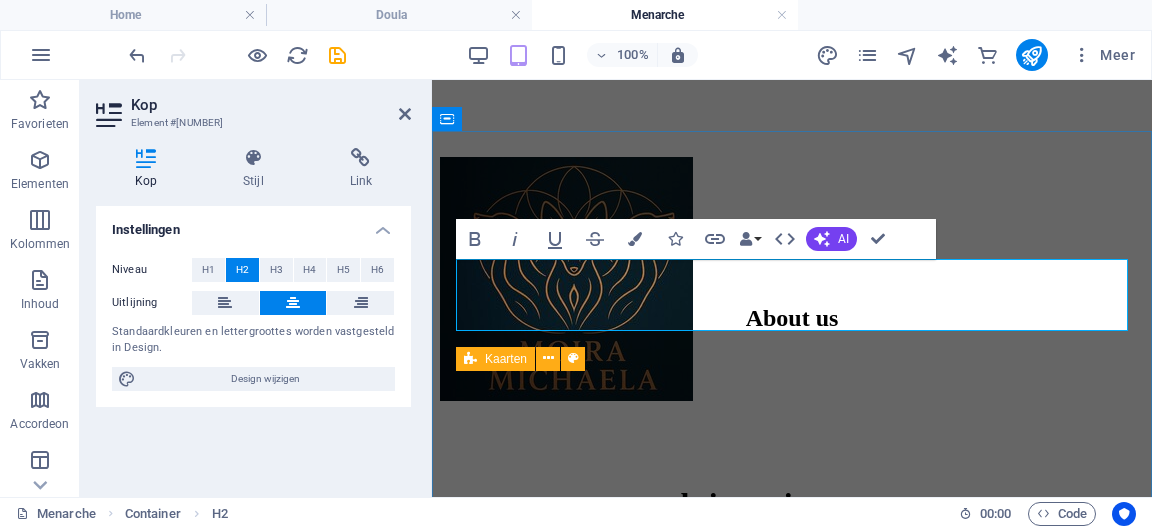 type 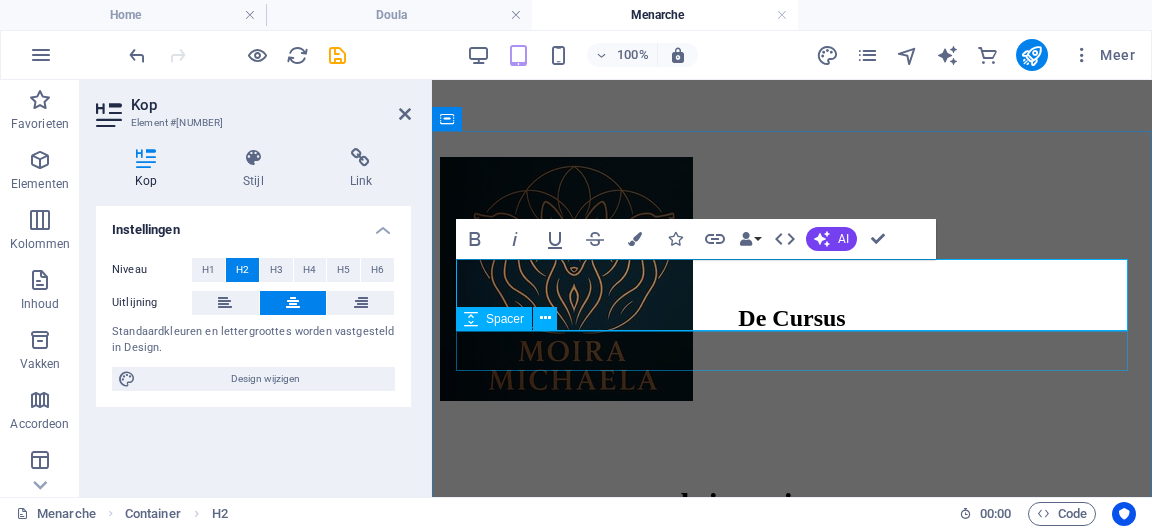 click at bounding box center [792, 372] 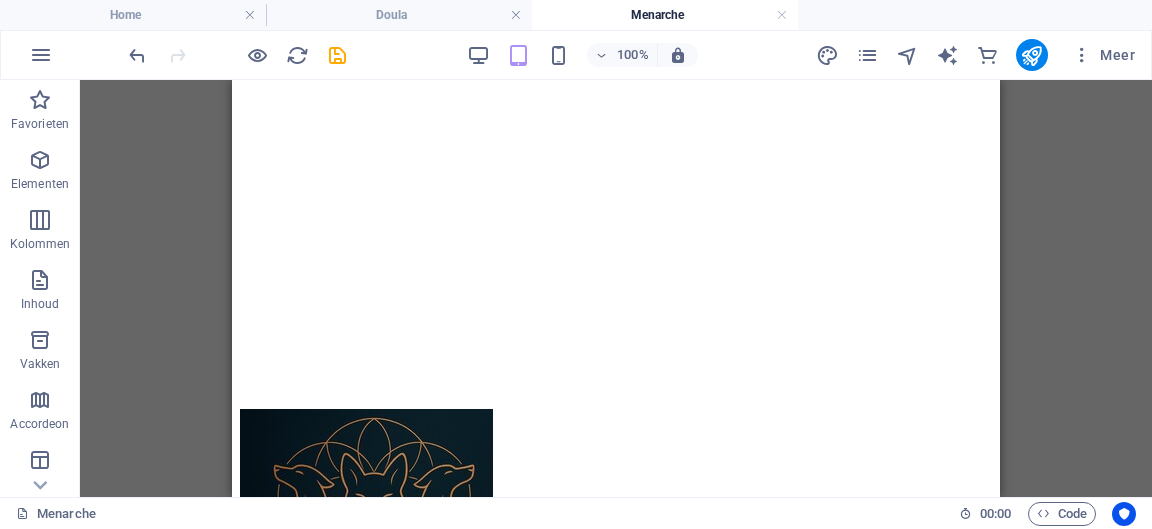 scroll, scrollTop: 0, scrollLeft: 0, axis: both 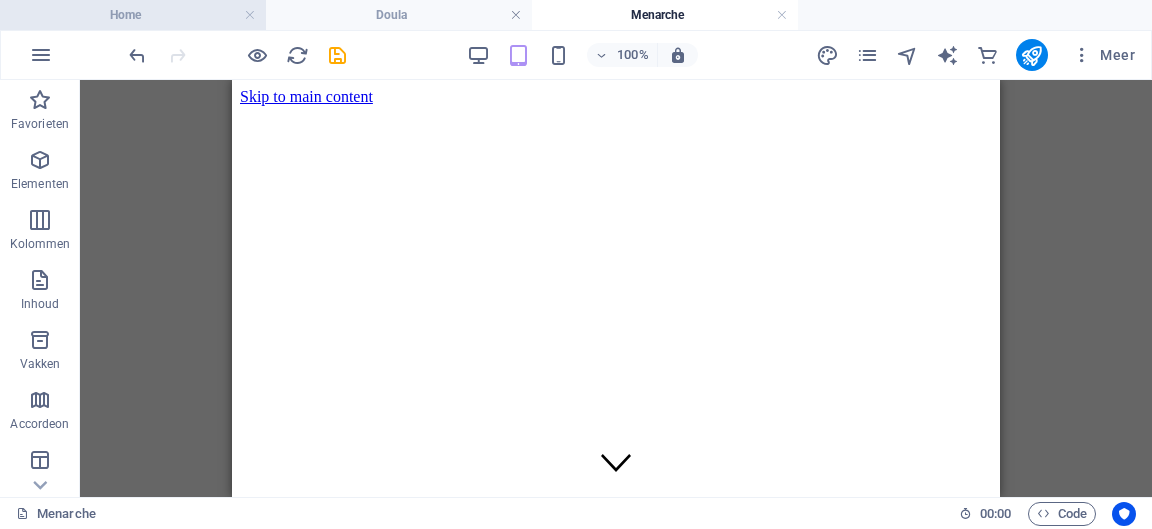 click on "Home" at bounding box center [133, 15] 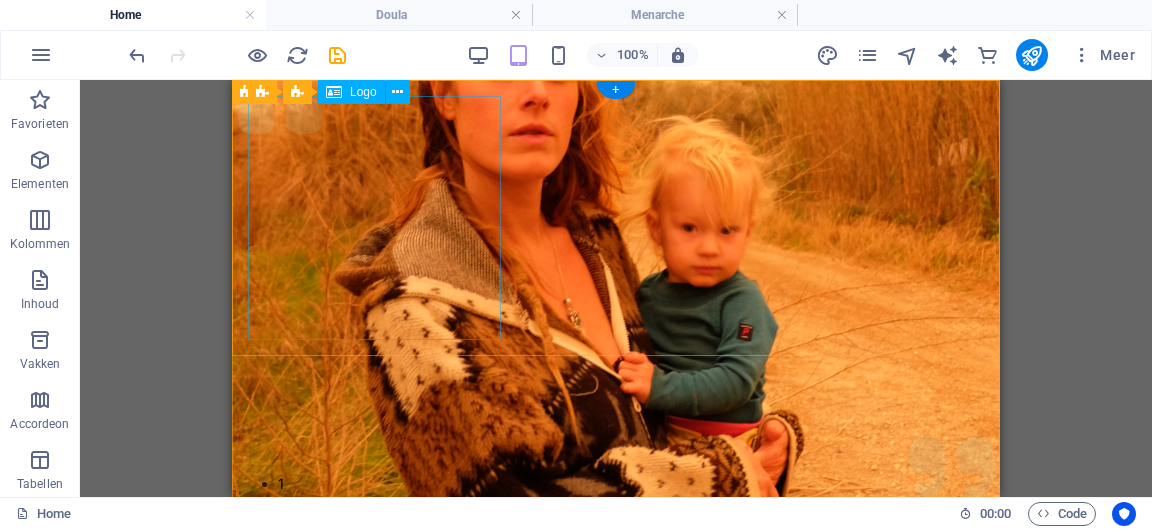 click at bounding box center (616, 1118) 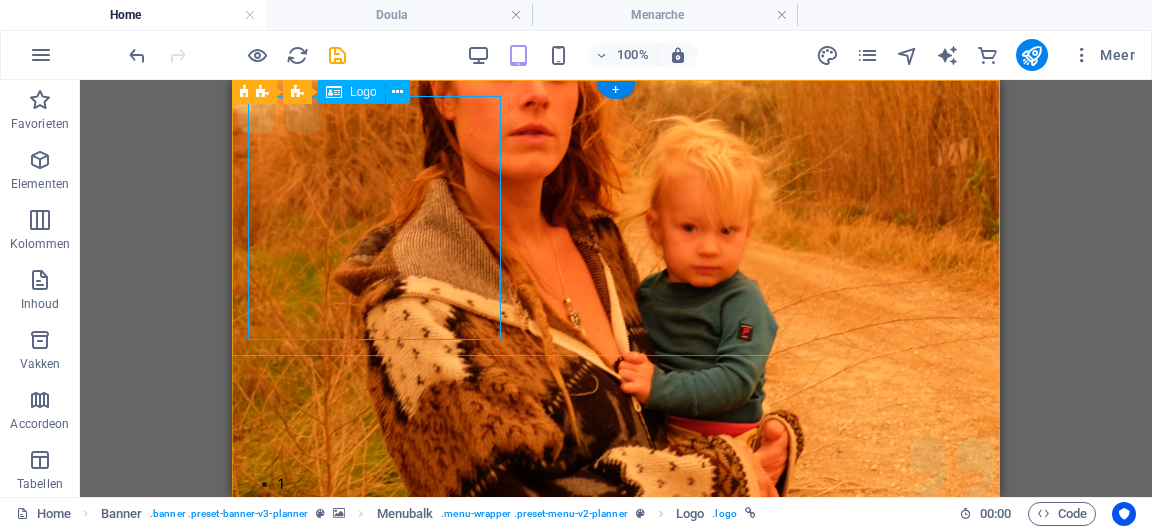 click at bounding box center [616, 1118] 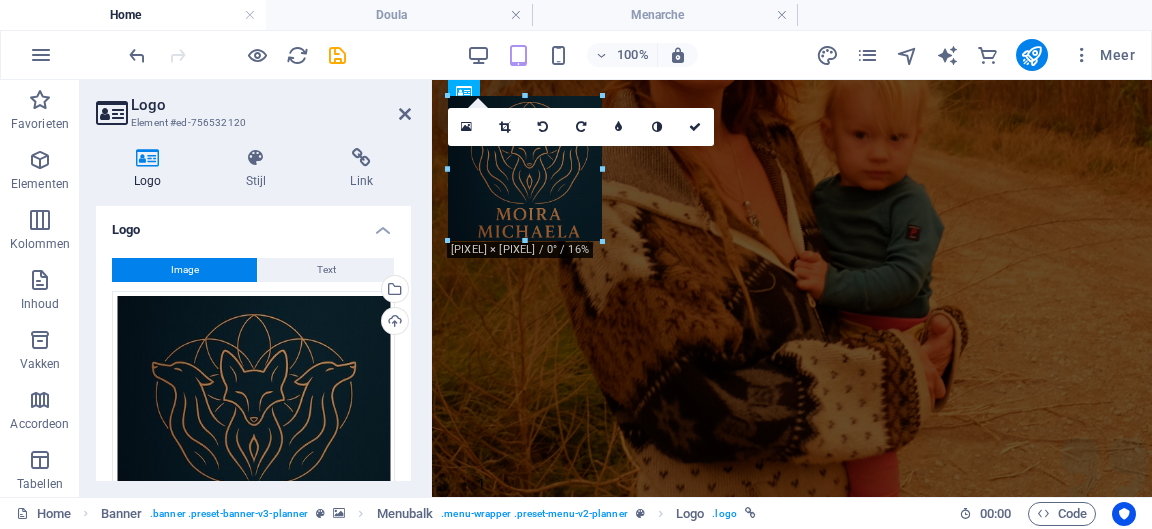 drag, startPoint x: 700, startPoint y: 336, endPoint x: 599, endPoint y: 244, distance: 136.6199 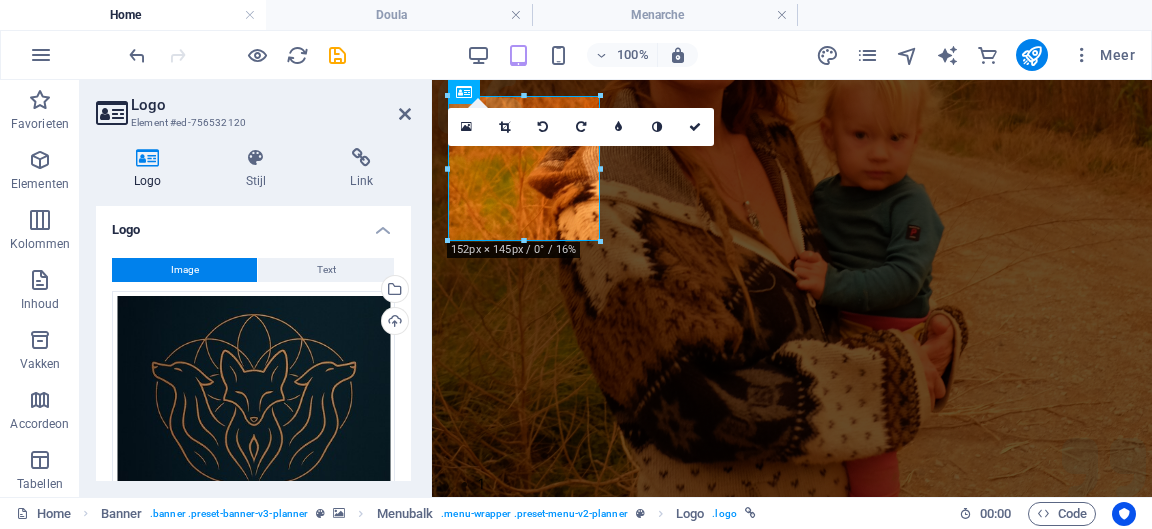 type on "152" 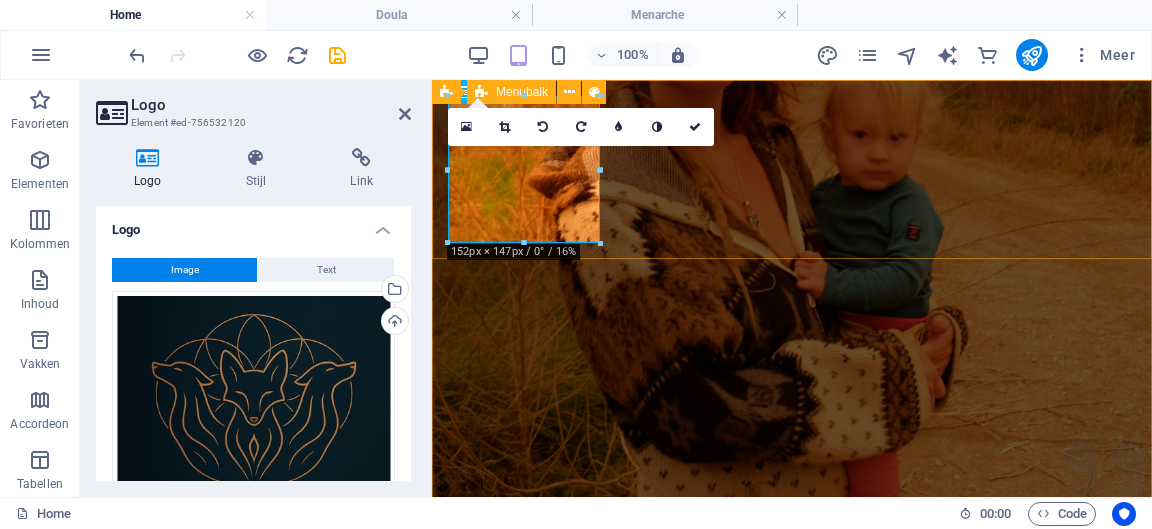 click on "Doula Menarche Sacred Passage Ervaringen Contact" at bounding box center [792, 929] 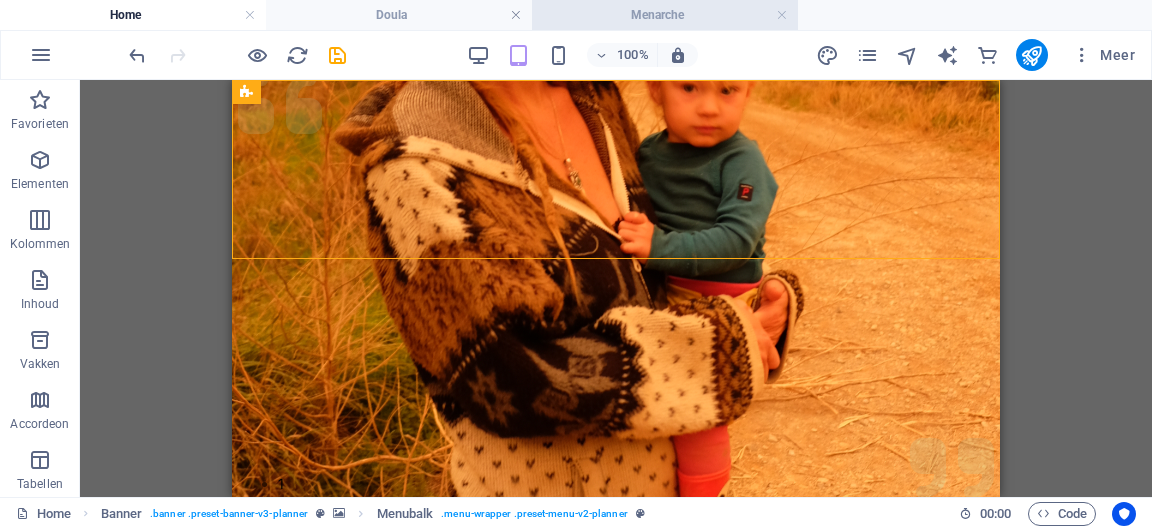 click on "Menarche" at bounding box center (665, 15) 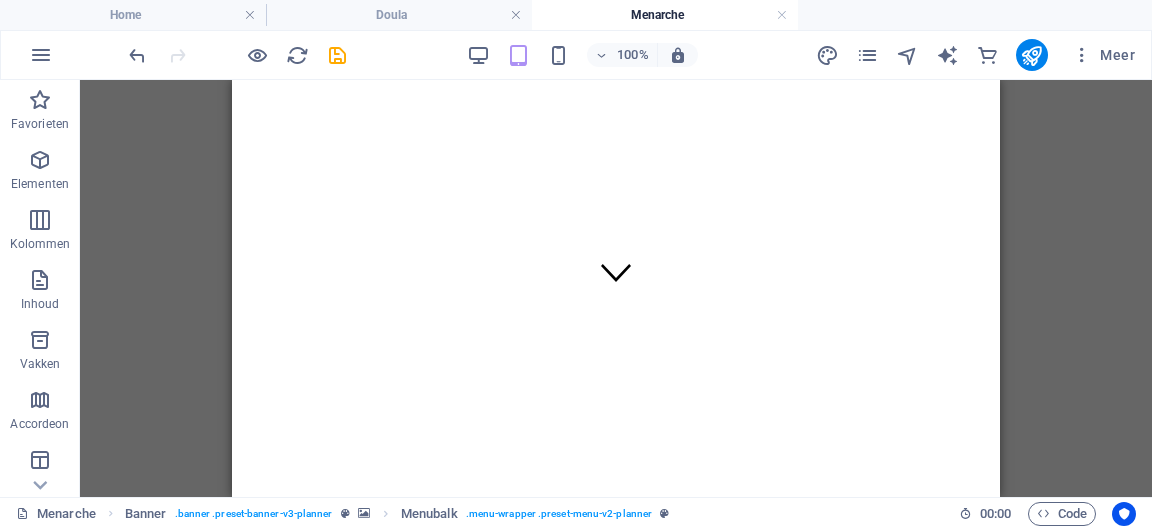 scroll, scrollTop: 170, scrollLeft: 0, axis: vertical 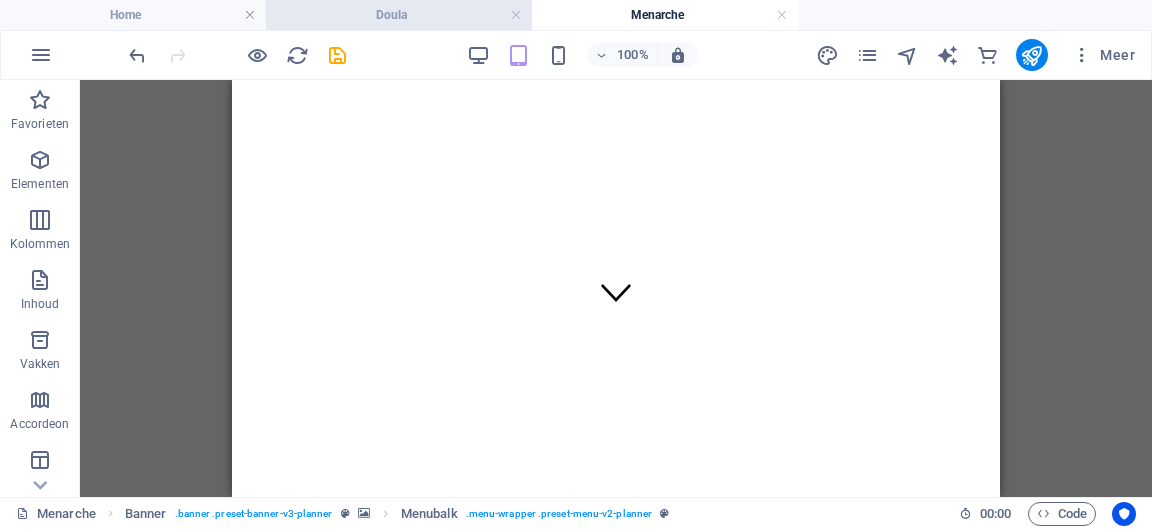 click on "Doula" at bounding box center [399, 15] 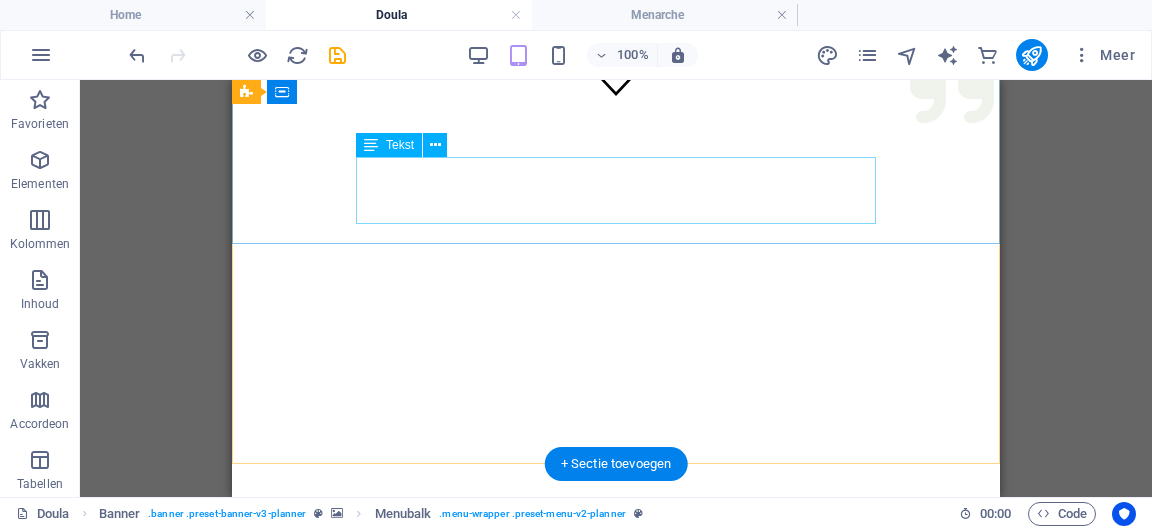 scroll, scrollTop: 0, scrollLeft: 0, axis: both 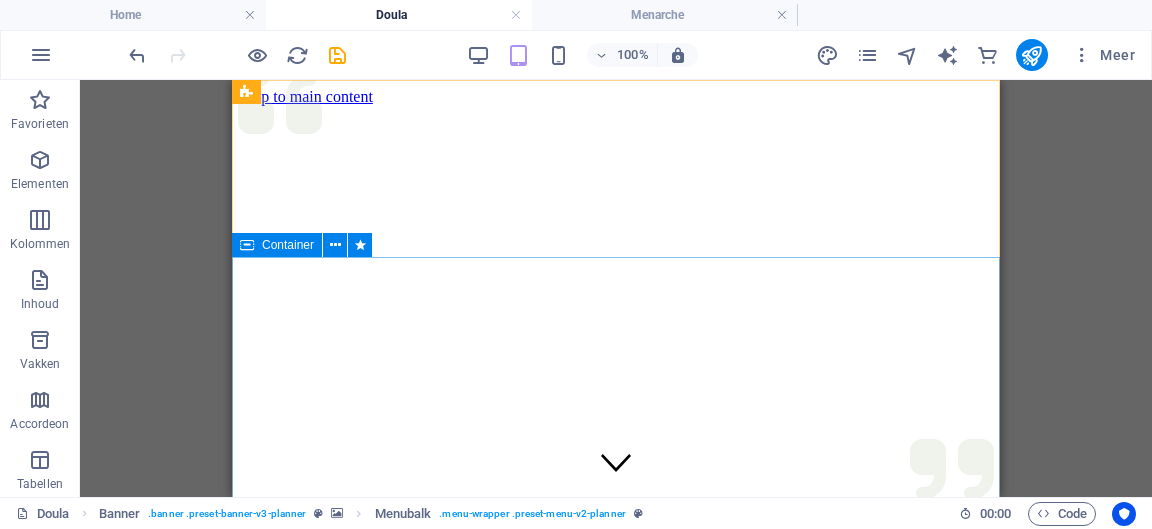 click on "Container" at bounding box center (288, 245) 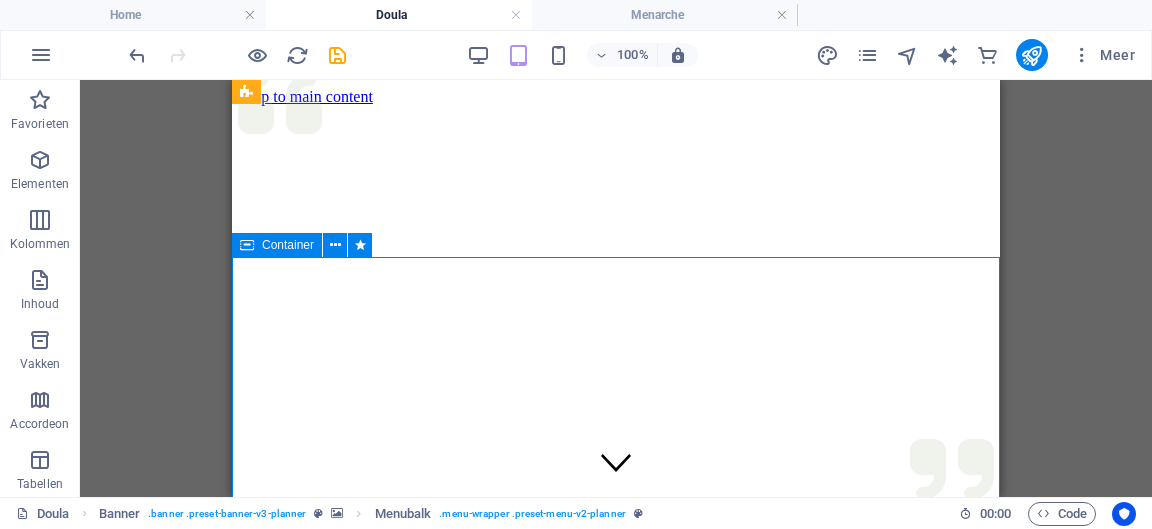 click on "Container" at bounding box center (288, 245) 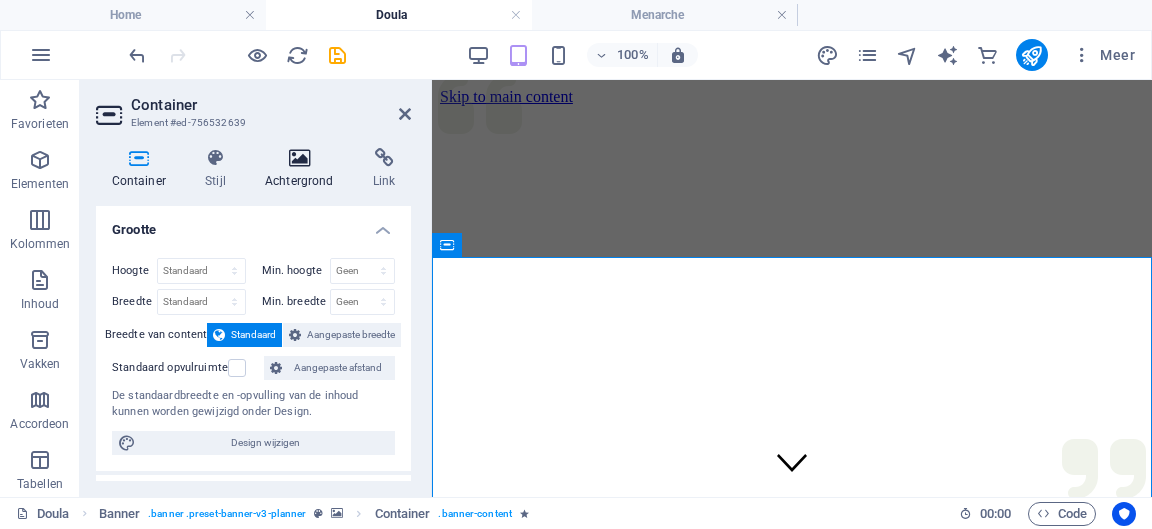 click at bounding box center [299, 158] 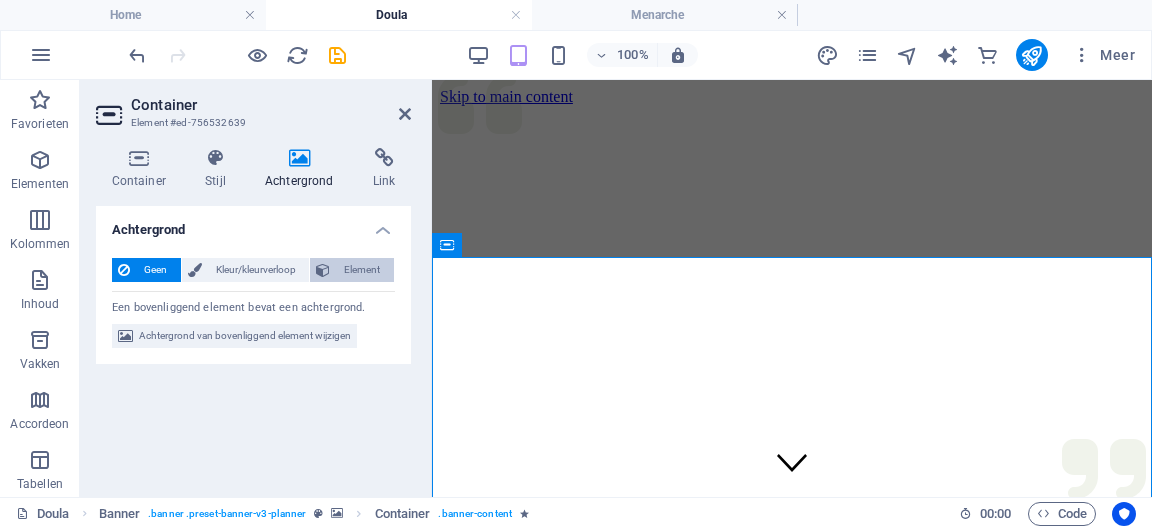 click on "Element" at bounding box center [362, 270] 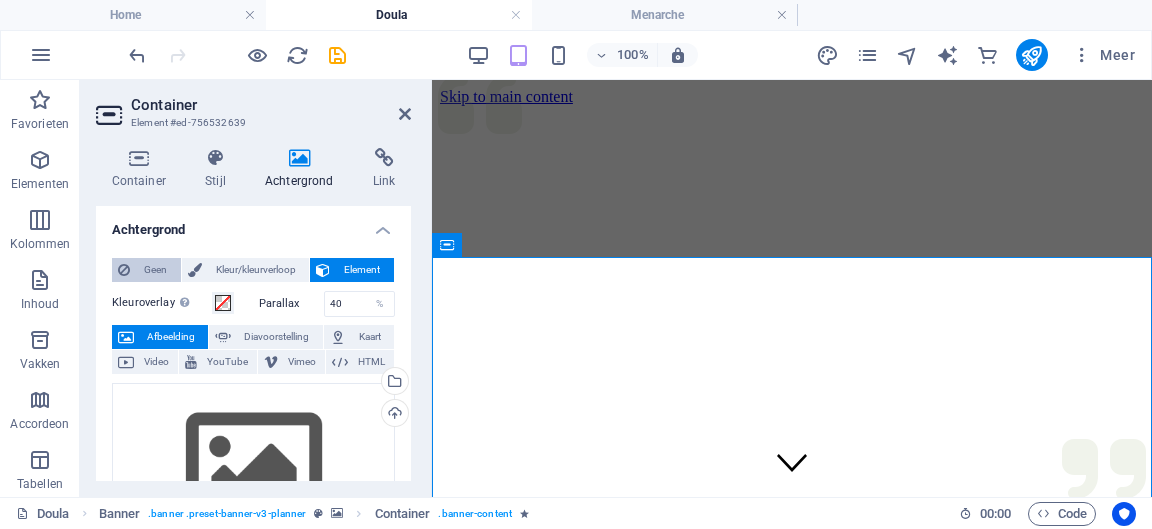 click on "Geen" at bounding box center [155, 270] 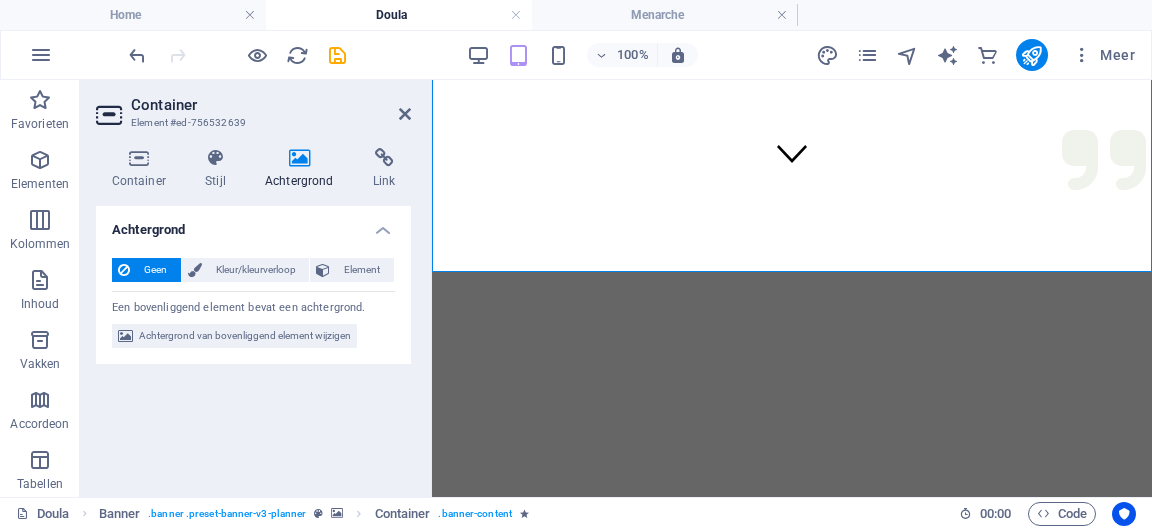 scroll, scrollTop: 315, scrollLeft: 0, axis: vertical 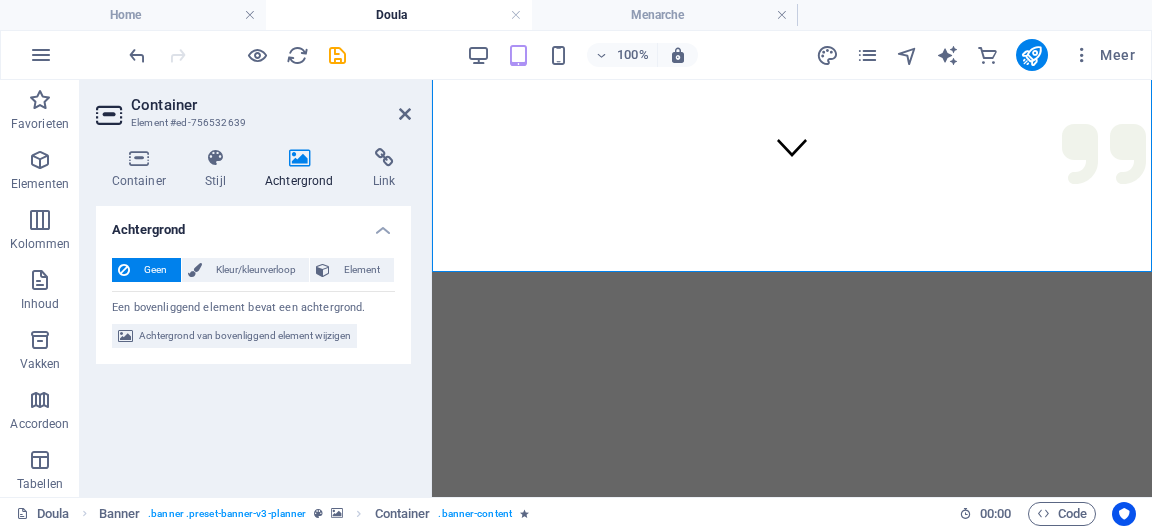 click at bounding box center [792, -209] 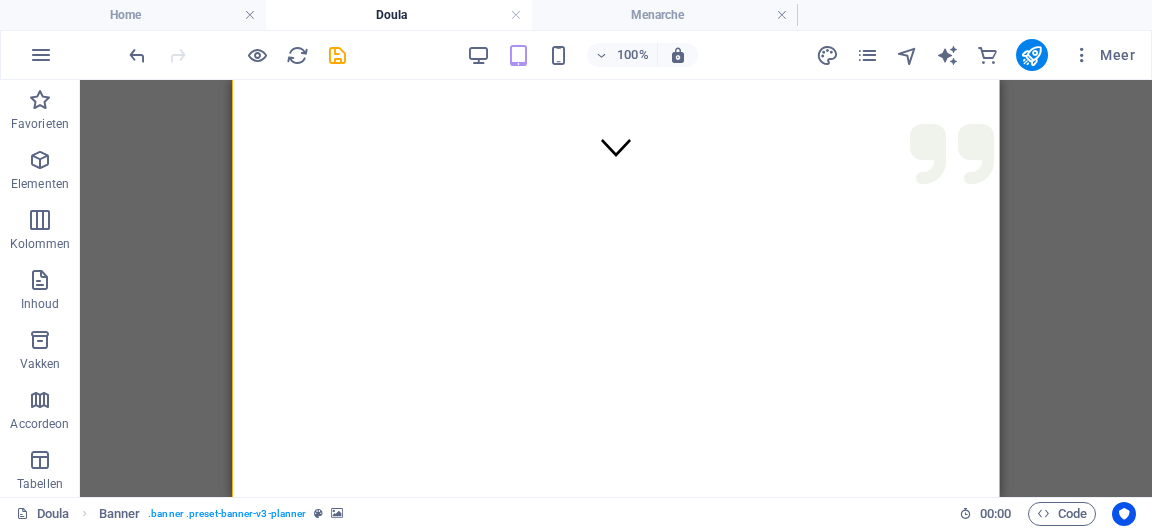 click at bounding box center (616, -209) 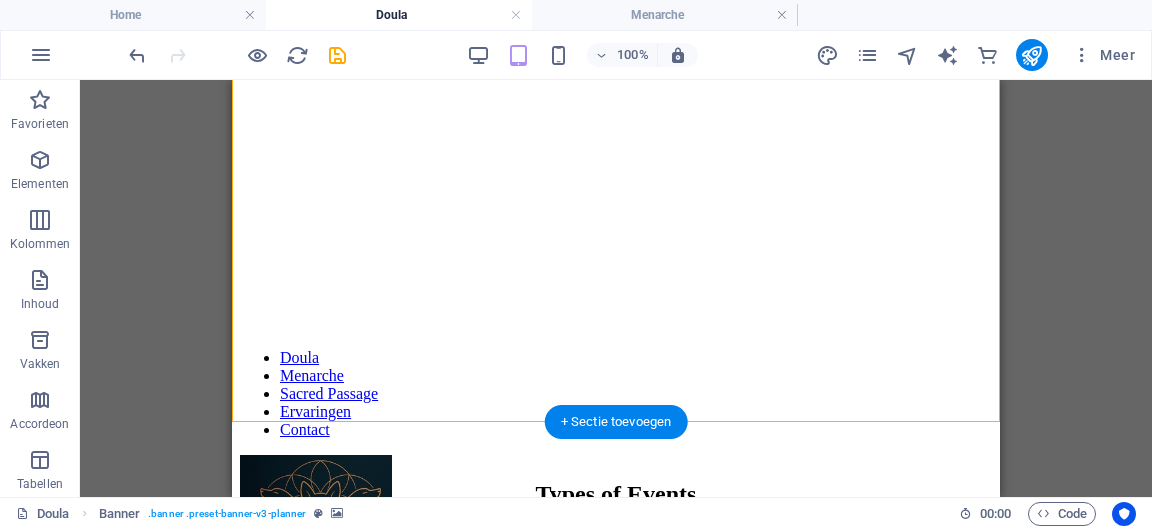 scroll, scrollTop: 538, scrollLeft: 0, axis: vertical 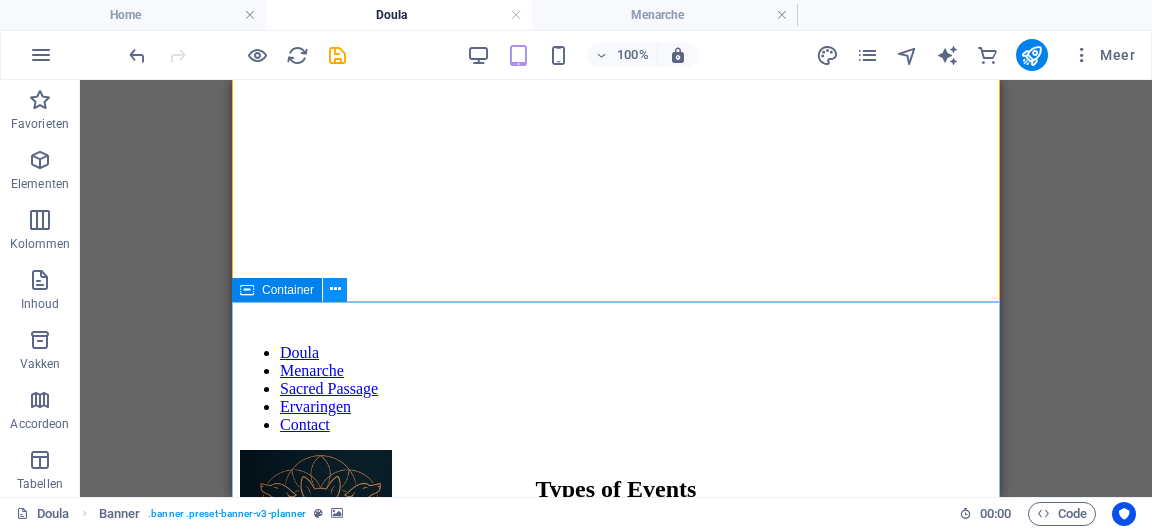 click at bounding box center [335, 289] 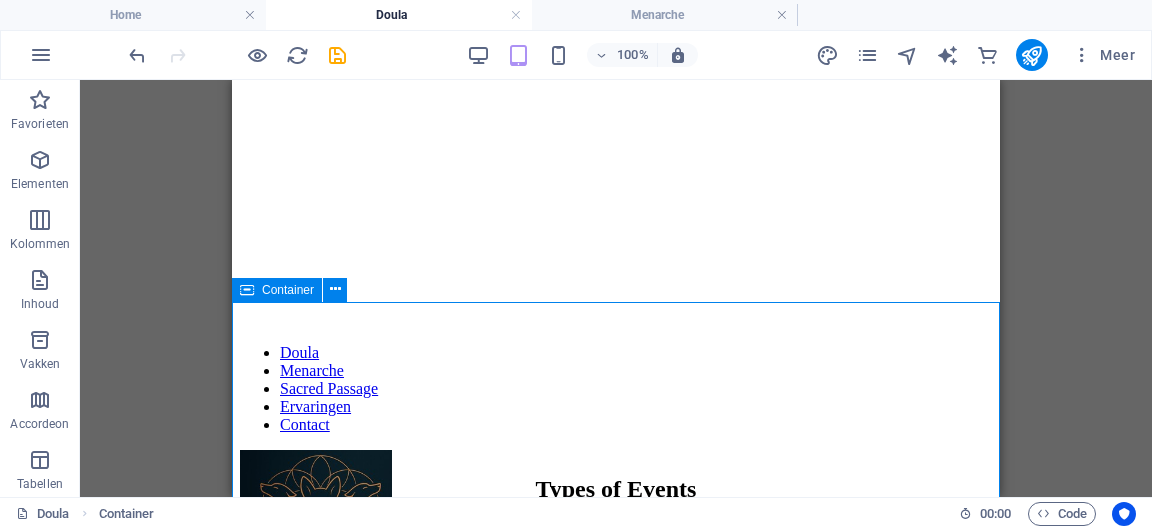 click on "Container" at bounding box center (288, 290) 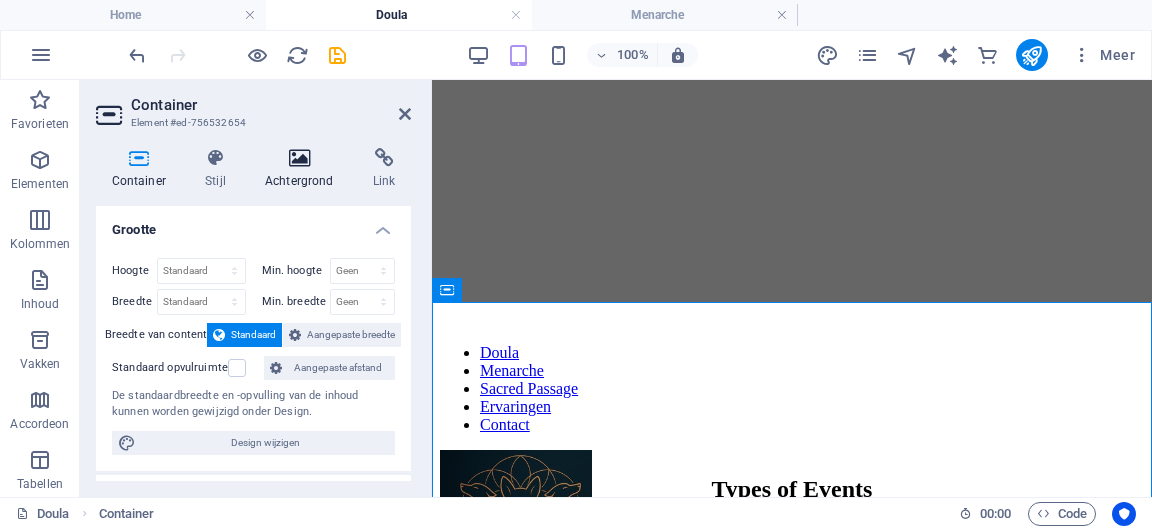 click on "Achtergrond" at bounding box center [303, 169] 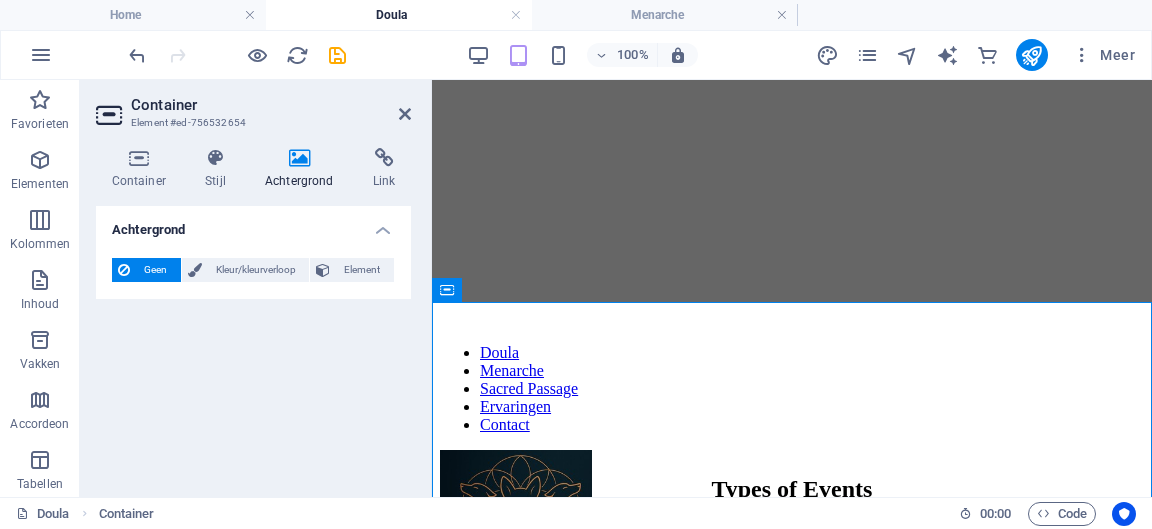 click on "Container Stijl Achtergrond Link Grootte Hoogte Standaard px rem % vh vw Min. hoogte Geen px rem % vh vw Breedte Standaard px rem % em vh vw Min. breedte Geen px rem % vh vw Breedte van content Standaard Aangepaste breedte Breedte Standaard px rem % em vh vw Min. breedte Geen px rem % vh vw Standaard opvulruimte Aangepaste afstand De standaardbreedte en -opvulling van de inhoud kunnen worden gewijzigd onder Design. Design wijzigen Indeling (Flexbox) Uitlijning Bepaalt de flex-richting. Standaard Hoofdas Bepaal hoe elementen zich langs de hoofdas moeten gedragen binnen deze container (justify content). Standaard Dwarsas Bepaalt de verticale richting van het element in de container (align items). Standaard Omloop Standaard Aan Uit Opvulling Bepaalt de afstanden en richting van elementen op de y-as over meerdere lijnen (align content). Standaard Toegankelijkheid ARIA helpt ondersteunende technologieën zoals schermlezers om de rol, status en het gedrag van web-elementen te begrijpen Rol Geen 100" at bounding box center [253, 314] 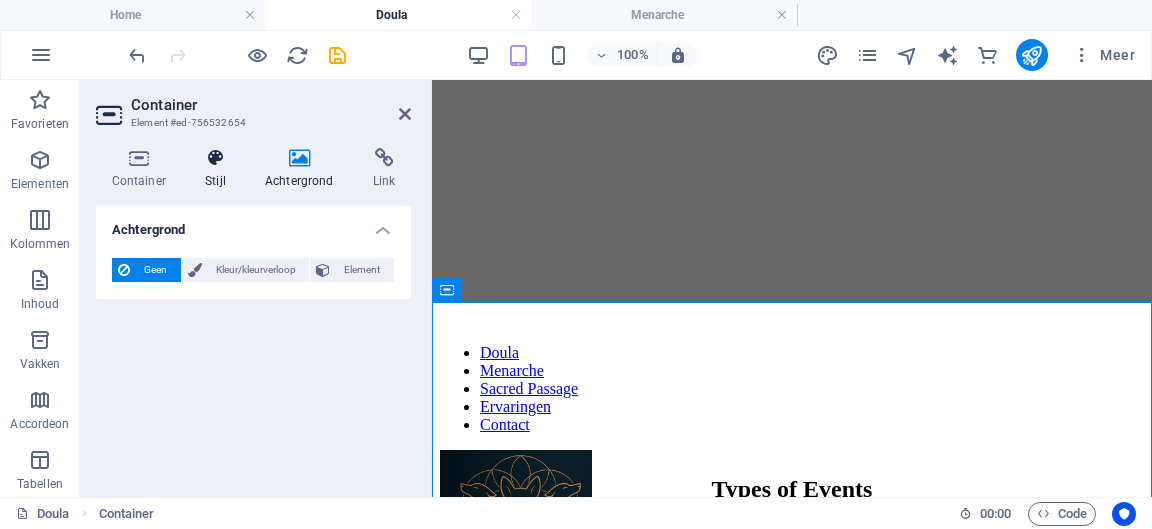 click on "Stijl" at bounding box center [220, 169] 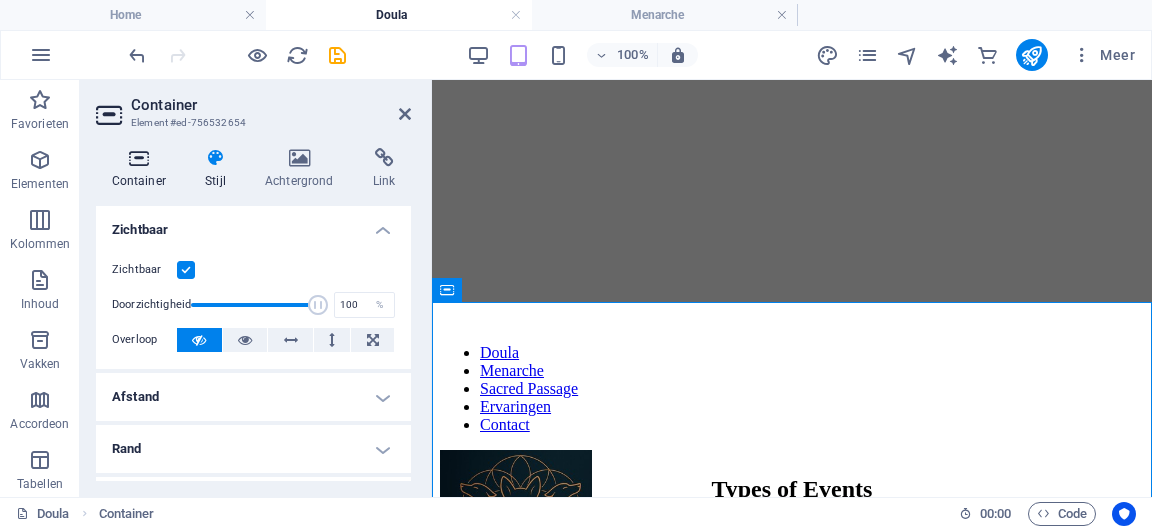 click at bounding box center (139, 158) 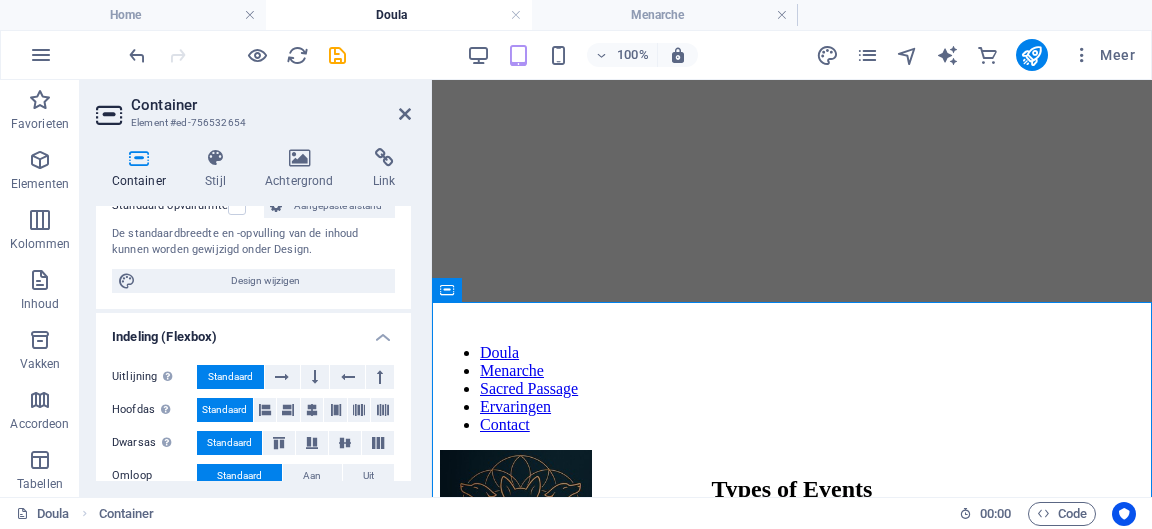 scroll, scrollTop: 162, scrollLeft: 0, axis: vertical 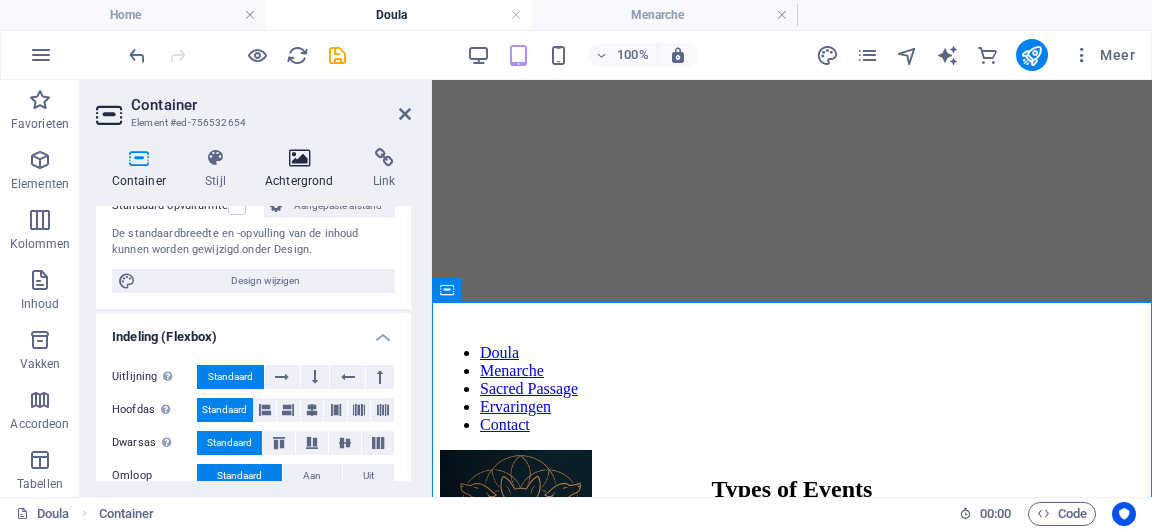 click on "Achtergrond" at bounding box center [303, 169] 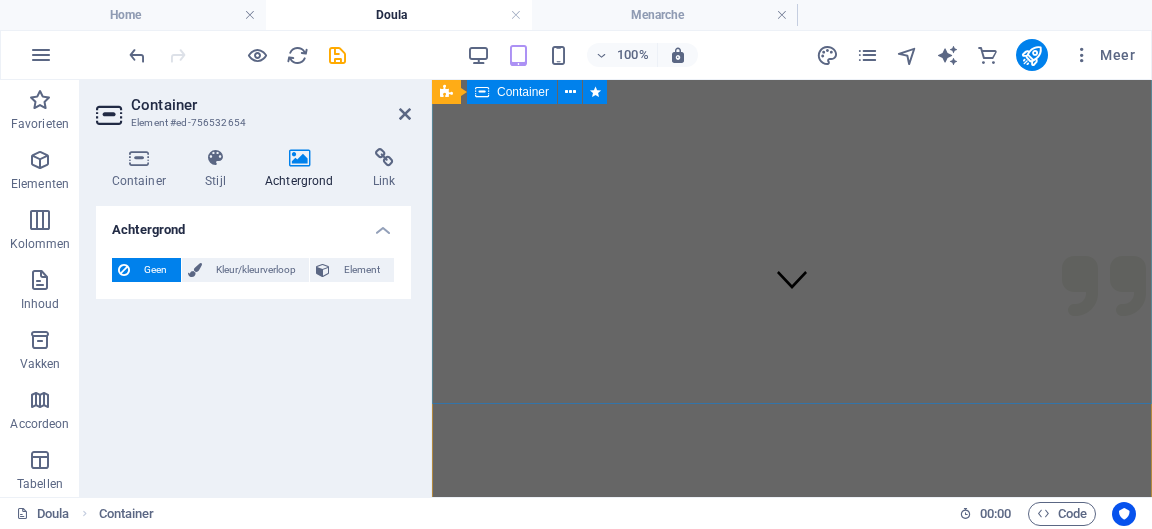 scroll, scrollTop: 0, scrollLeft: 0, axis: both 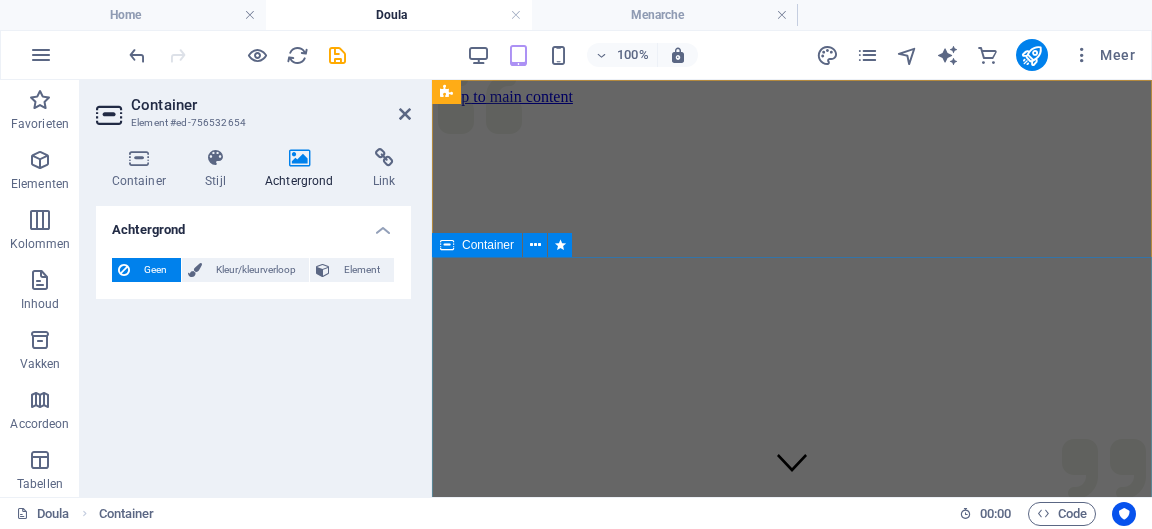 click on "Container" at bounding box center [488, 245] 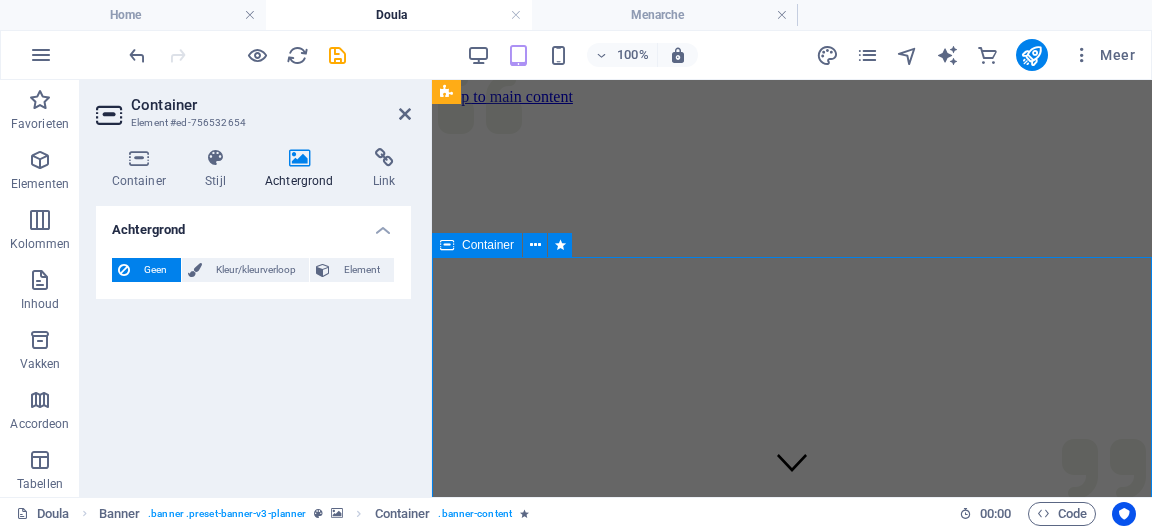 click on "Container" at bounding box center (488, 245) 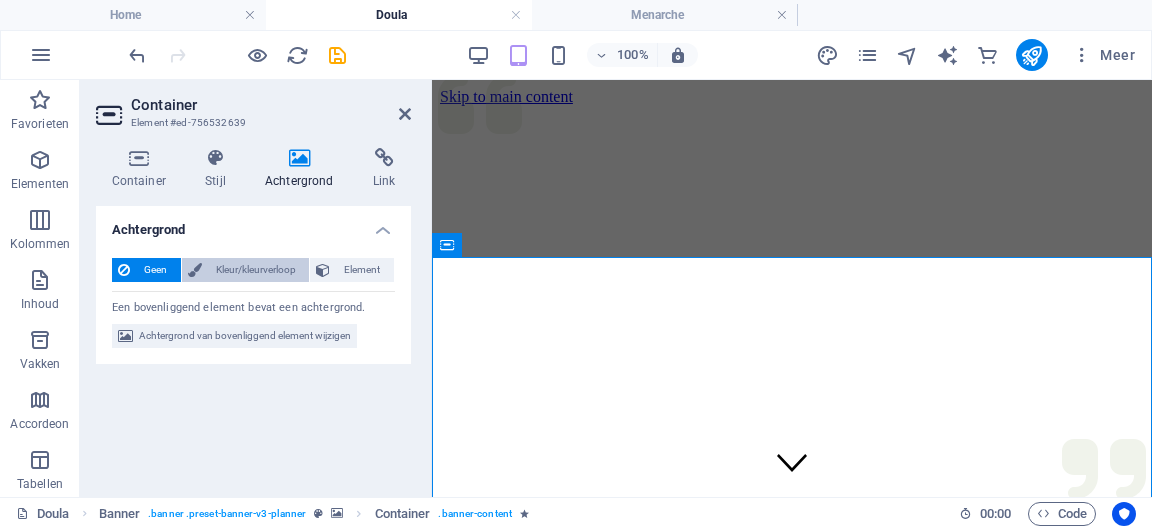 click on "Kleur/kleurverloop" at bounding box center [256, 270] 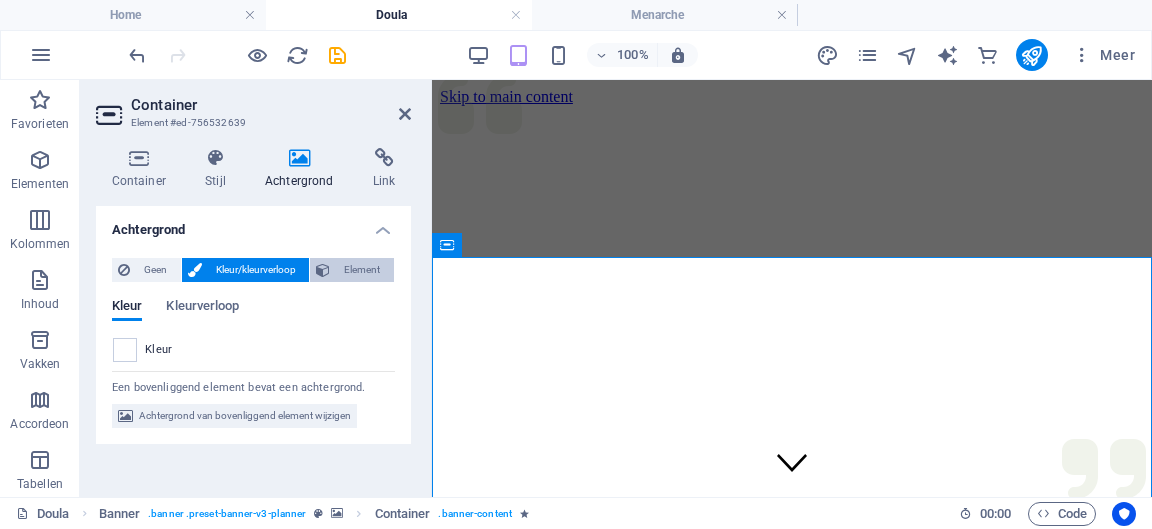 click on "Element" at bounding box center [362, 270] 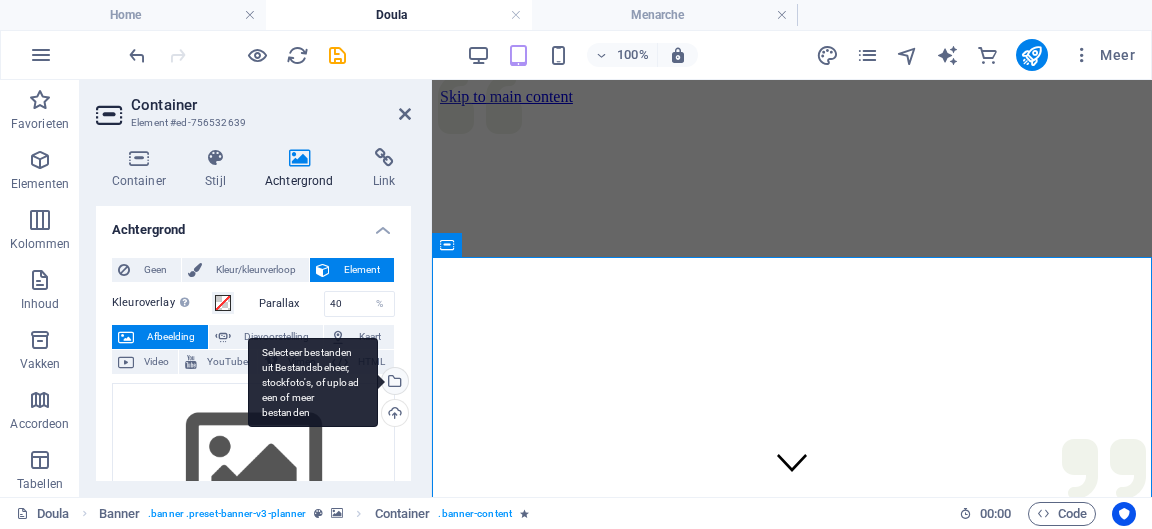 click on "Selecteer bestanden uit Bestandsbeheer, stockfoto's, of upload een of meer bestanden" at bounding box center (393, 383) 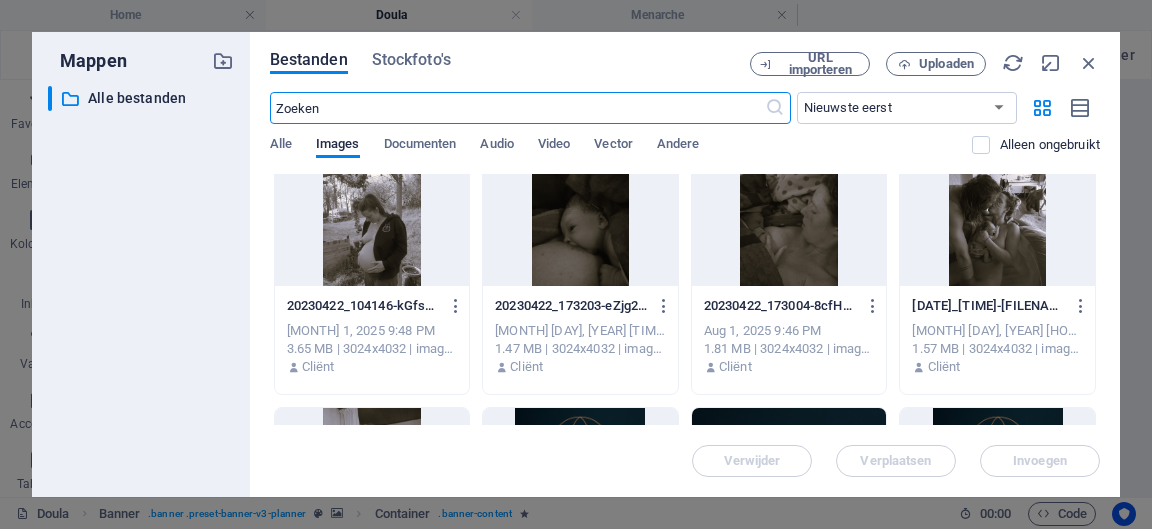 scroll, scrollTop: 0, scrollLeft: 0, axis: both 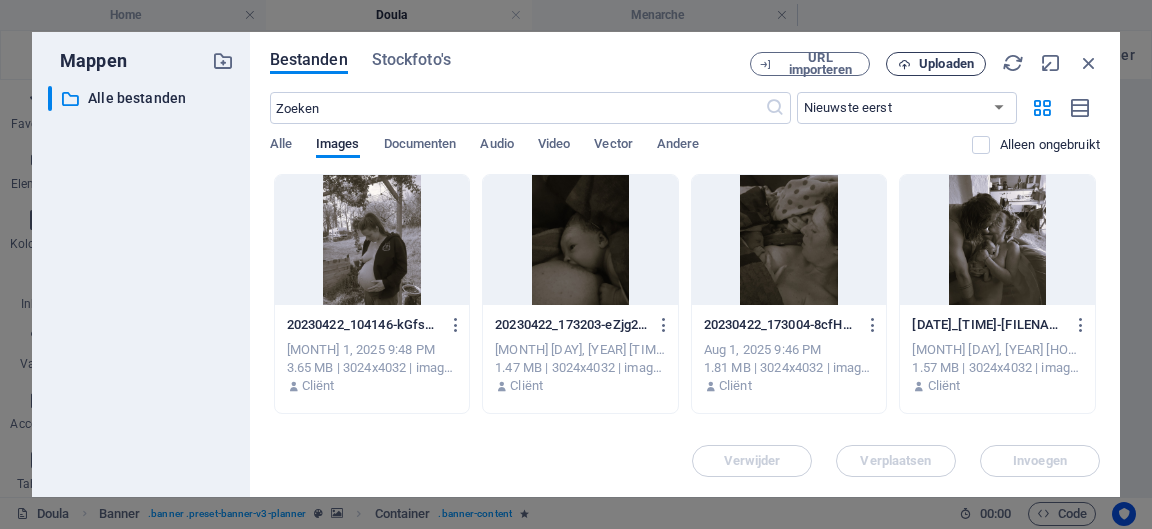 click on "Uploaden" at bounding box center [936, 64] 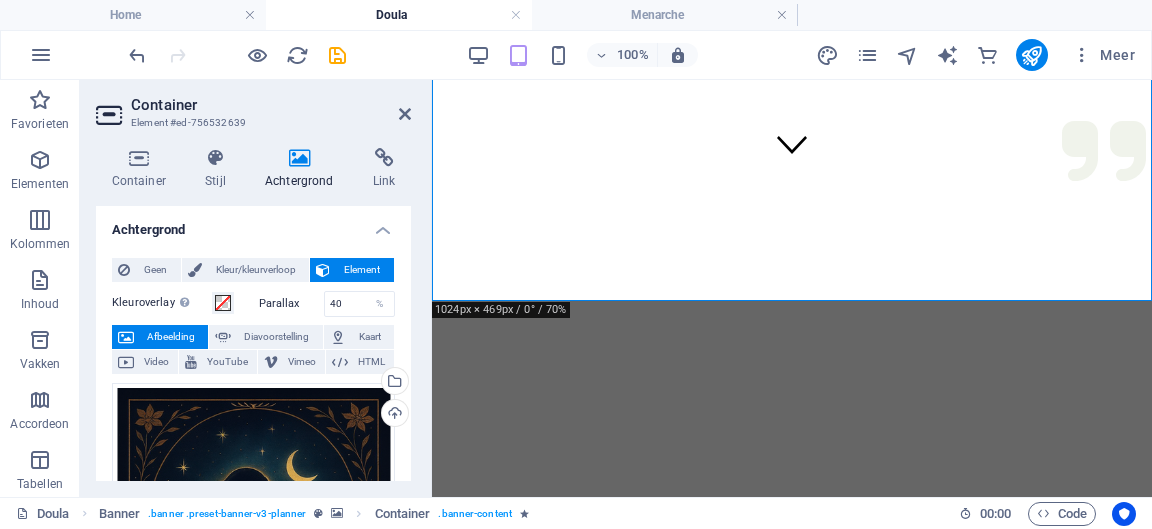 scroll, scrollTop: 319, scrollLeft: 0, axis: vertical 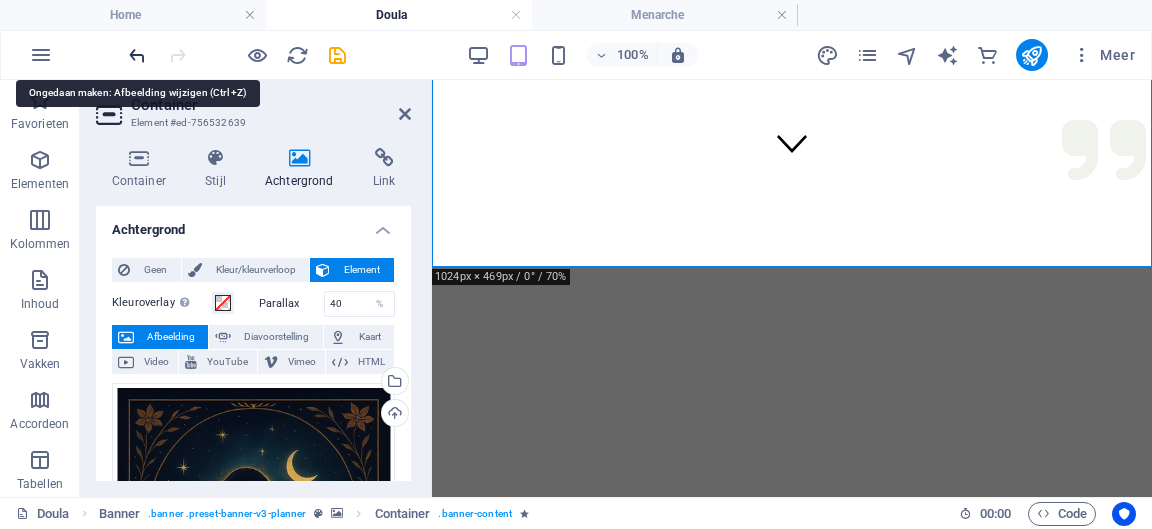 click at bounding box center (137, 55) 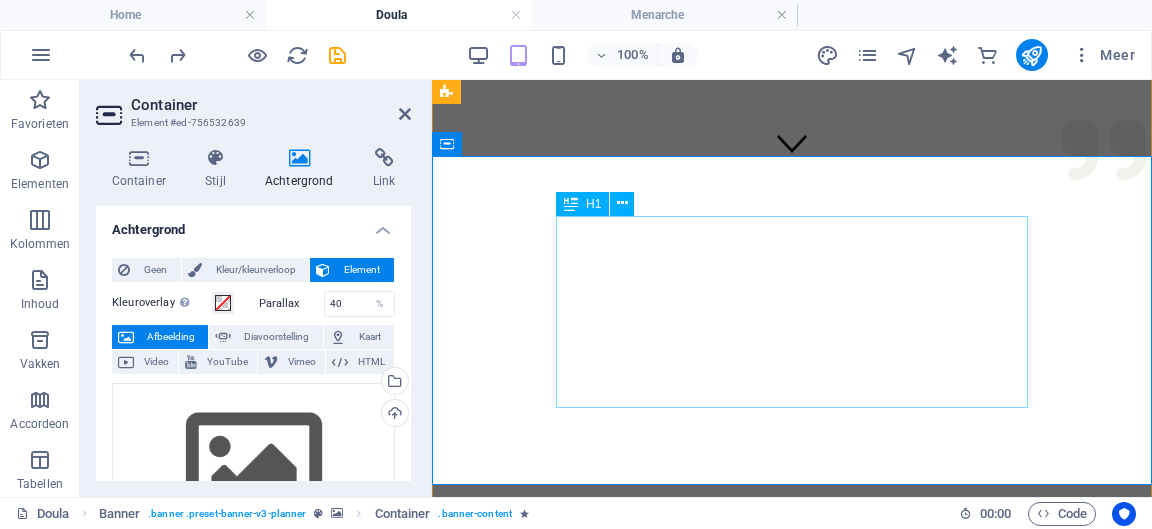 scroll, scrollTop: 28, scrollLeft: 0, axis: vertical 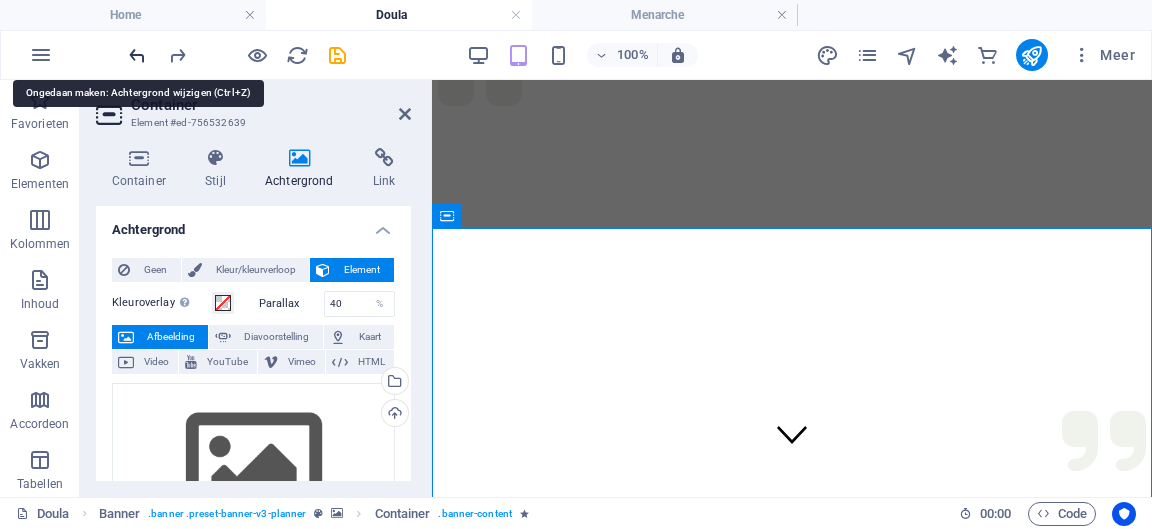 click at bounding box center [137, 55] 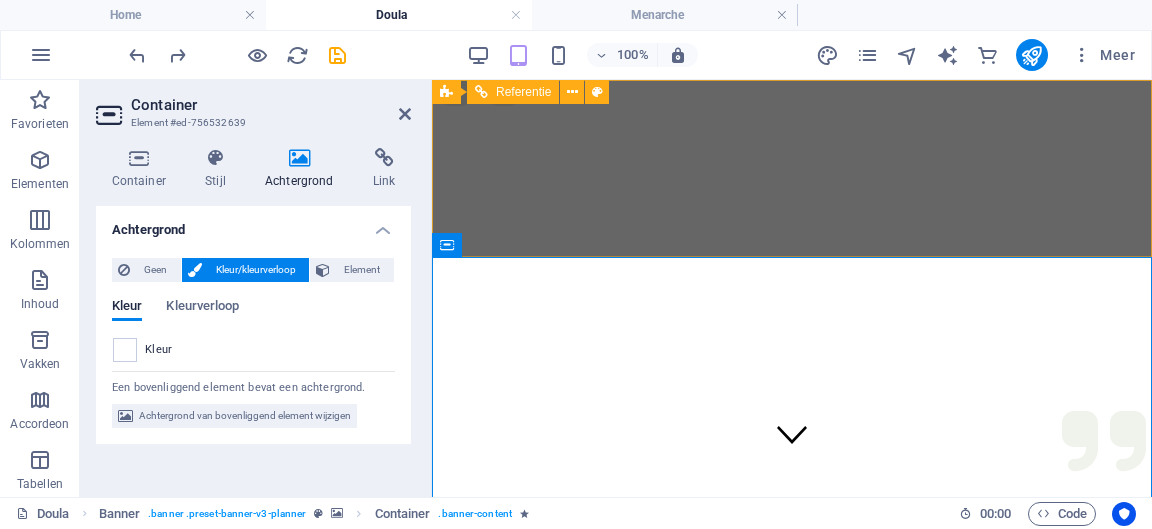 scroll, scrollTop: 0, scrollLeft: 0, axis: both 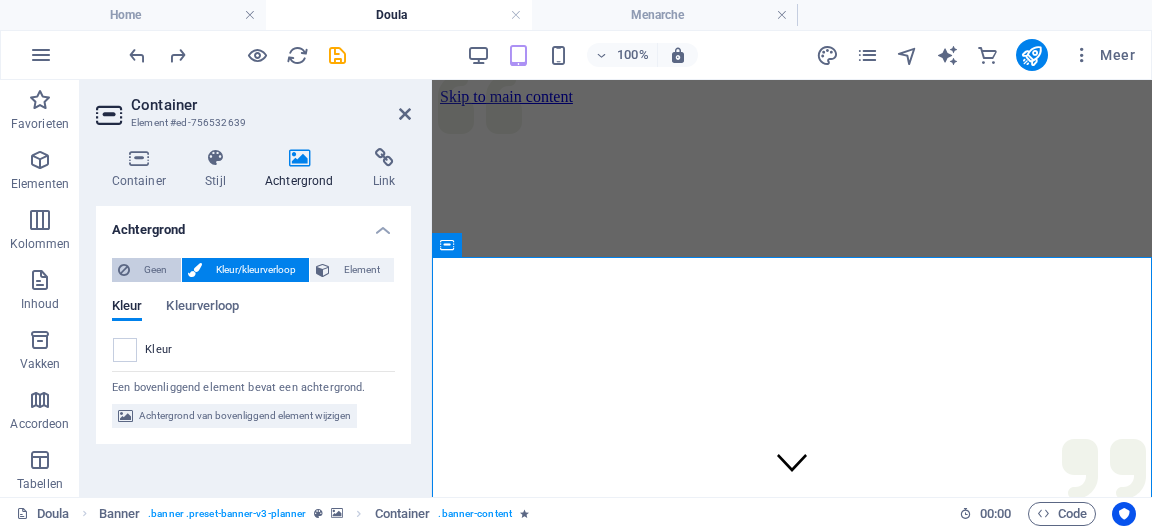 click on "Geen" at bounding box center (146, 270) 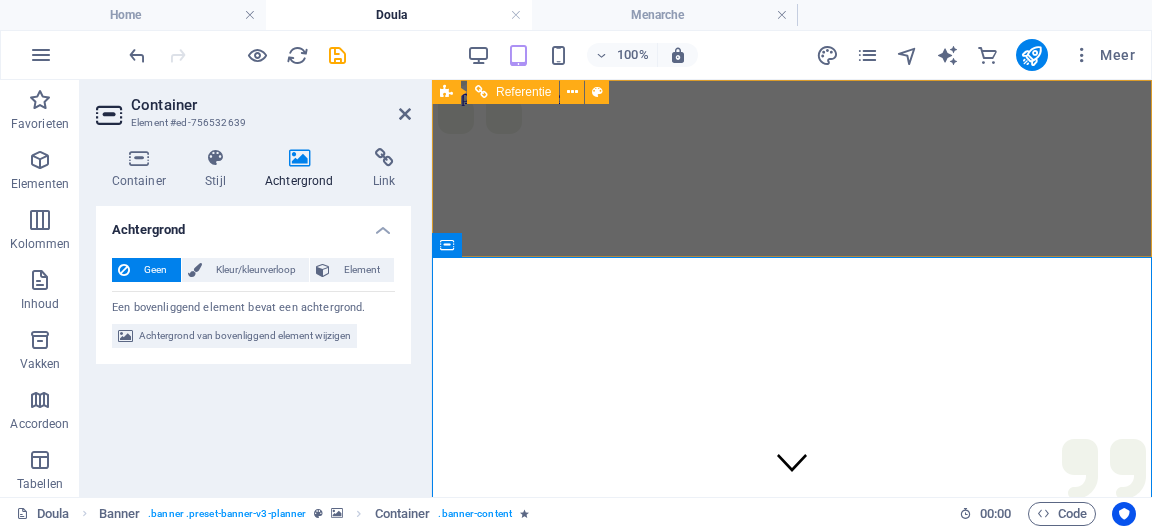 click on "Doula Menarche Sacred Passage Ervaringen Contact" at bounding box center [792, 1009] 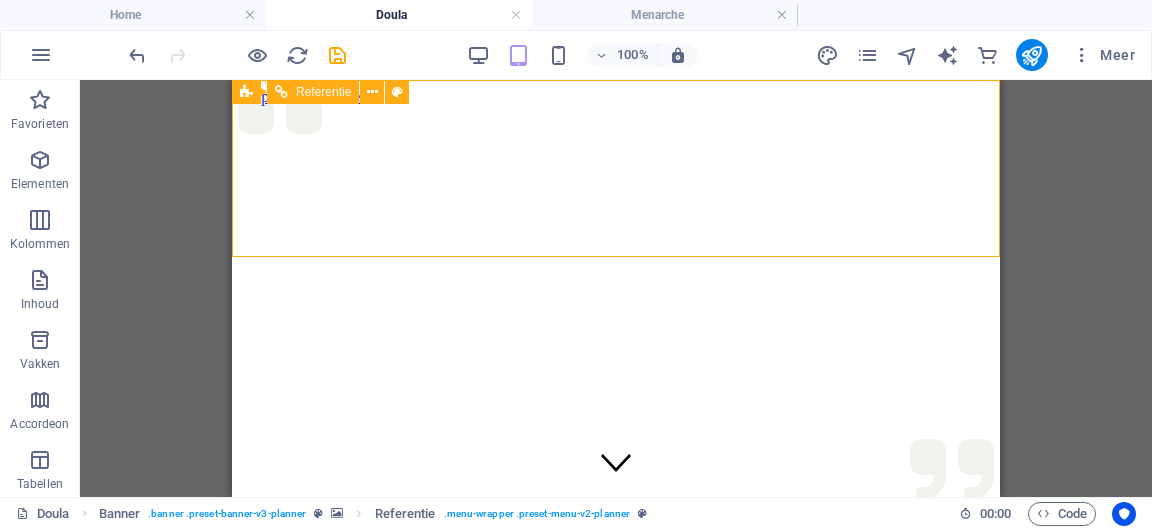 click on "Doula Menarche Sacred Passage Ervaringen Contact" at bounding box center (616, 1009) 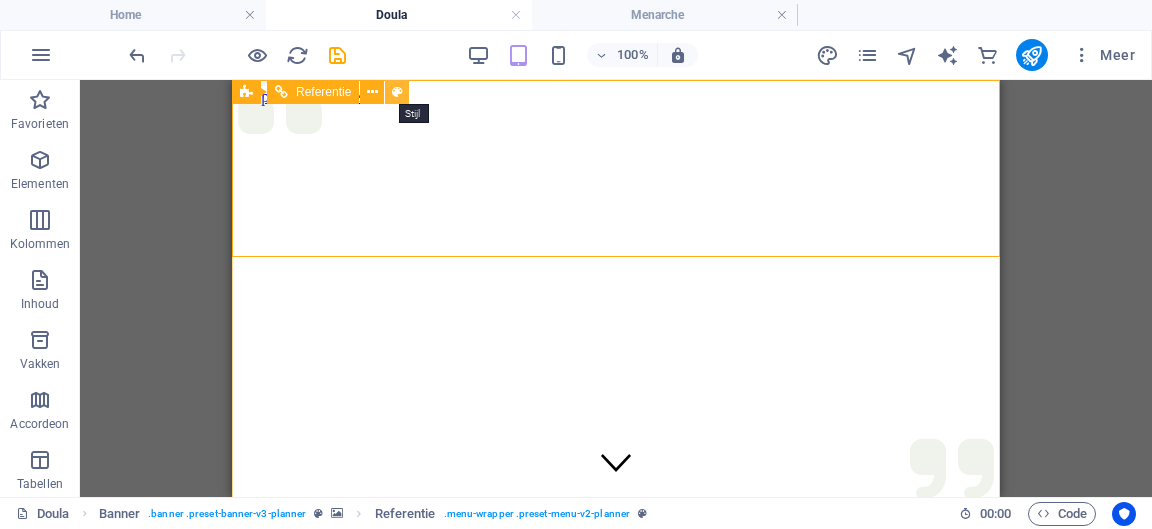 click at bounding box center (397, 92) 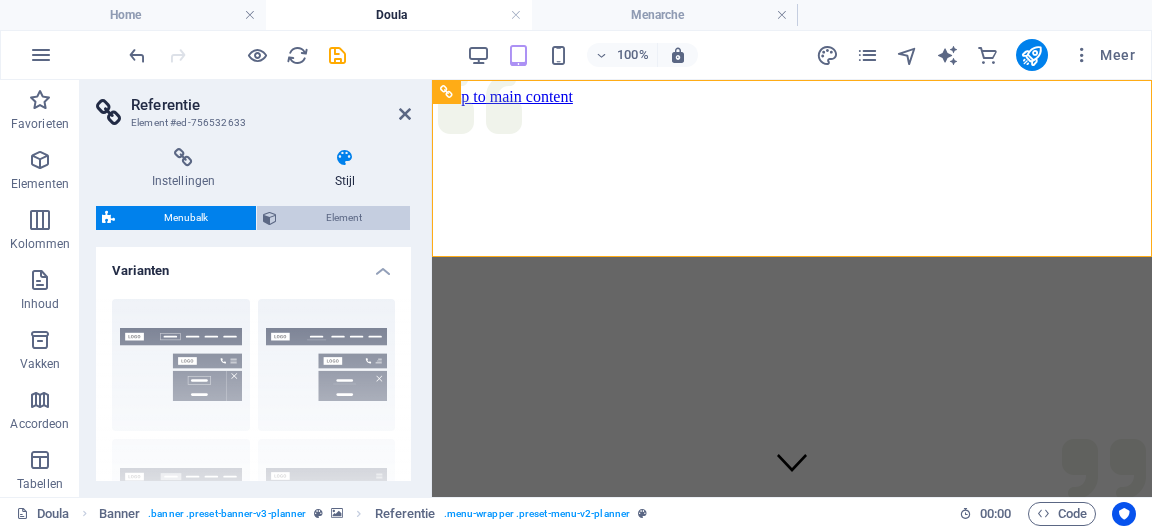 click on "Element" at bounding box center (343, 218) 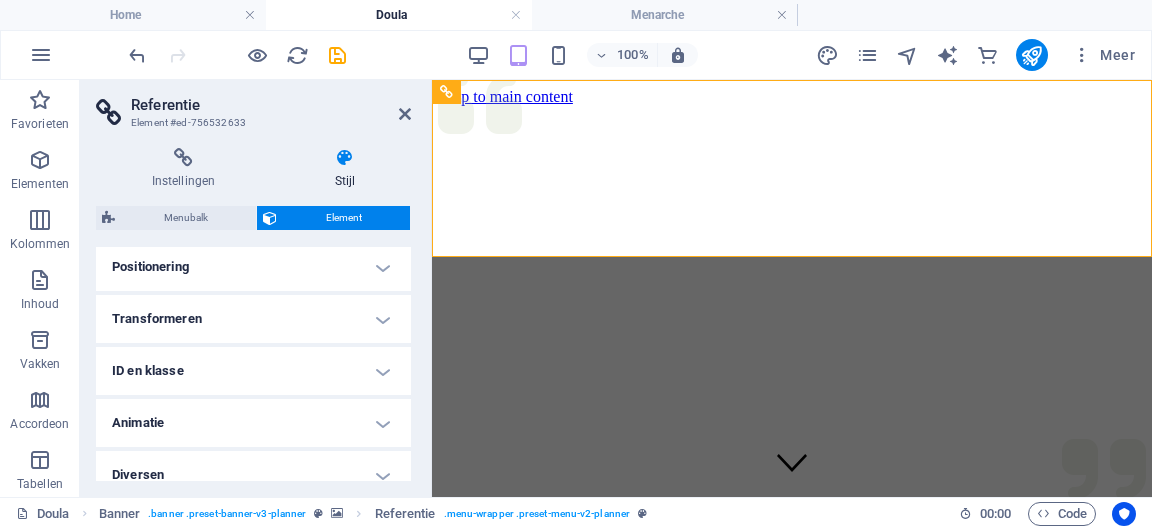 scroll, scrollTop: 0, scrollLeft: 0, axis: both 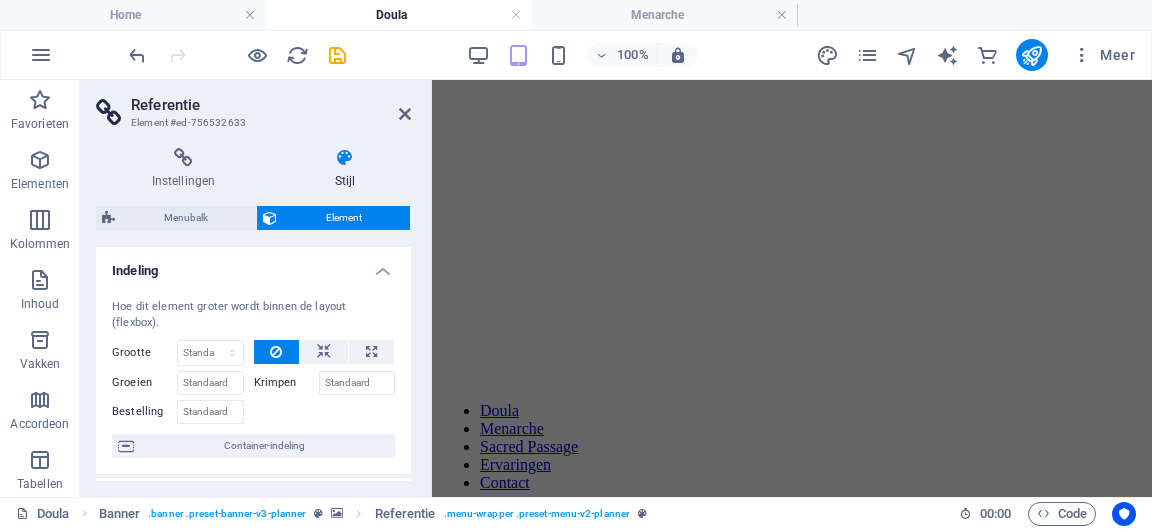 click at bounding box center [792, -374] 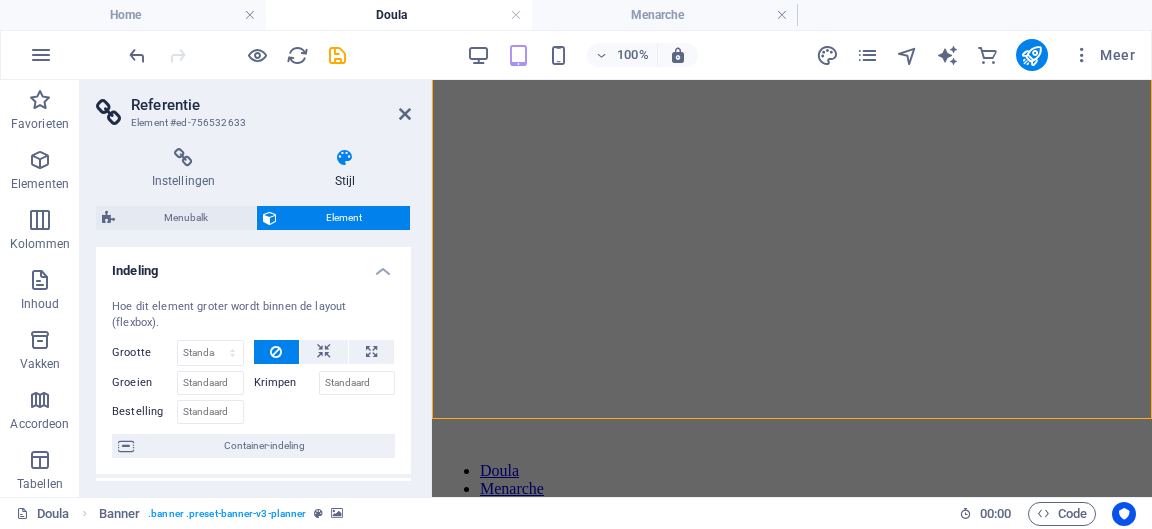 scroll, scrollTop: 421, scrollLeft: 0, axis: vertical 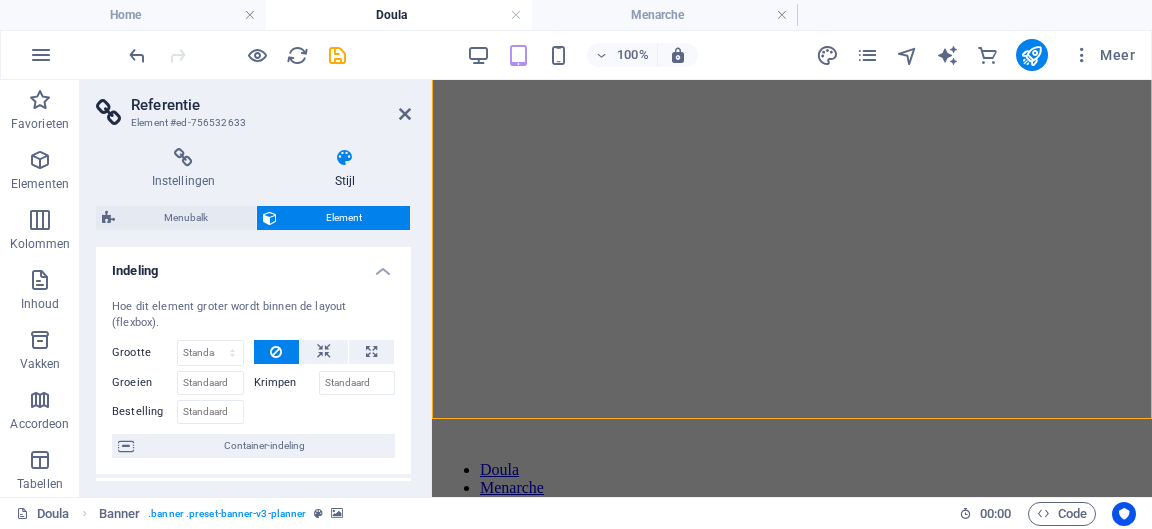 click at bounding box center (792, -315) 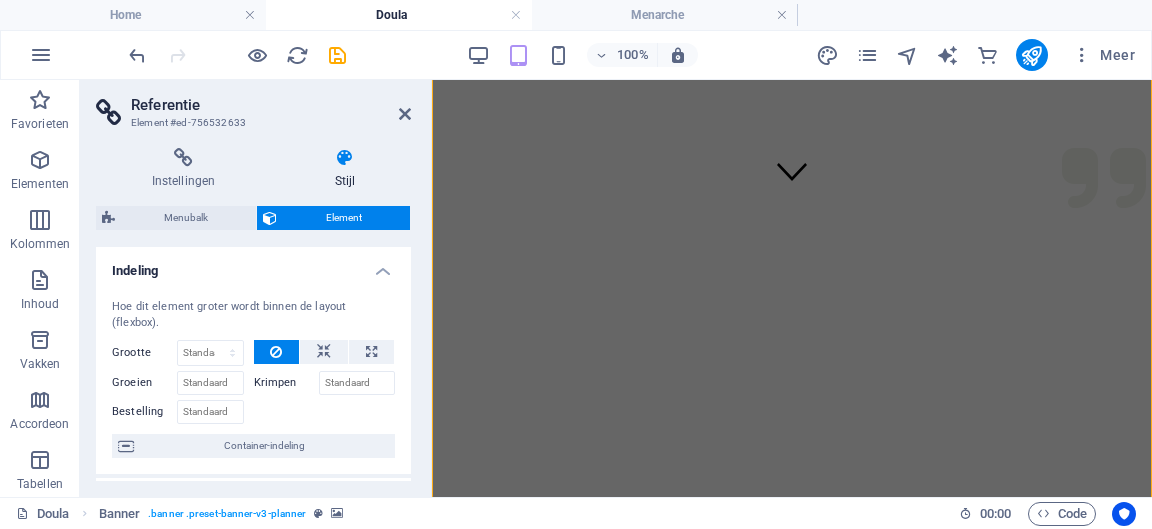 scroll, scrollTop: 291, scrollLeft: 0, axis: vertical 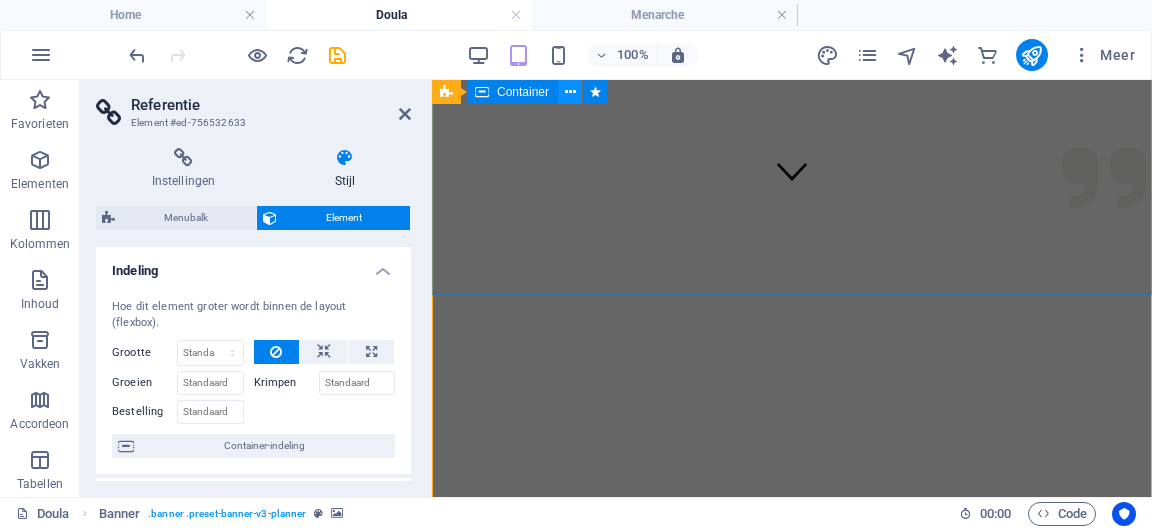 click at bounding box center (570, 92) 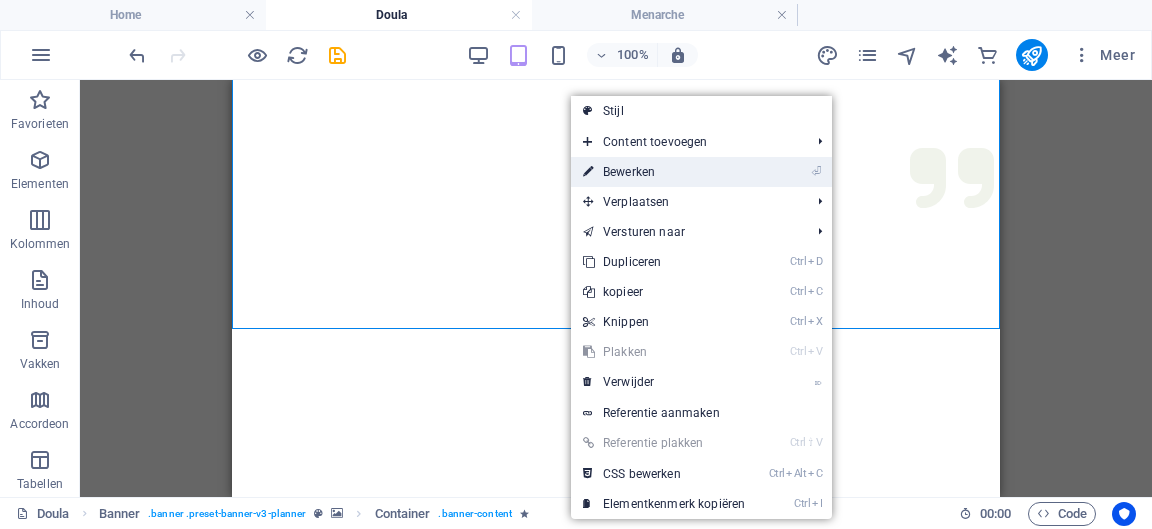 click on "⏎  Bewerken" at bounding box center (664, 172) 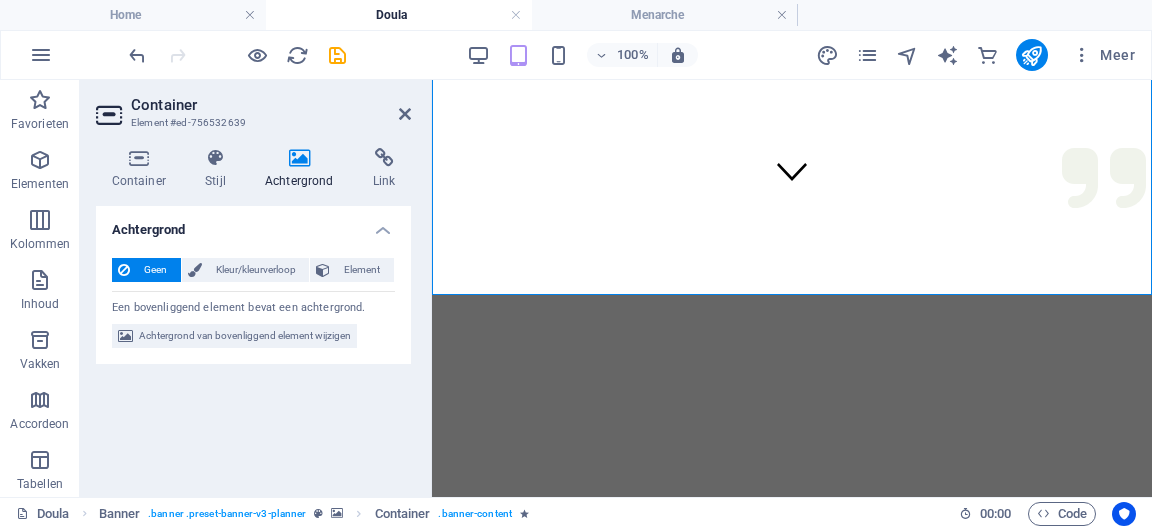 click at bounding box center (299, 158) 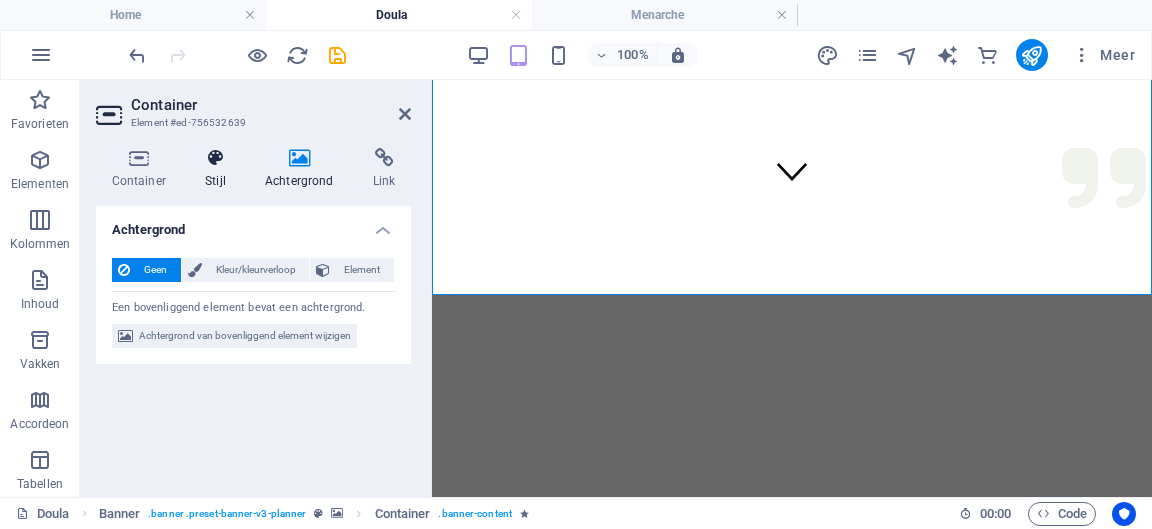 click at bounding box center [216, 158] 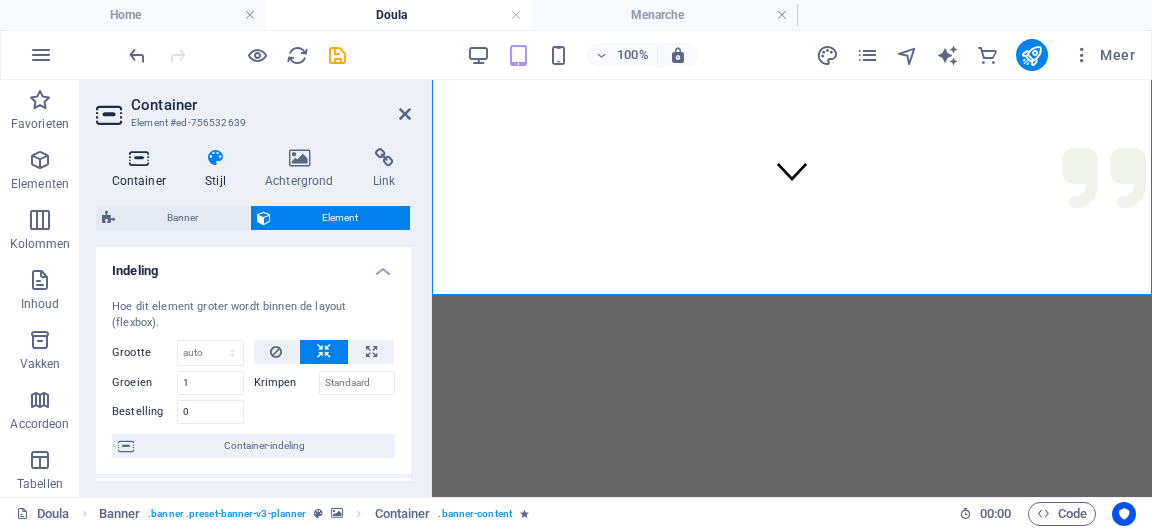 click on "Container" at bounding box center [143, 169] 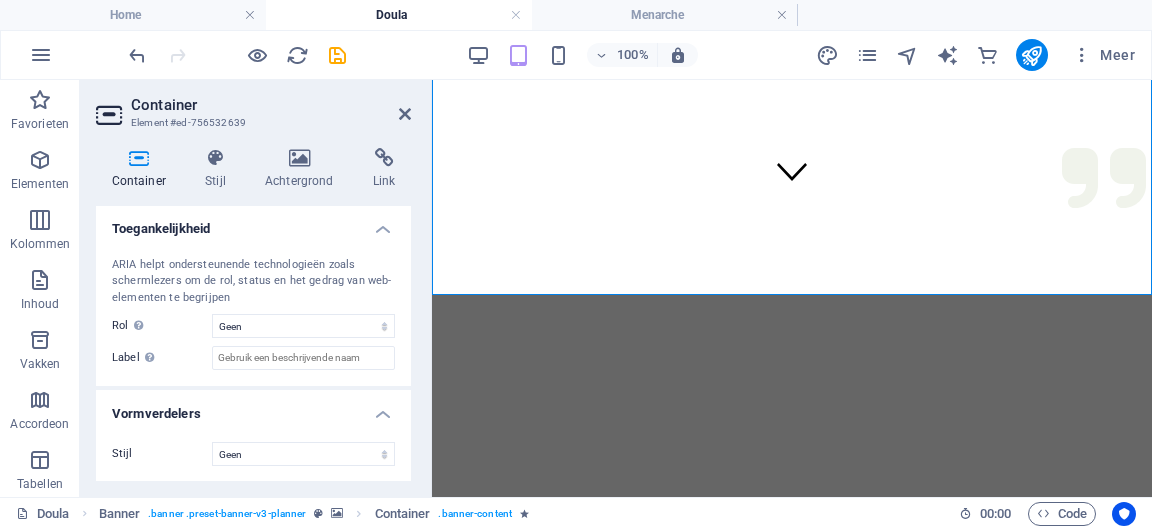 scroll, scrollTop: 461, scrollLeft: 0, axis: vertical 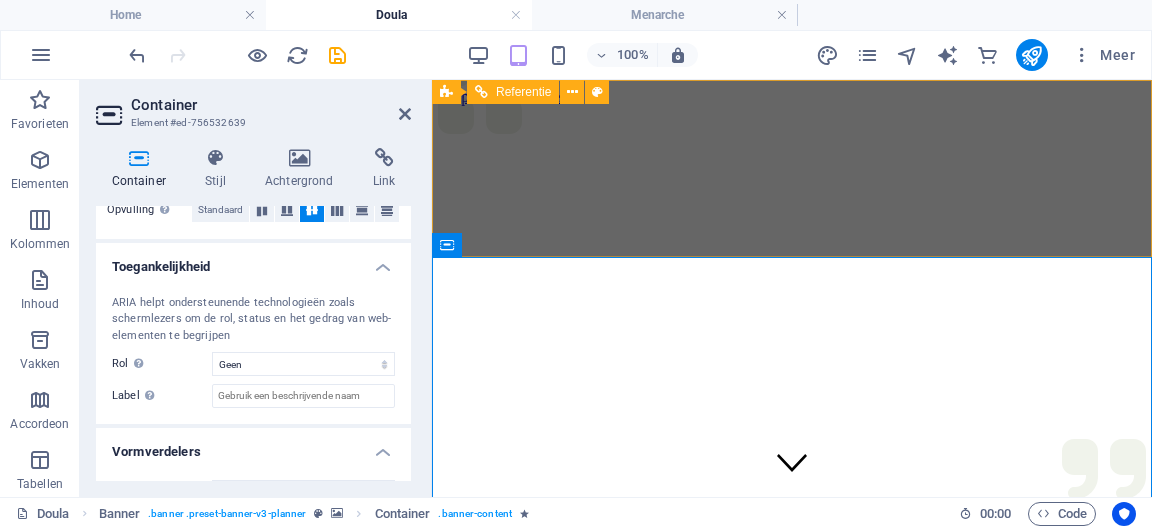 click on "Doula Menarche Sacred Passage Ervaringen Contact" at bounding box center [792, 1009] 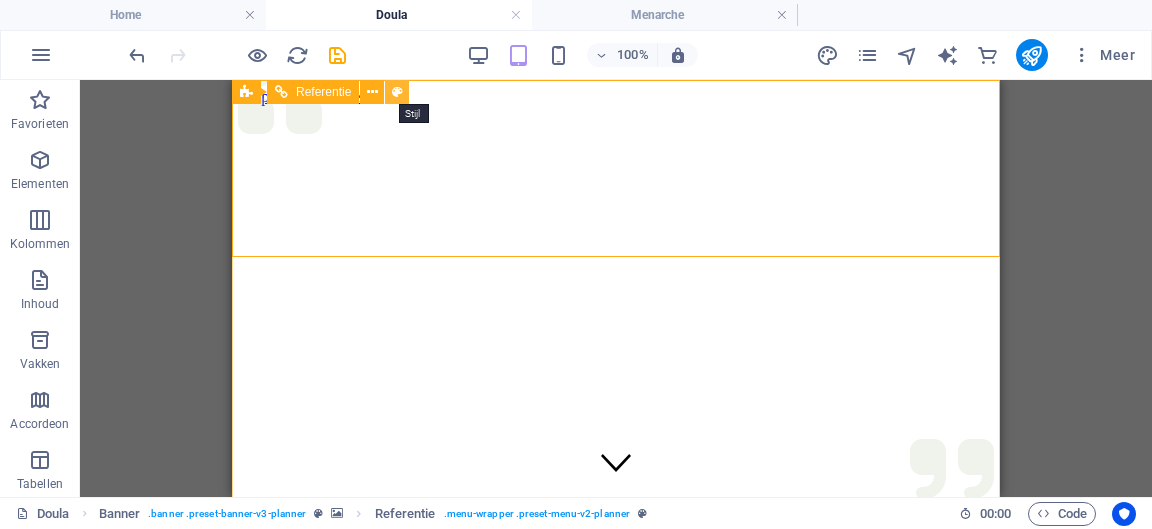 click at bounding box center (397, 92) 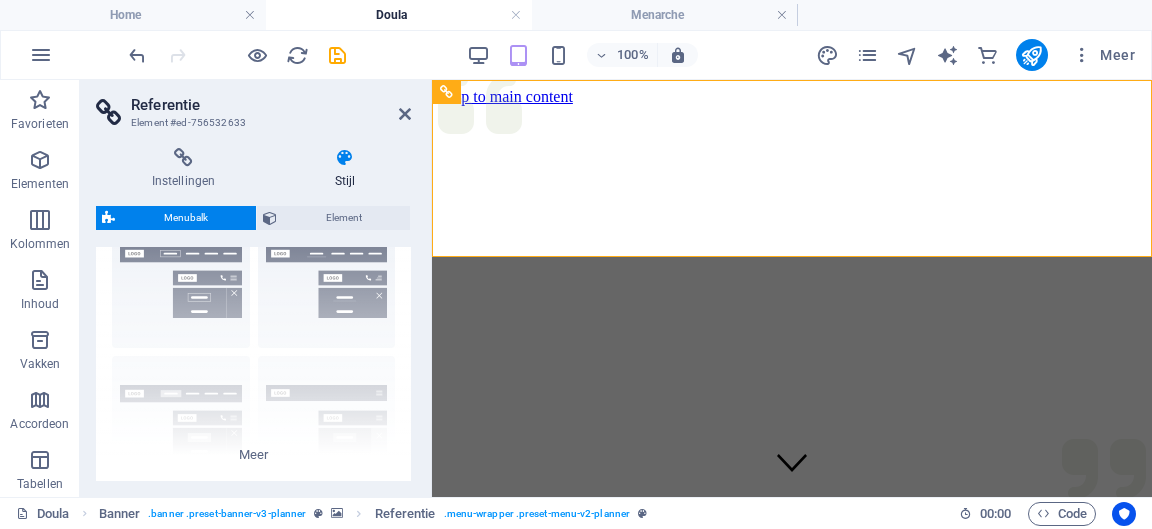 scroll, scrollTop: 0, scrollLeft: 0, axis: both 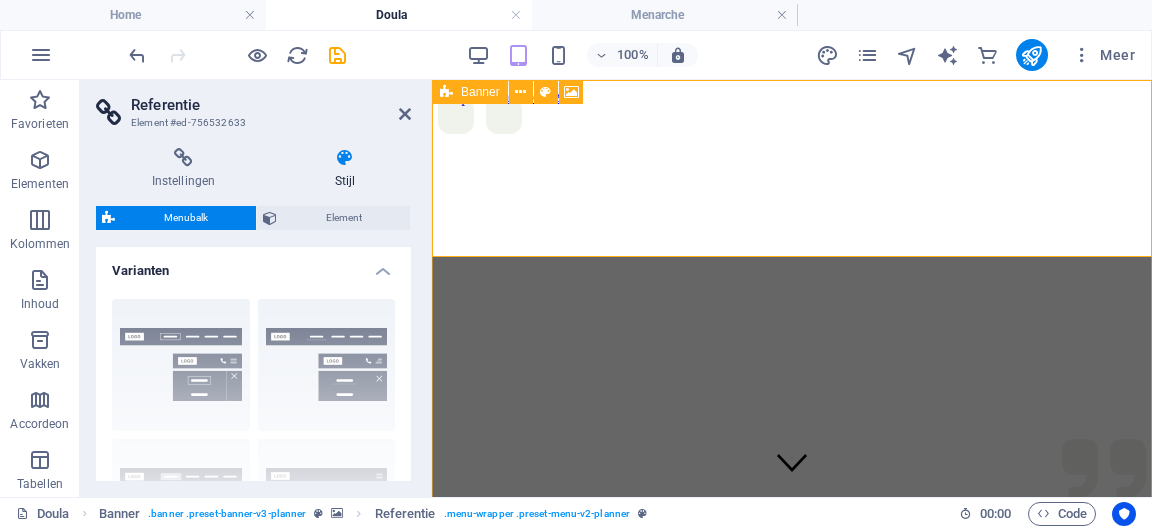 click on "Banner" at bounding box center (470, 92) 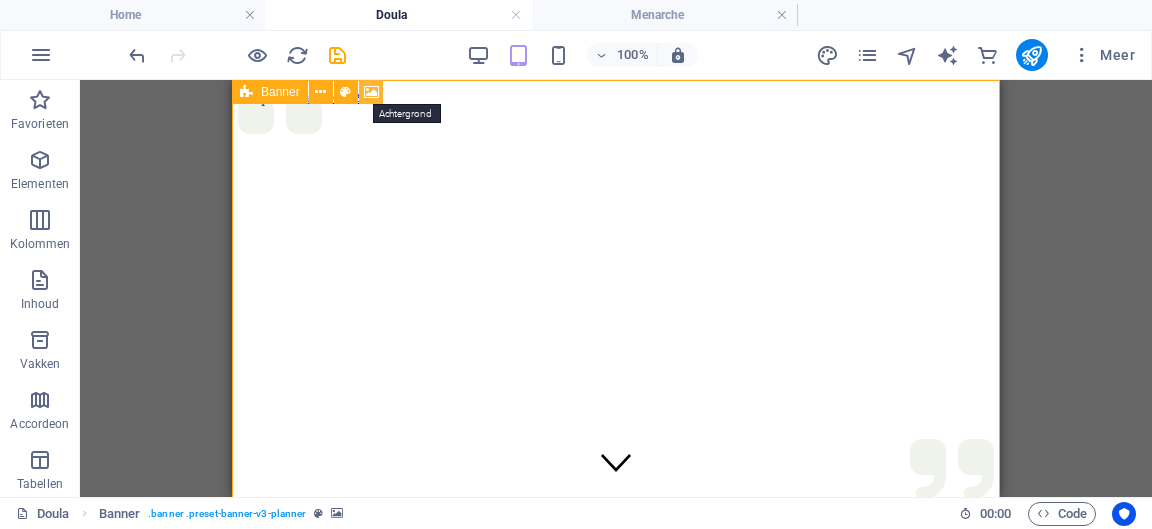 click at bounding box center (371, 92) 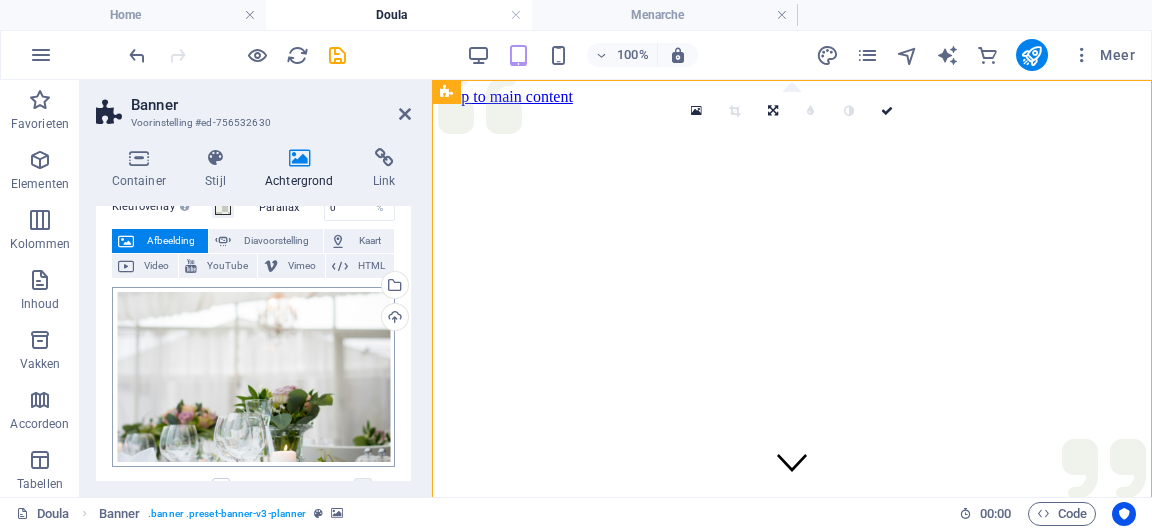 scroll, scrollTop: 87, scrollLeft: 0, axis: vertical 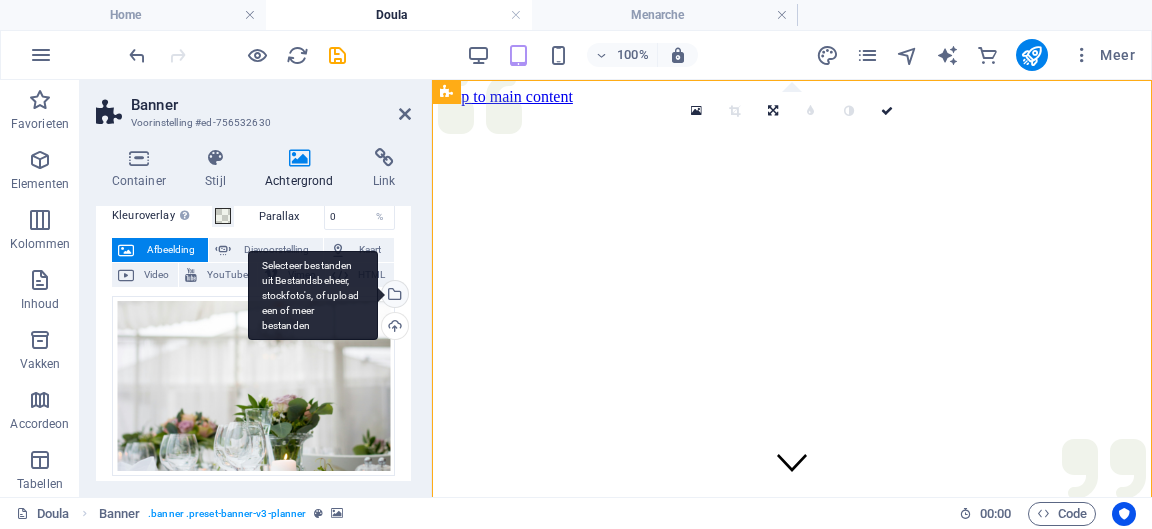 click on "Selecteer bestanden uit Bestandsbeheer, stockfoto's, of upload een of meer bestanden" at bounding box center (313, 296) 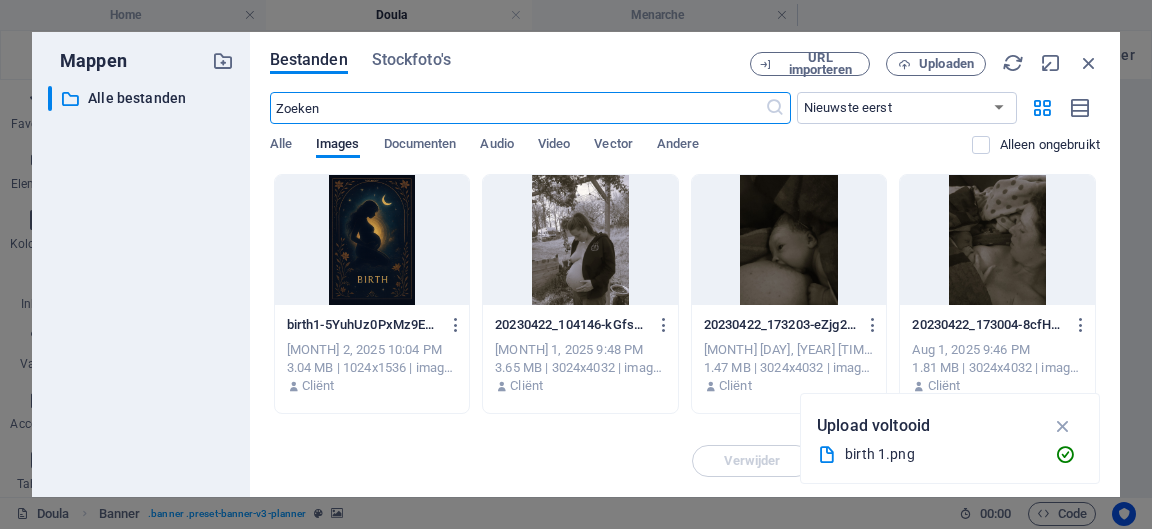 type on "60" 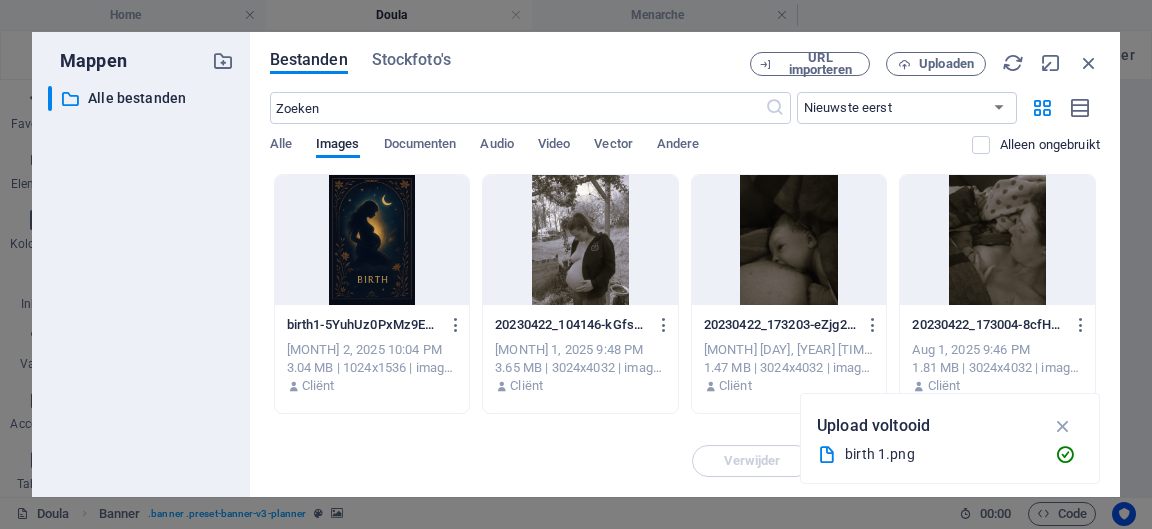 scroll, scrollTop: 86, scrollLeft: 0, axis: vertical 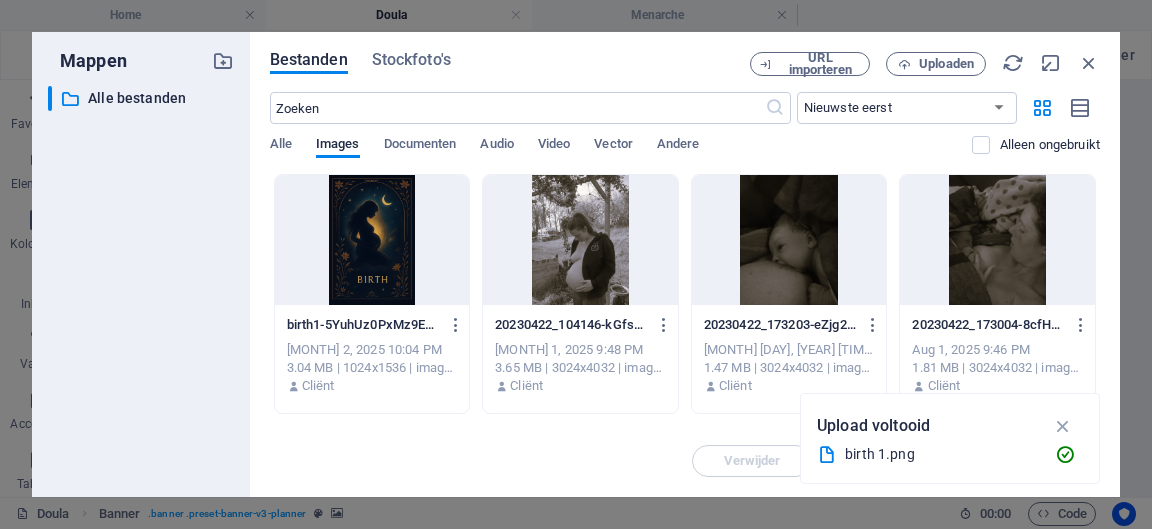 click at bounding box center (372, 240) 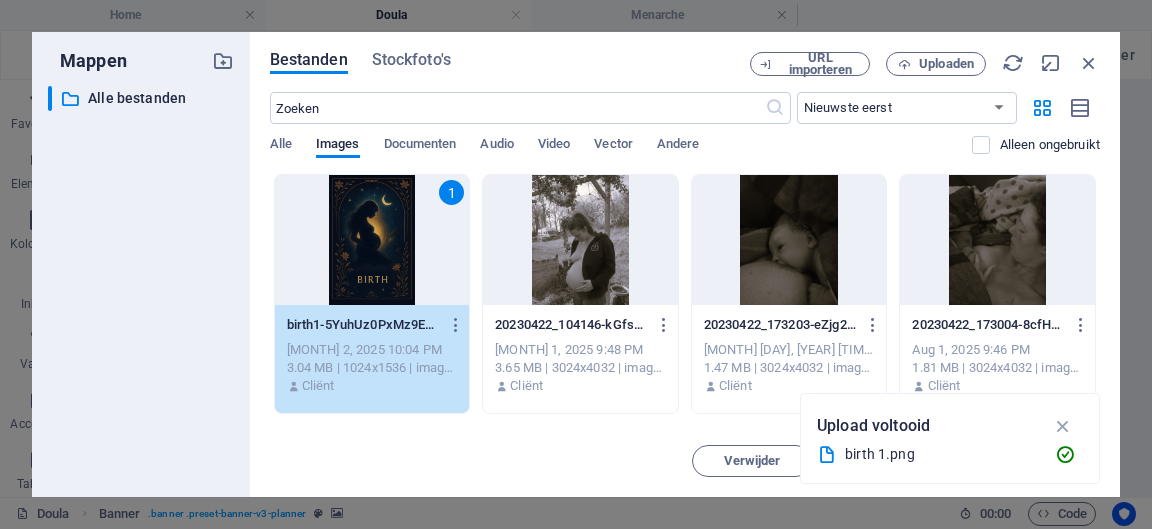 click on "1" at bounding box center (372, 240) 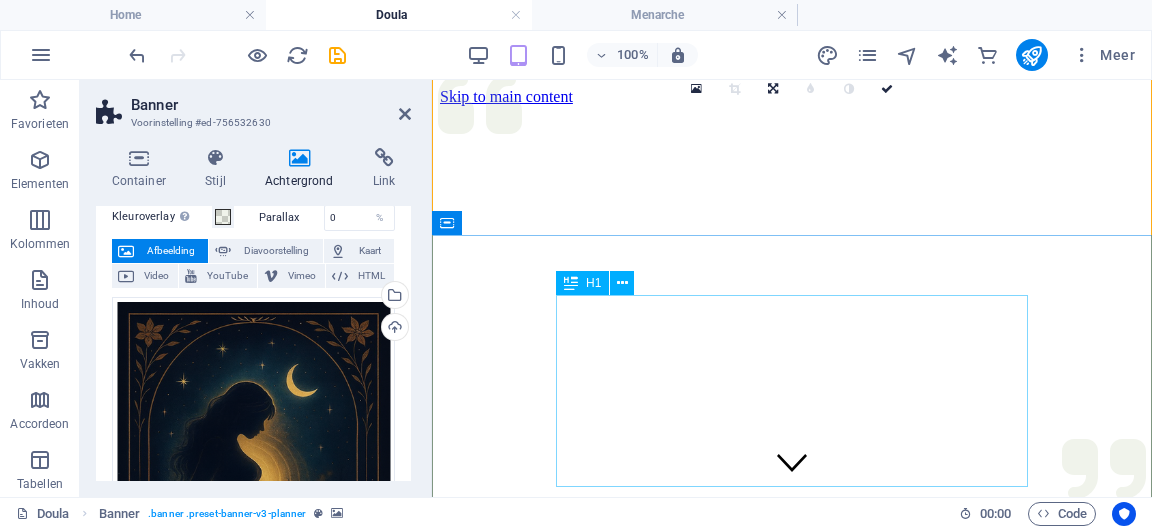 scroll, scrollTop: 25, scrollLeft: 0, axis: vertical 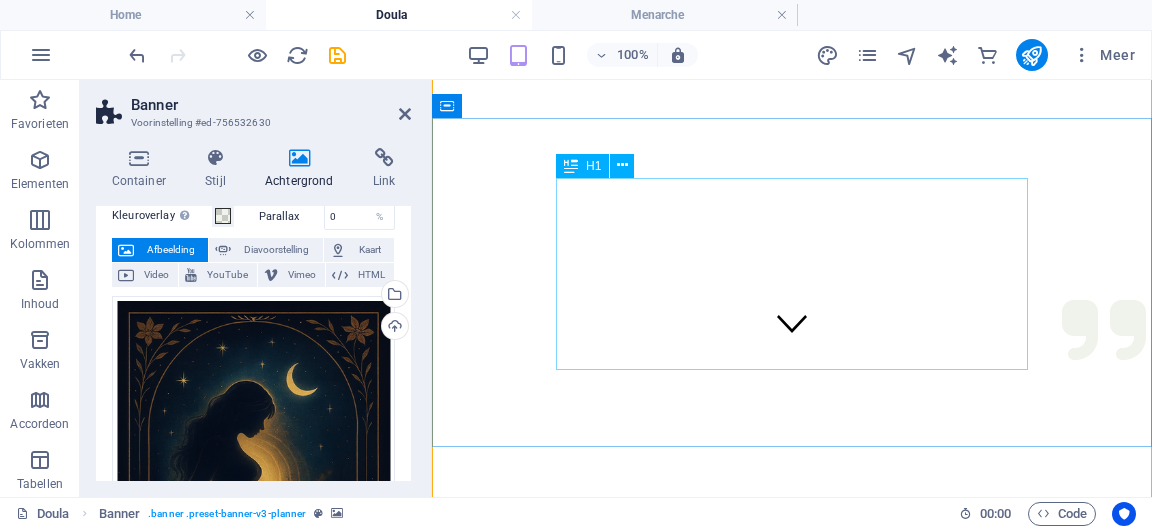 click on "What do we have to offer?" at bounding box center (792, 1098) 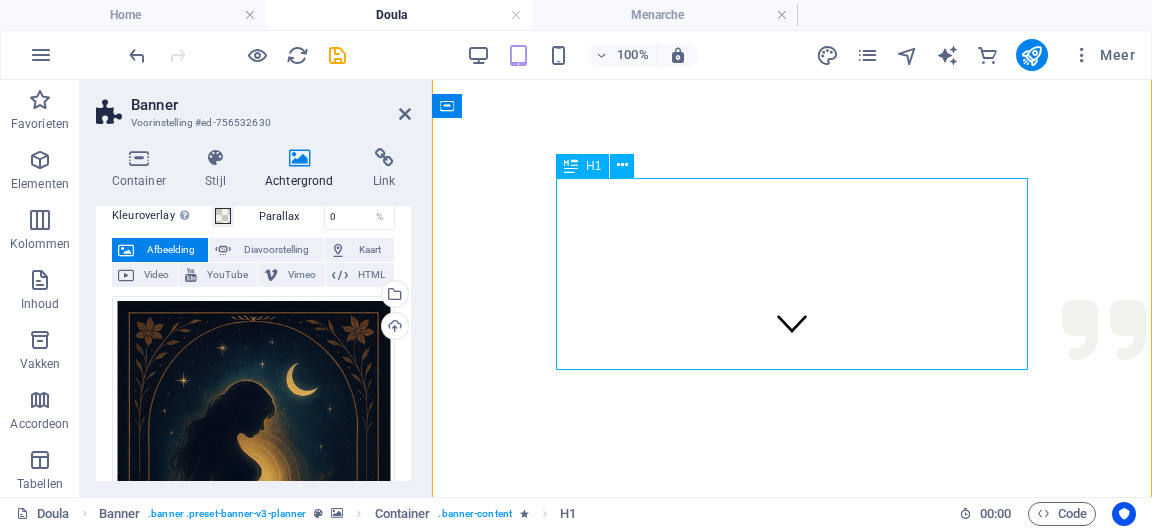 click on "What do we have to offer?" at bounding box center (792, 1098) 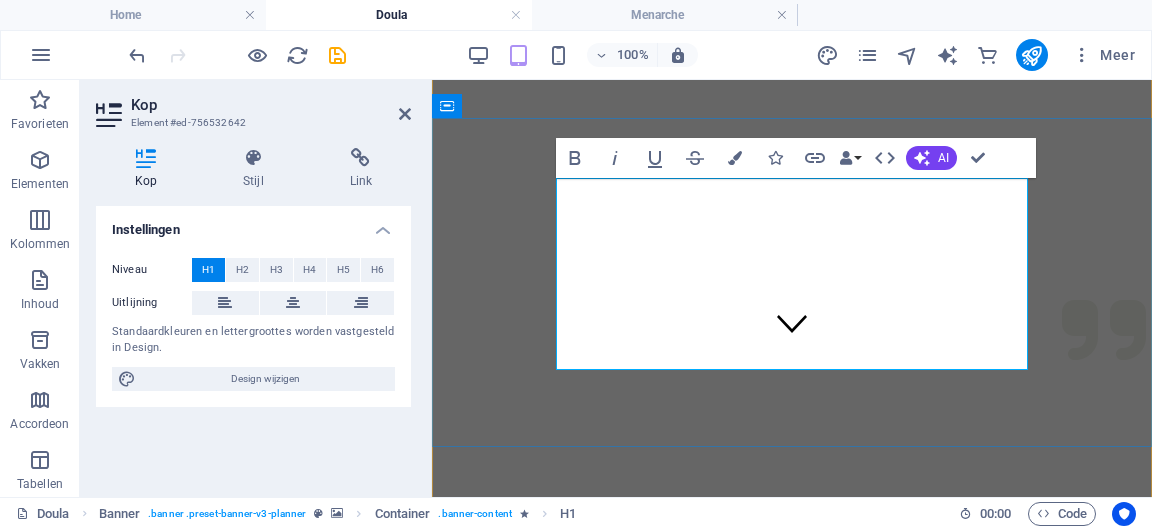 type 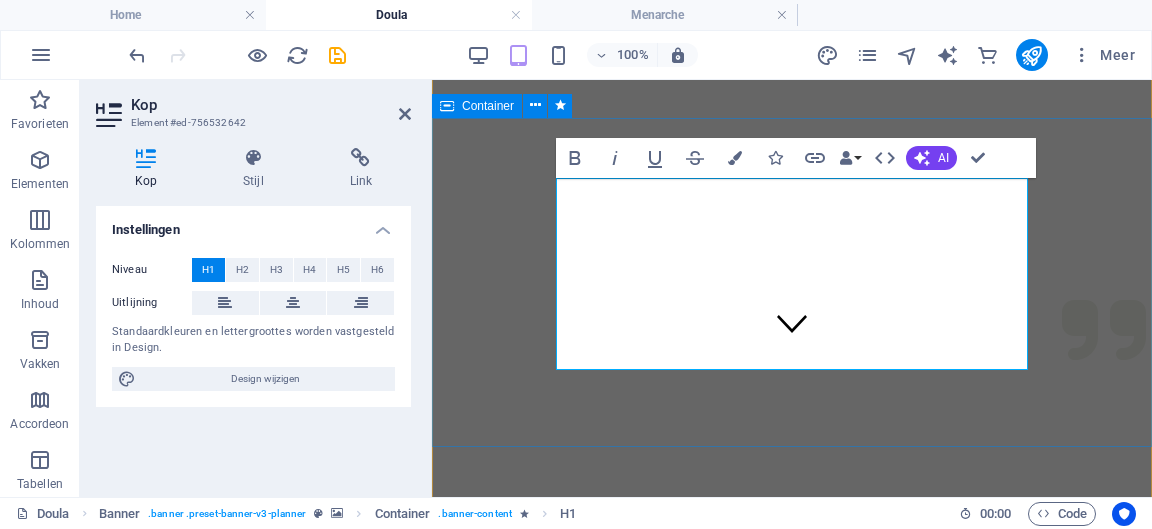 click on "De reis naar jouw bevalling See all the ways we can help in planning your next event" at bounding box center (792, 1133) 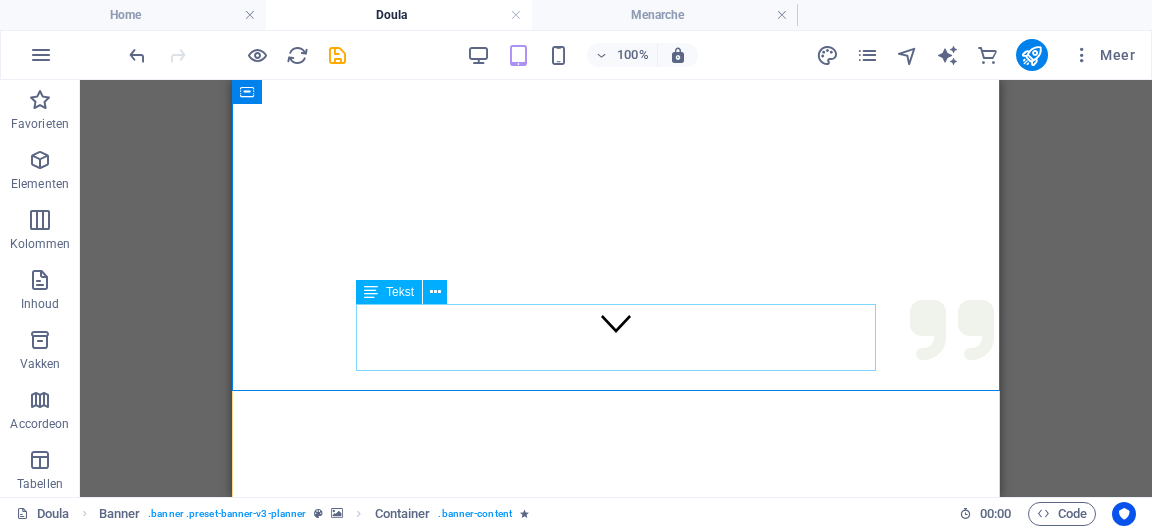 scroll, scrollTop: 228, scrollLeft: 0, axis: vertical 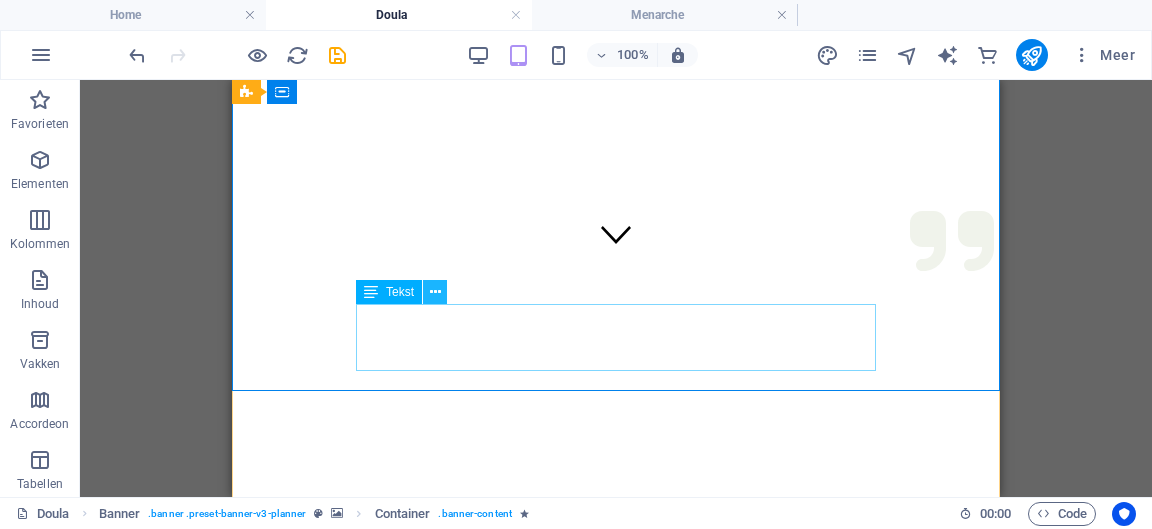 click at bounding box center (435, 292) 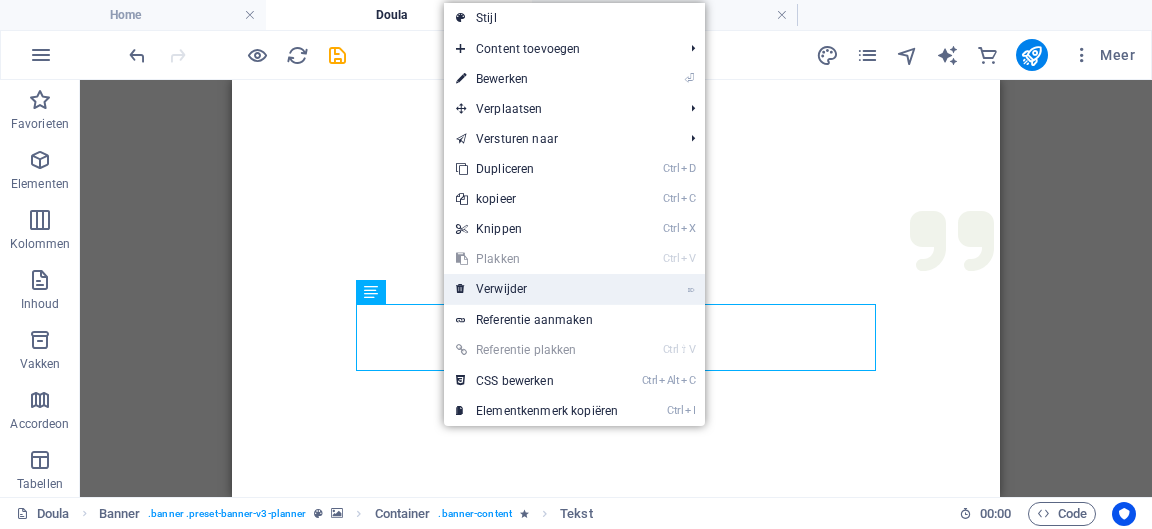 click on "⌦  Verwijder" at bounding box center (537, 289) 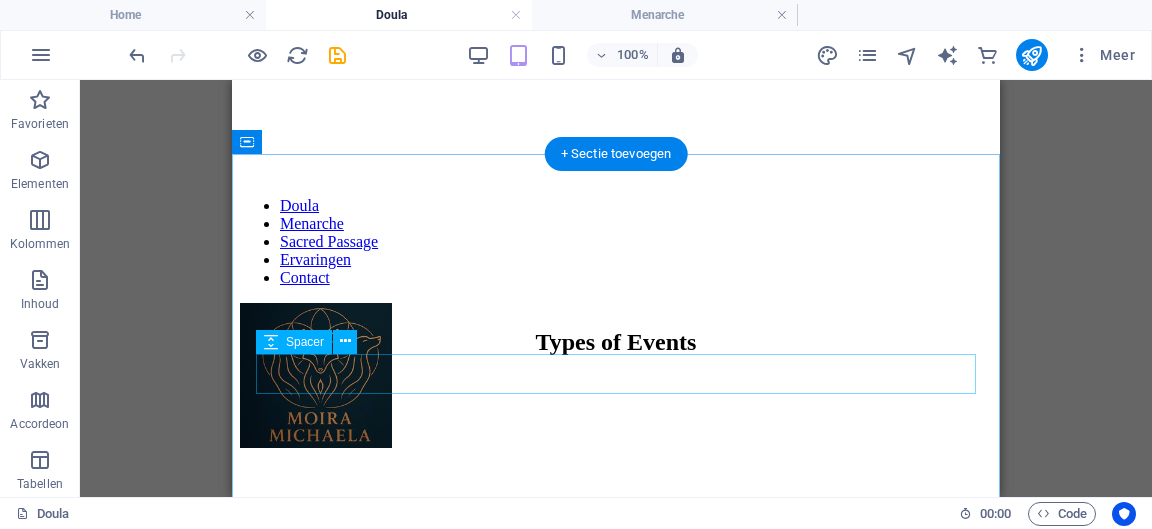 scroll, scrollTop: 685, scrollLeft: 0, axis: vertical 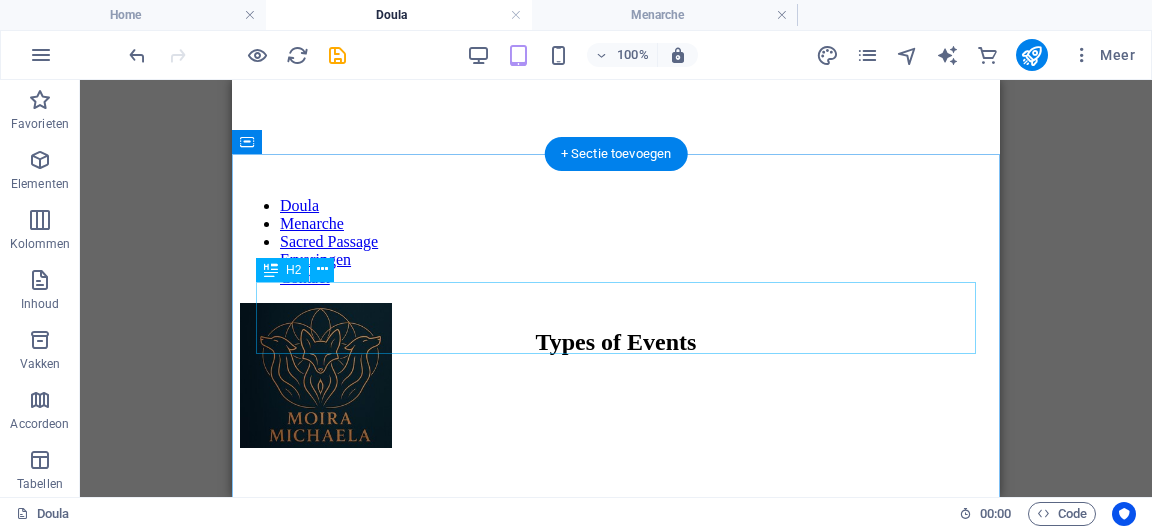 click on "Types of Events" at bounding box center (616, 342) 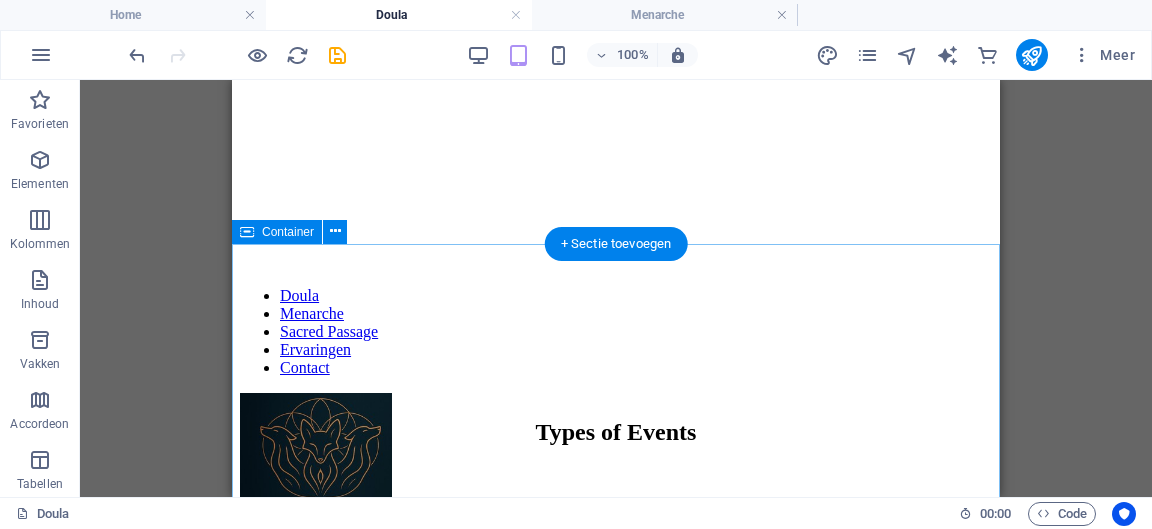 scroll, scrollTop: 596, scrollLeft: 0, axis: vertical 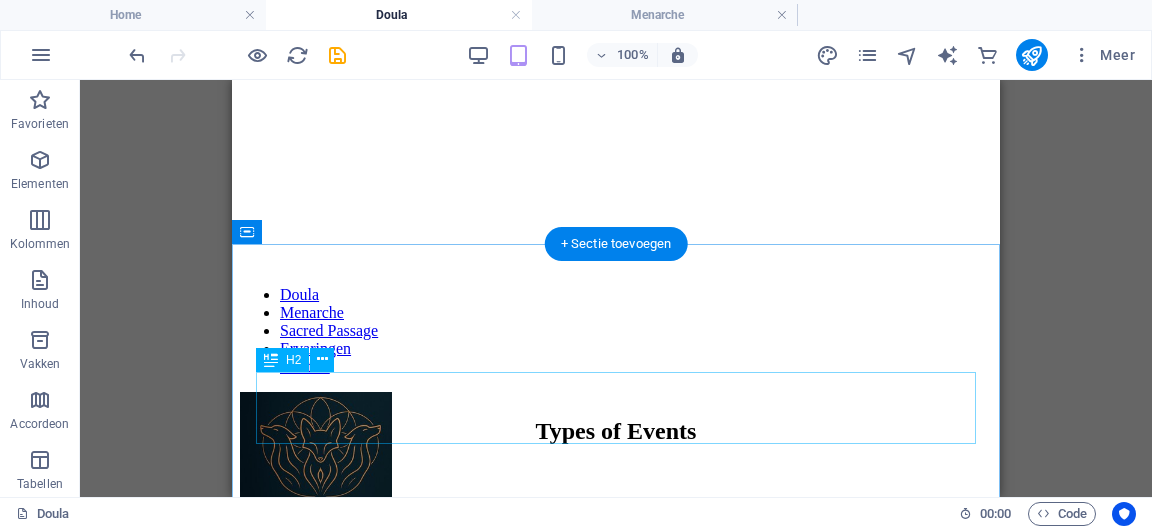 click on "Types of Events" at bounding box center [616, 431] 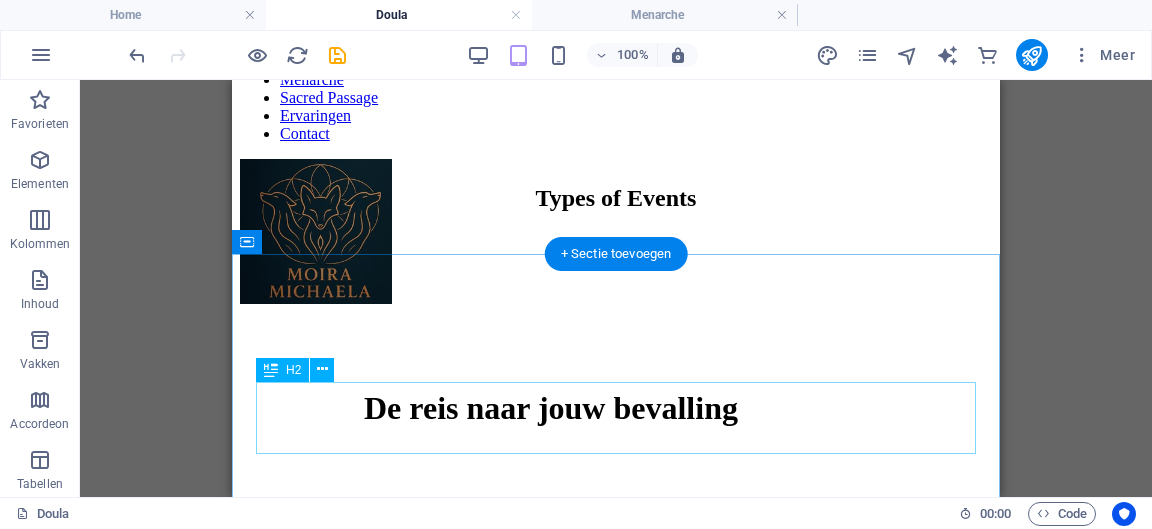 scroll, scrollTop: 583, scrollLeft: 0, axis: vertical 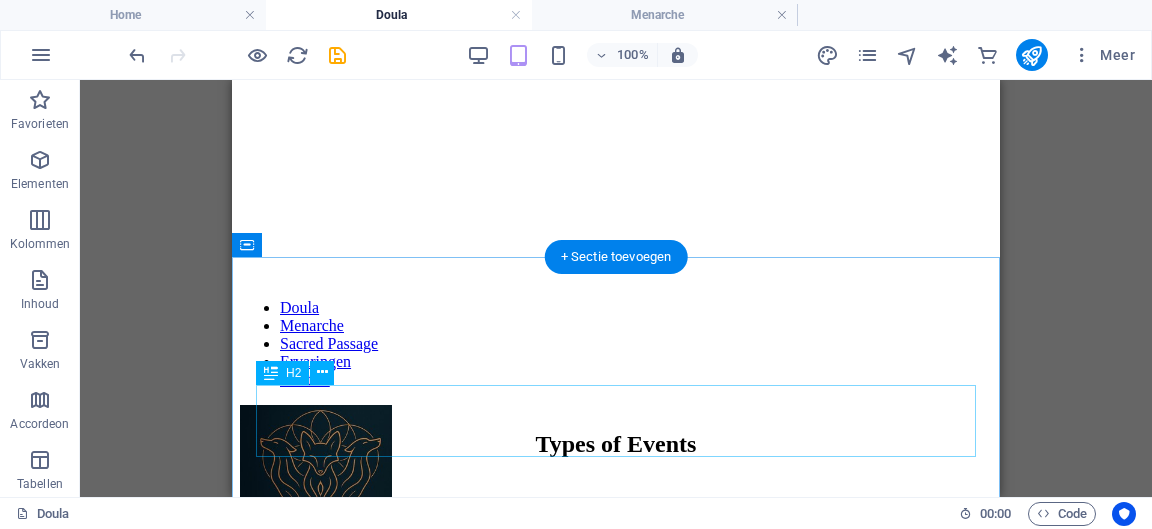 click on "Types of Events" at bounding box center [616, 444] 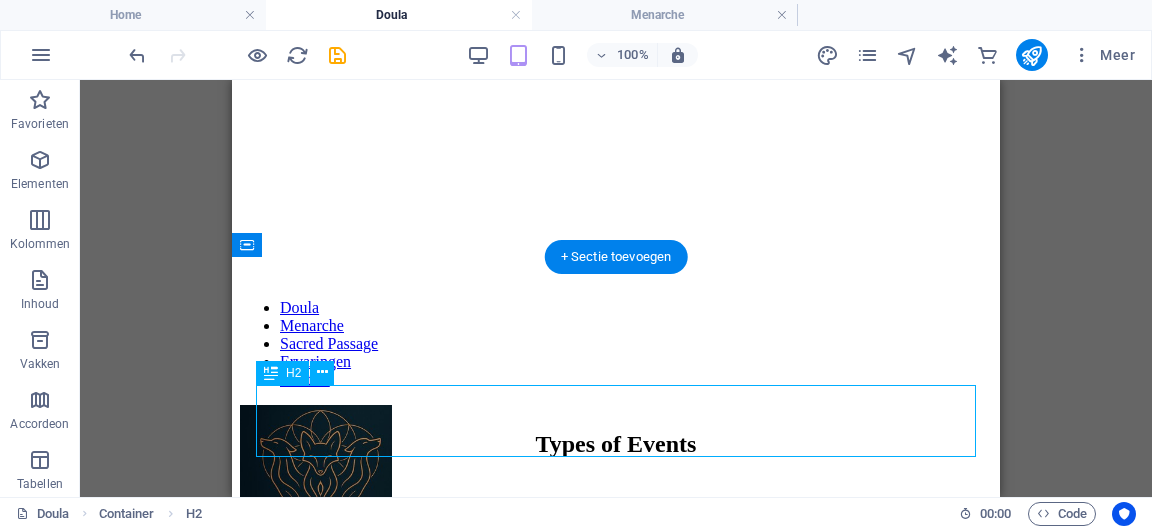 click on "Types of Events" at bounding box center [616, 444] 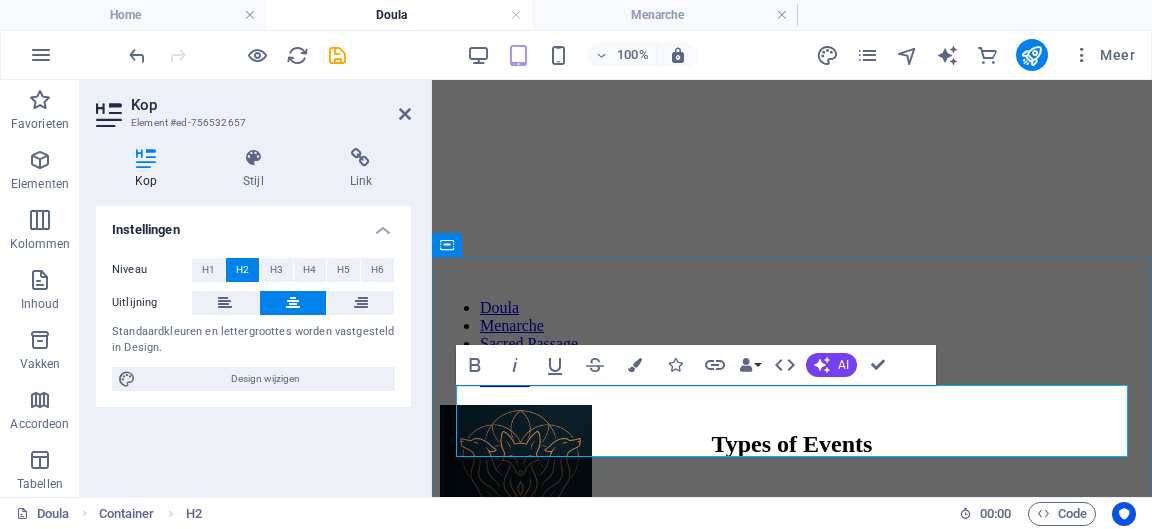 type 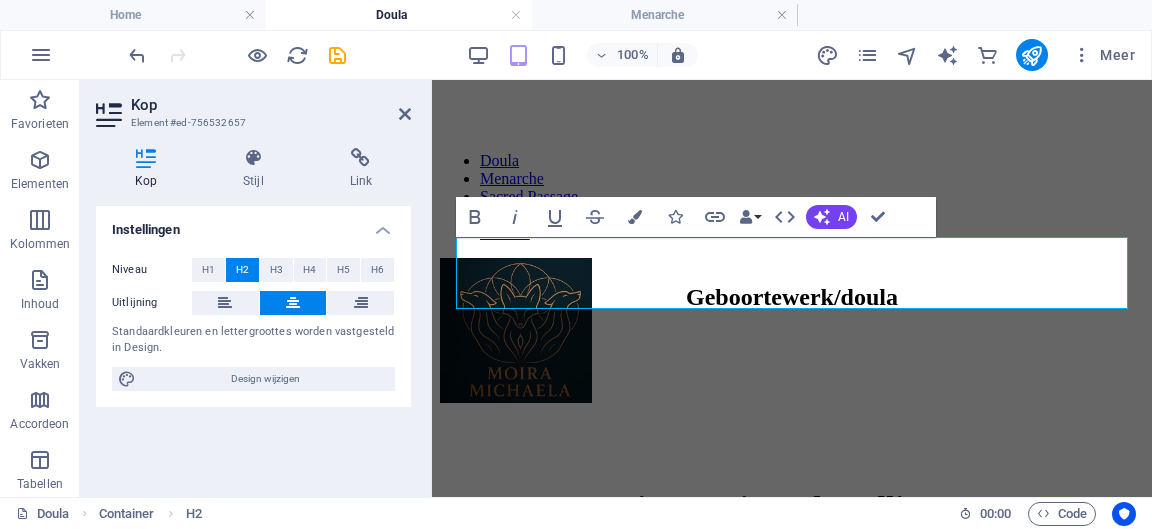 scroll, scrollTop: 731, scrollLeft: 0, axis: vertical 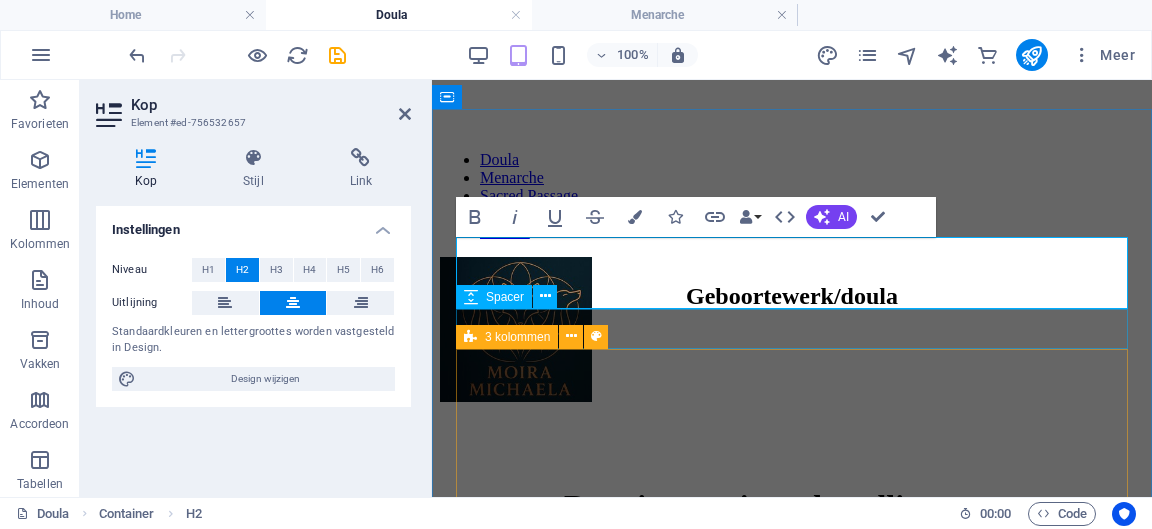 click at bounding box center [792, 350] 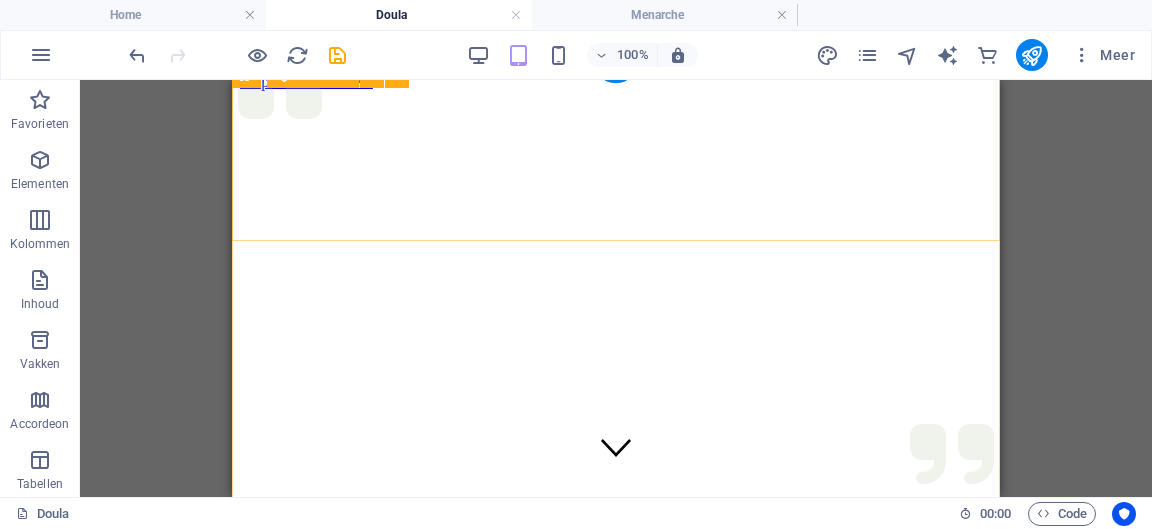 scroll, scrollTop: 16, scrollLeft: 0, axis: vertical 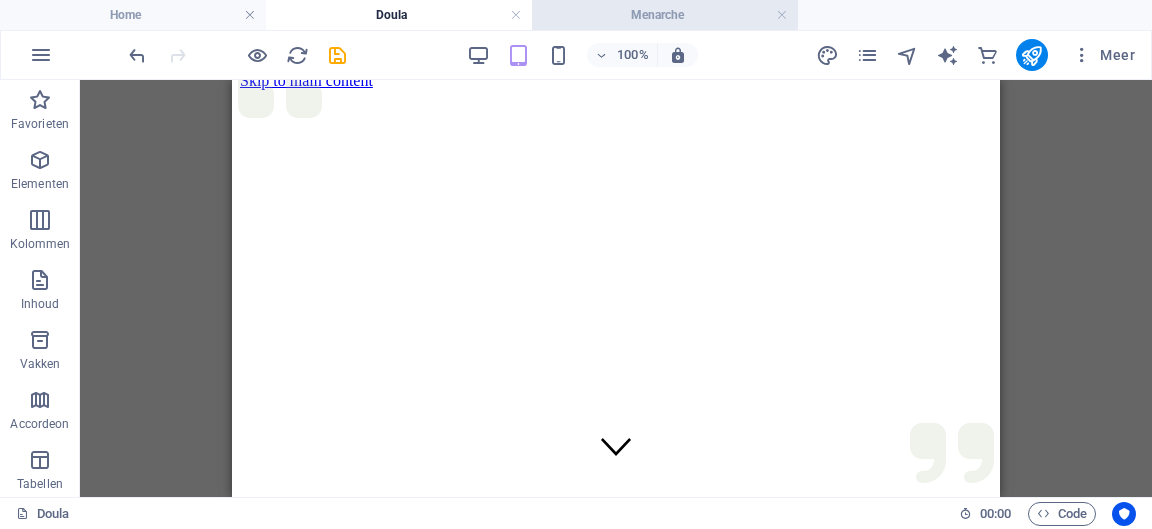 click on "Menarche" at bounding box center [665, 15] 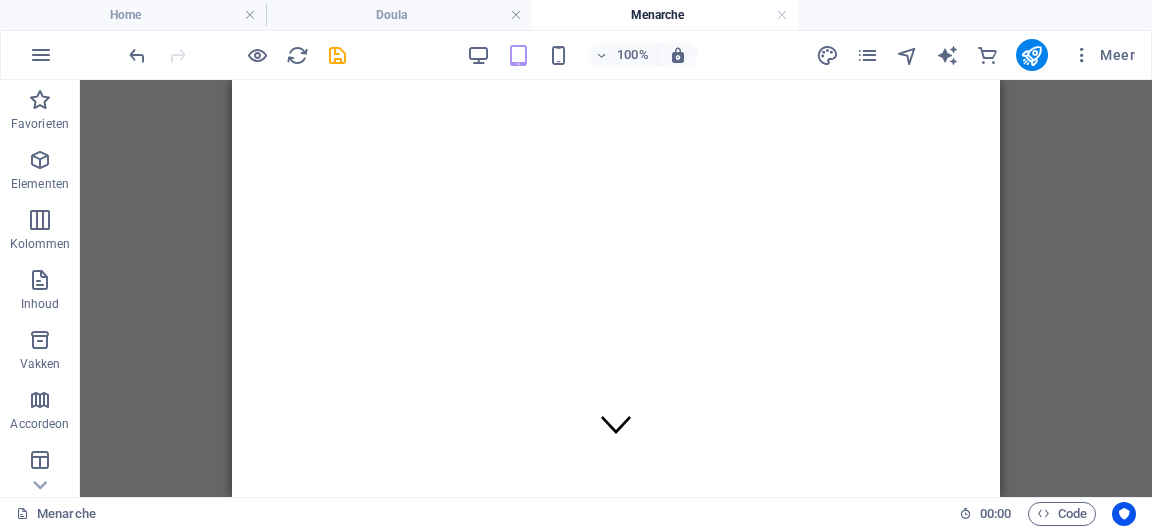 scroll, scrollTop: 0, scrollLeft: 0, axis: both 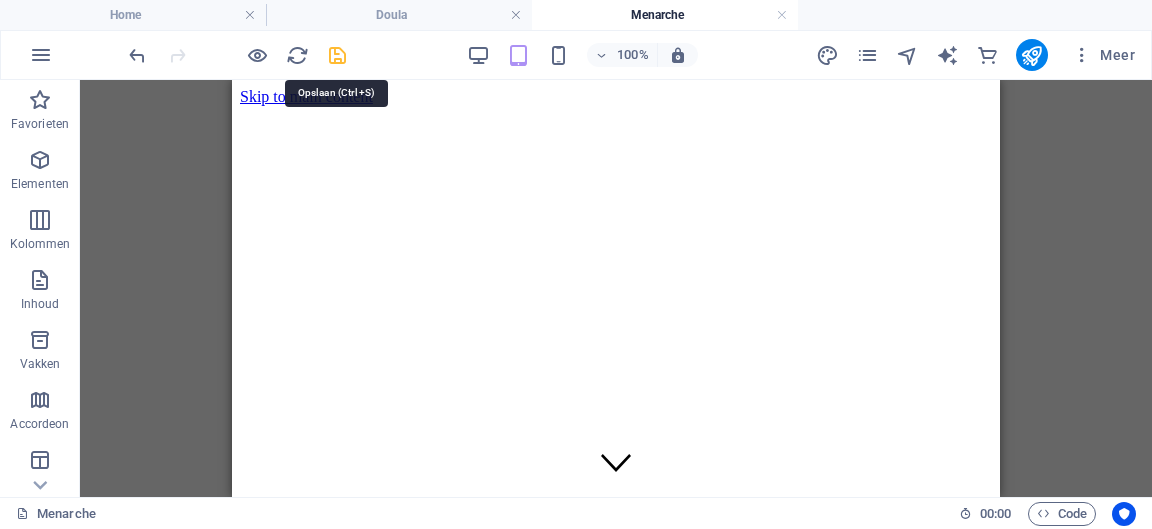 click at bounding box center (337, 55) 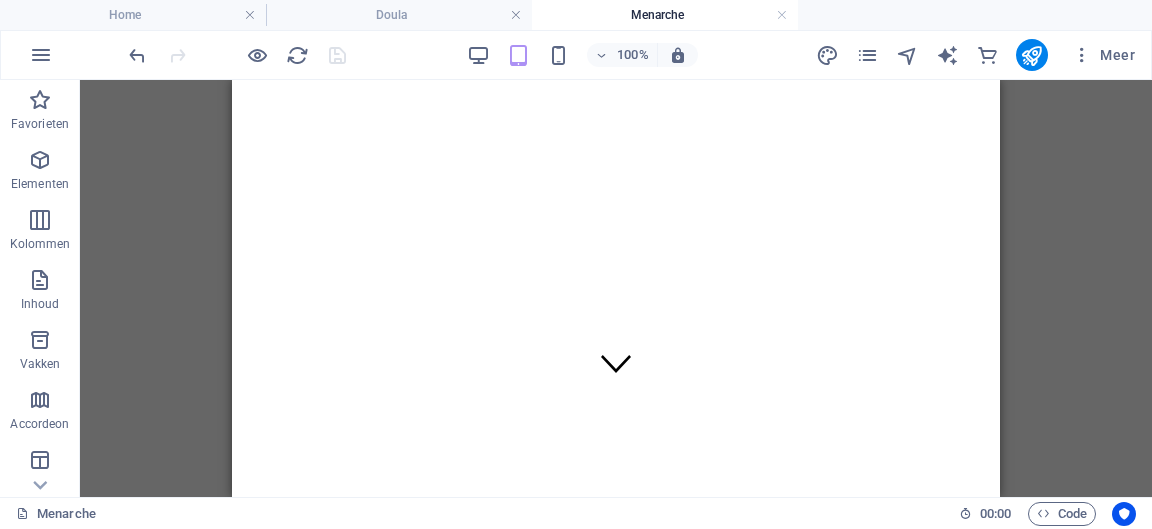 scroll, scrollTop: 98, scrollLeft: 0, axis: vertical 